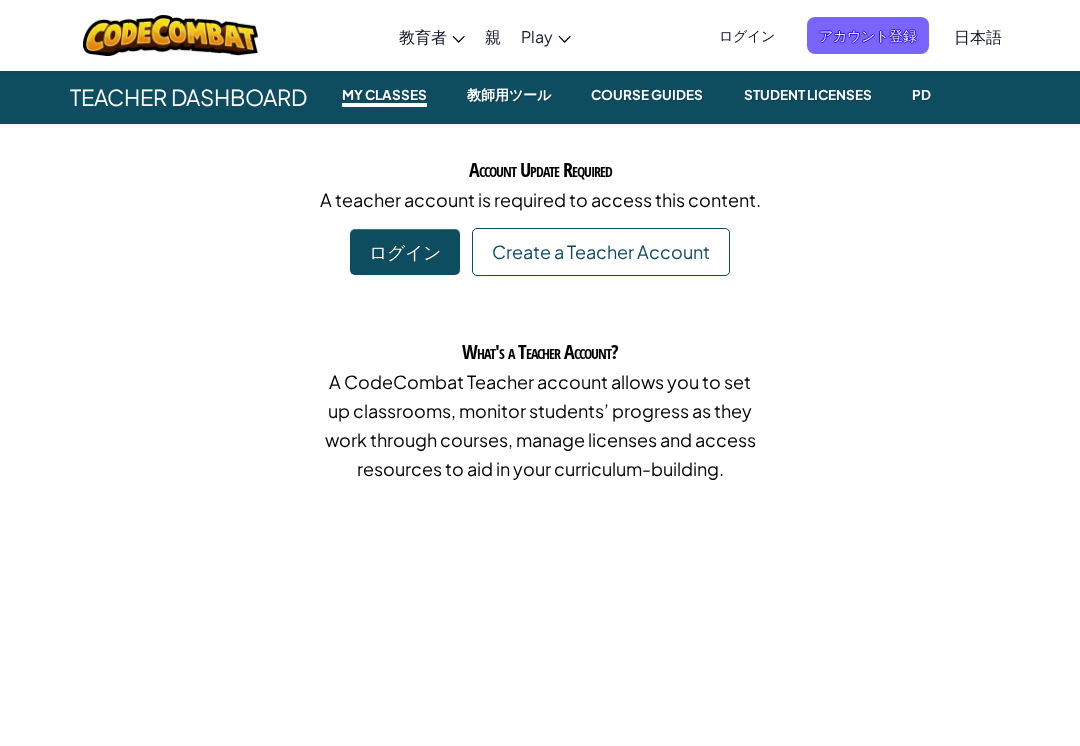 scroll, scrollTop: 0, scrollLeft: 0, axis: both 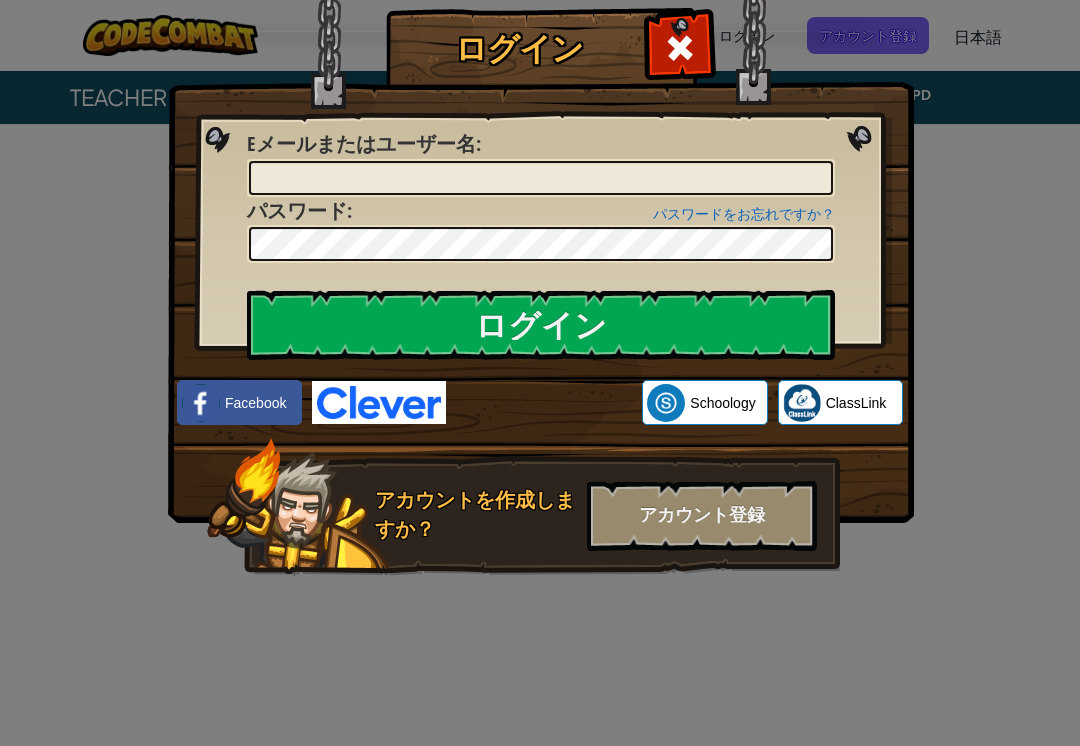 click at bounding box center (544, 403) 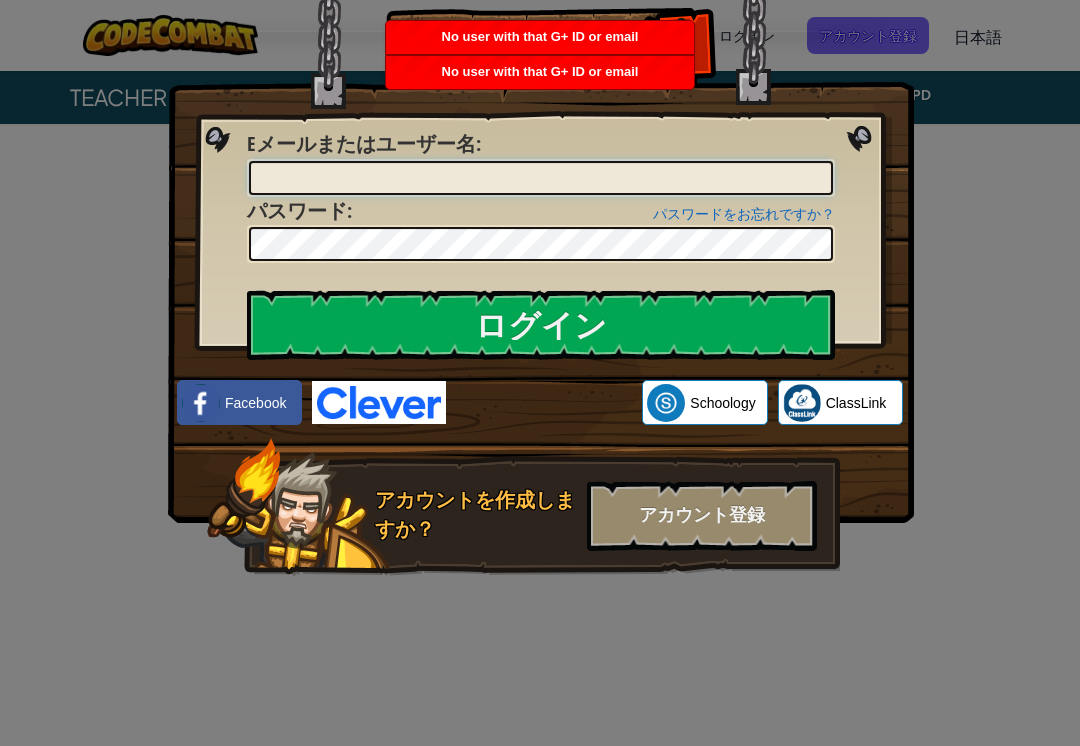 click on "Eメールまたはユーザー名 :" at bounding box center [541, 178] 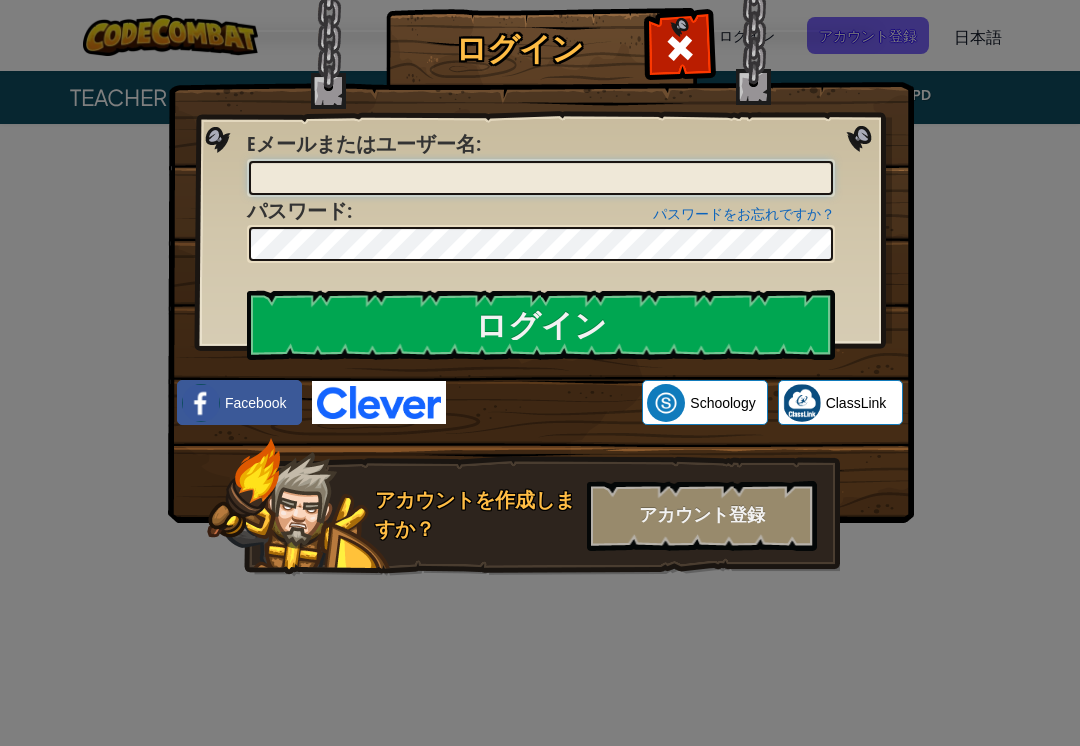 type on "y86112681@gmail.com" 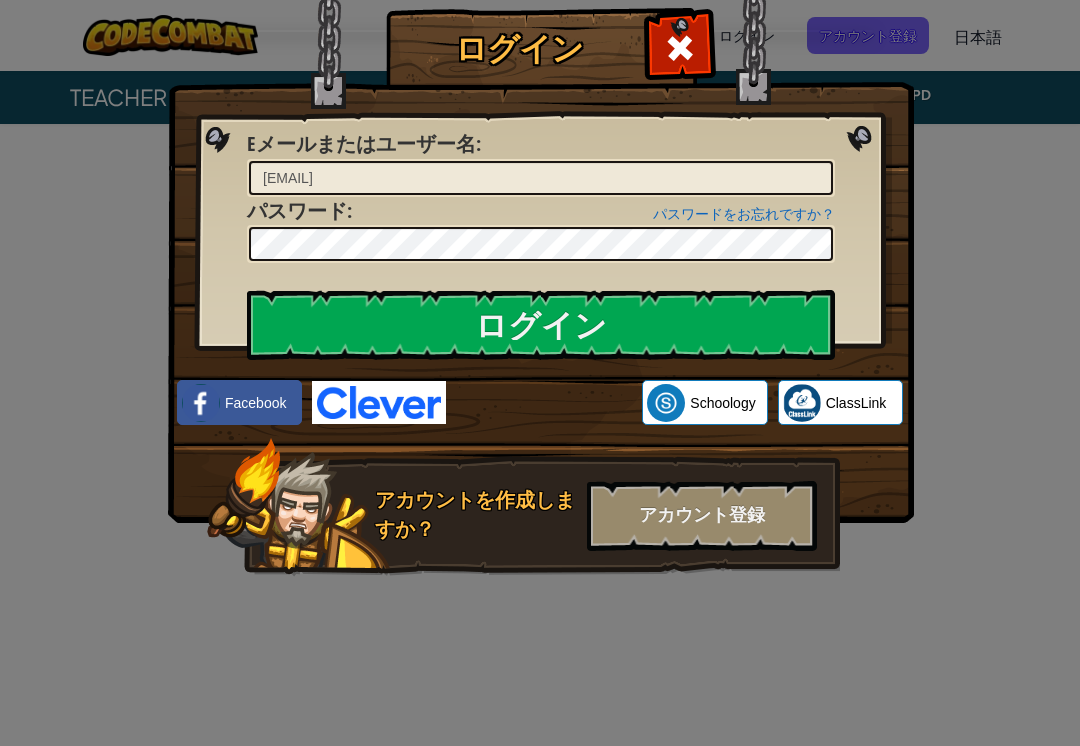 click on "アカウント登録" at bounding box center (702, 516) 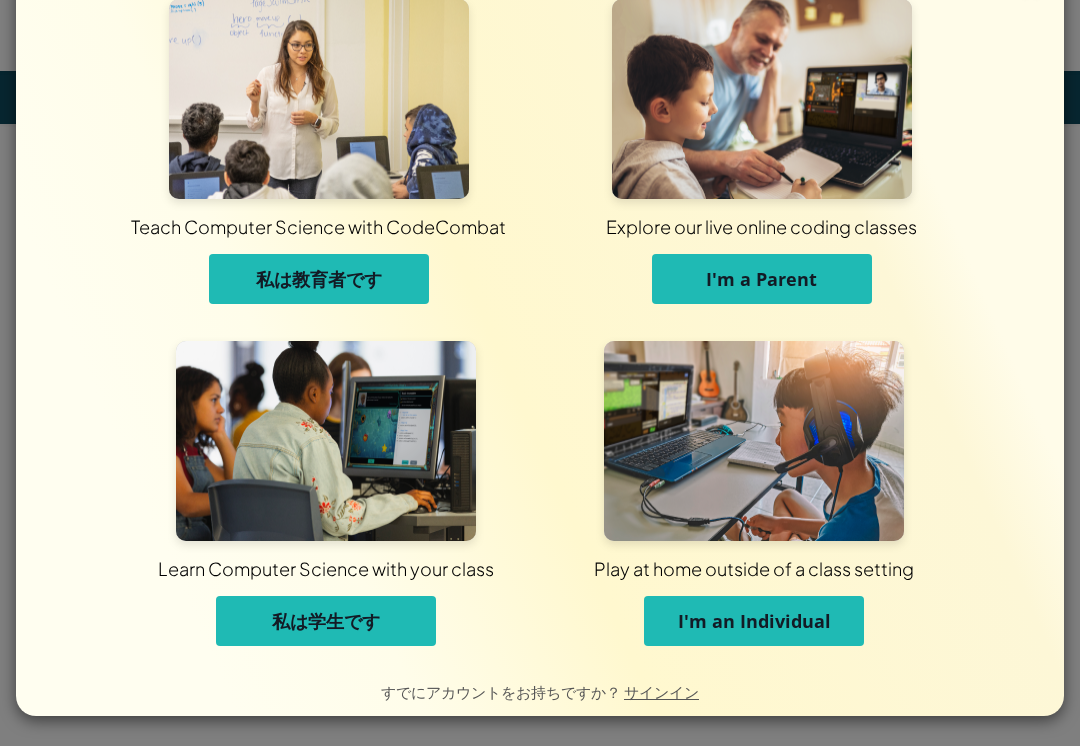 scroll, scrollTop: 46, scrollLeft: 0, axis: vertical 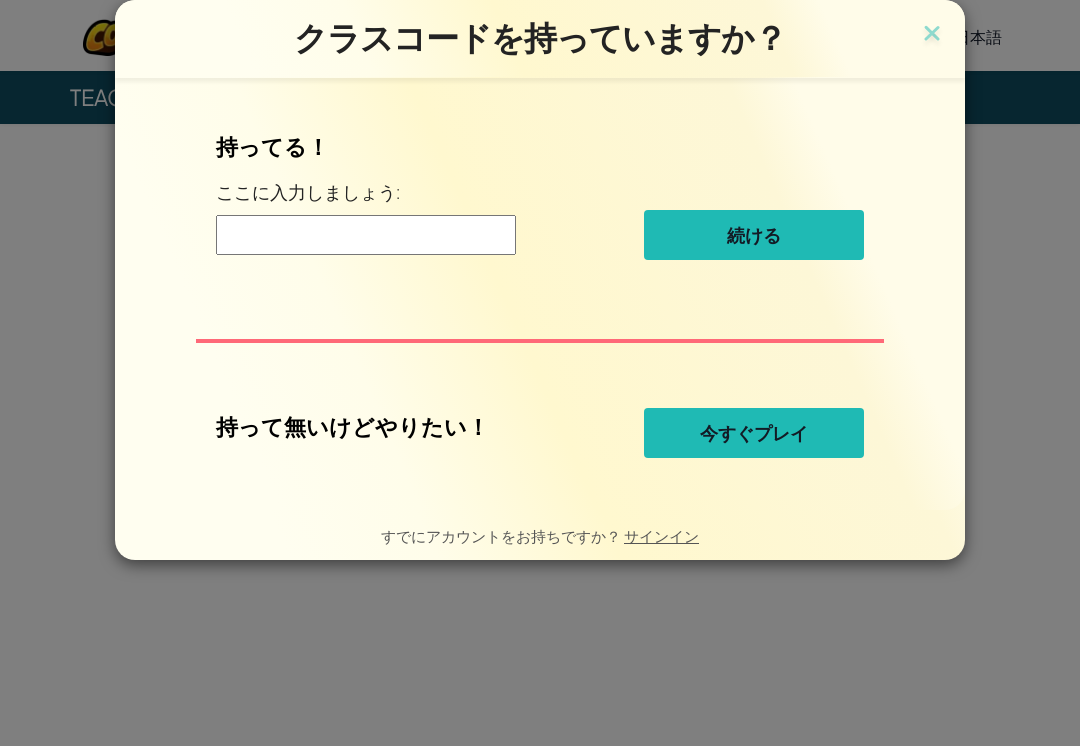 click on "今すぐプレイ" at bounding box center (754, 433) 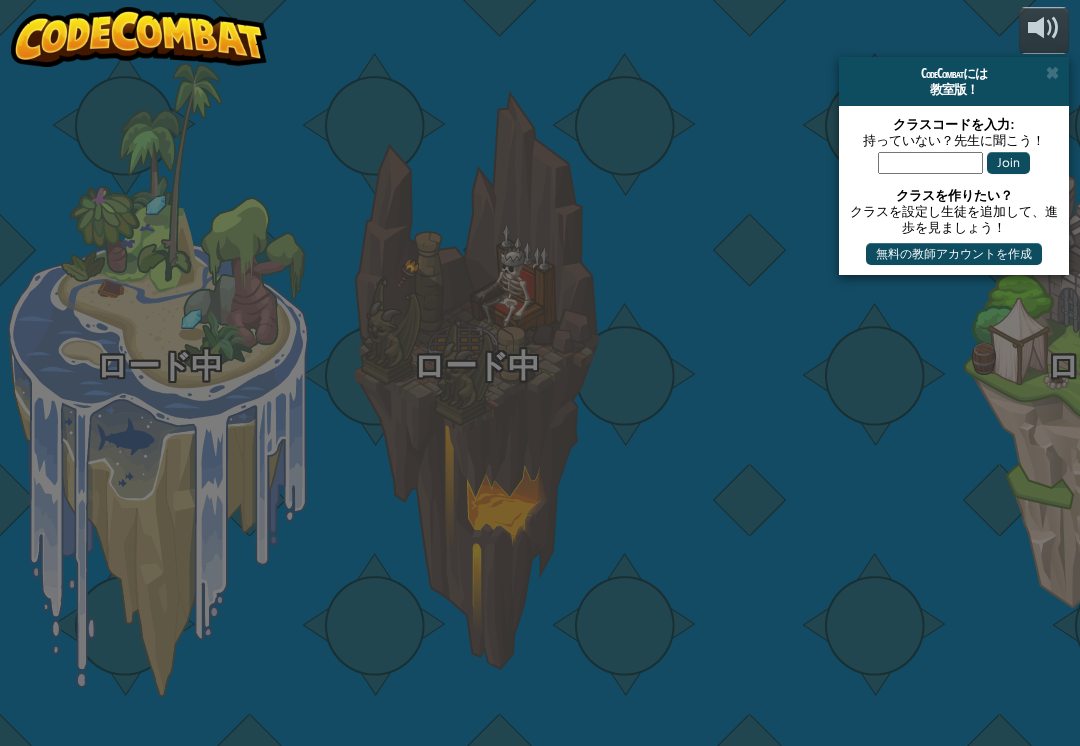 select on "ja" 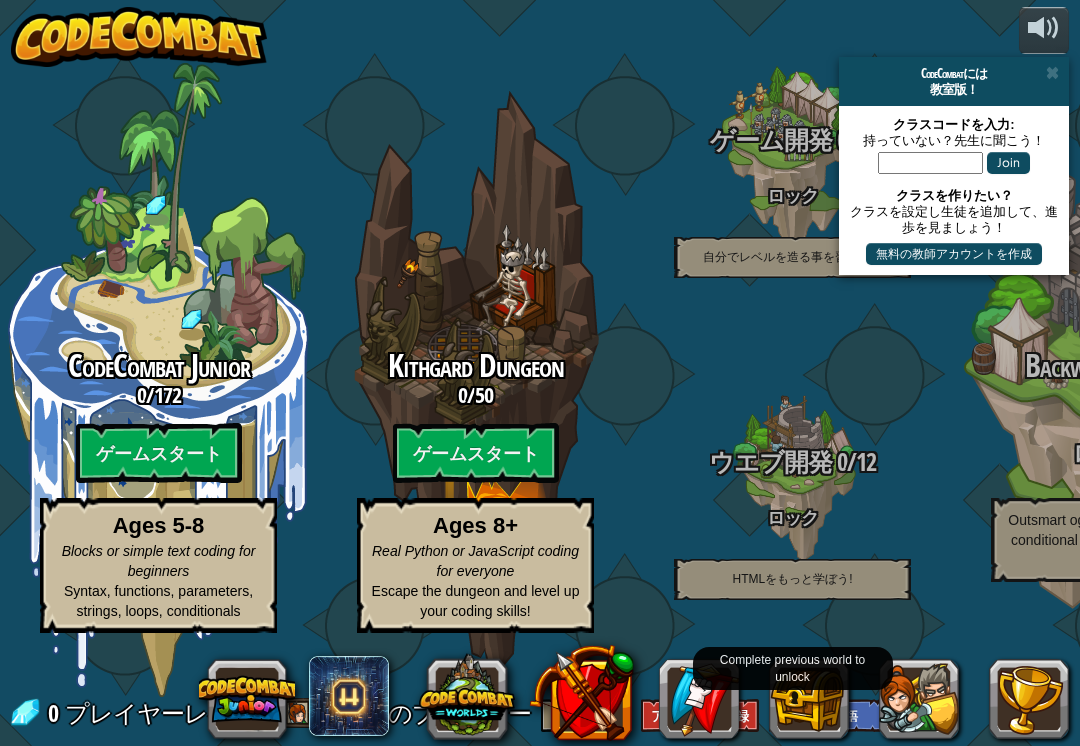 scroll, scrollTop: 0, scrollLeft: 0, axis: both 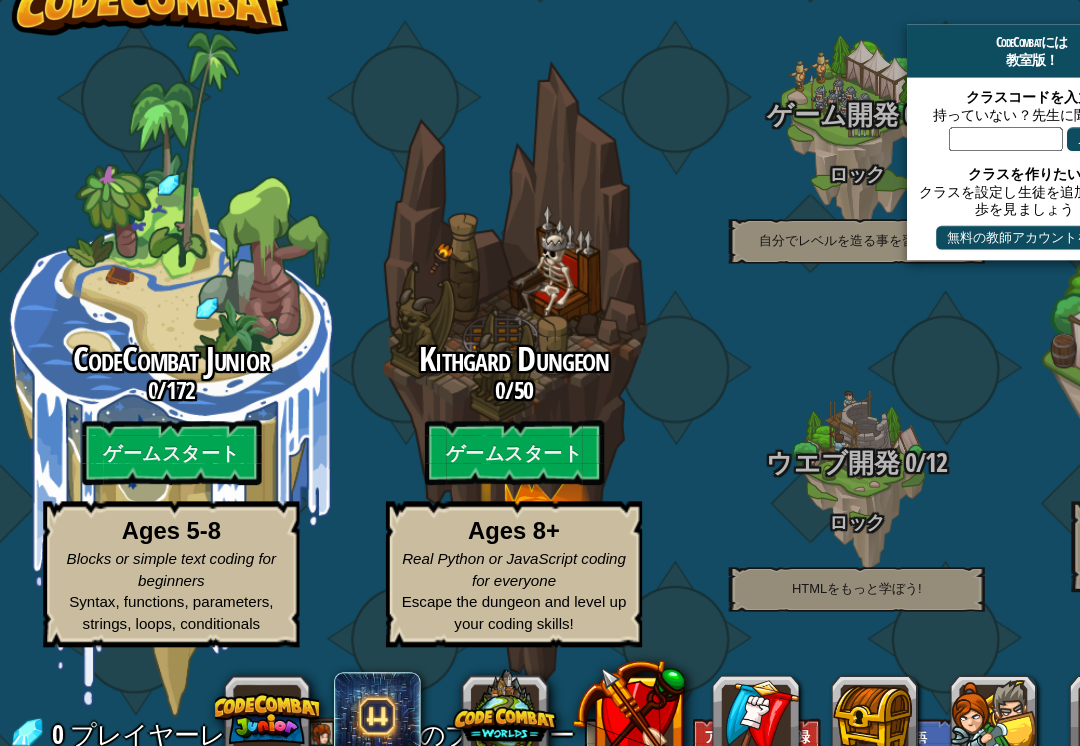 click on "ゲームスタート" at bounding box center [159, 452] 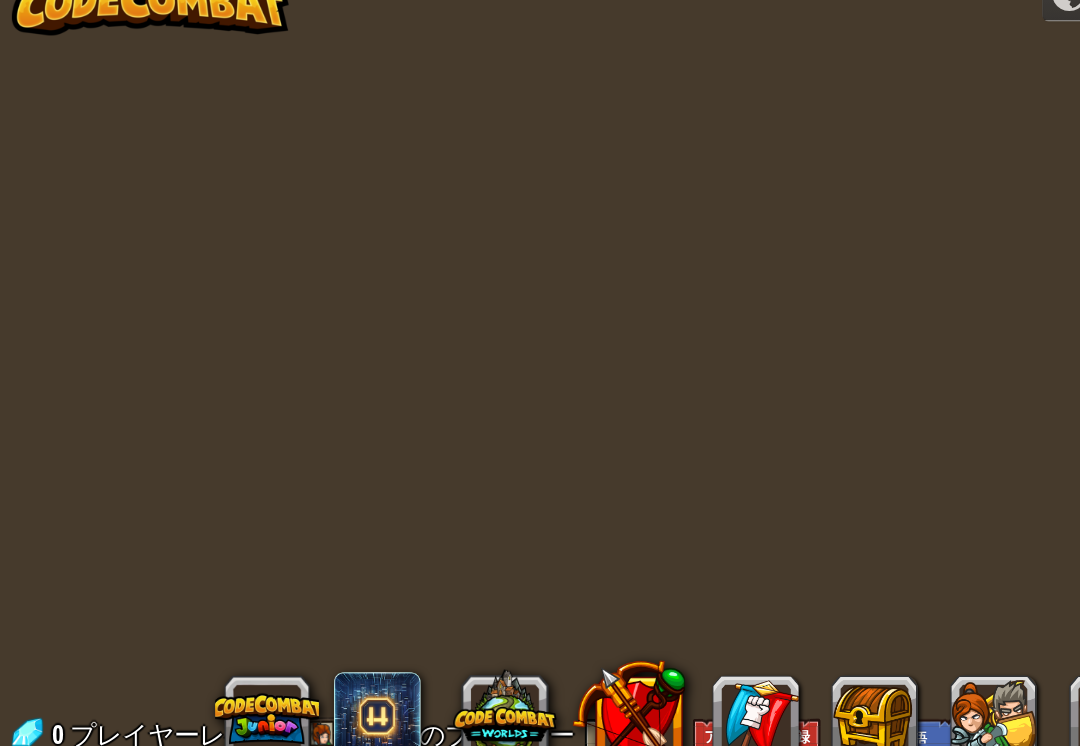 scroll, scrollTop: 0, scrollLeft: 0, axis: both 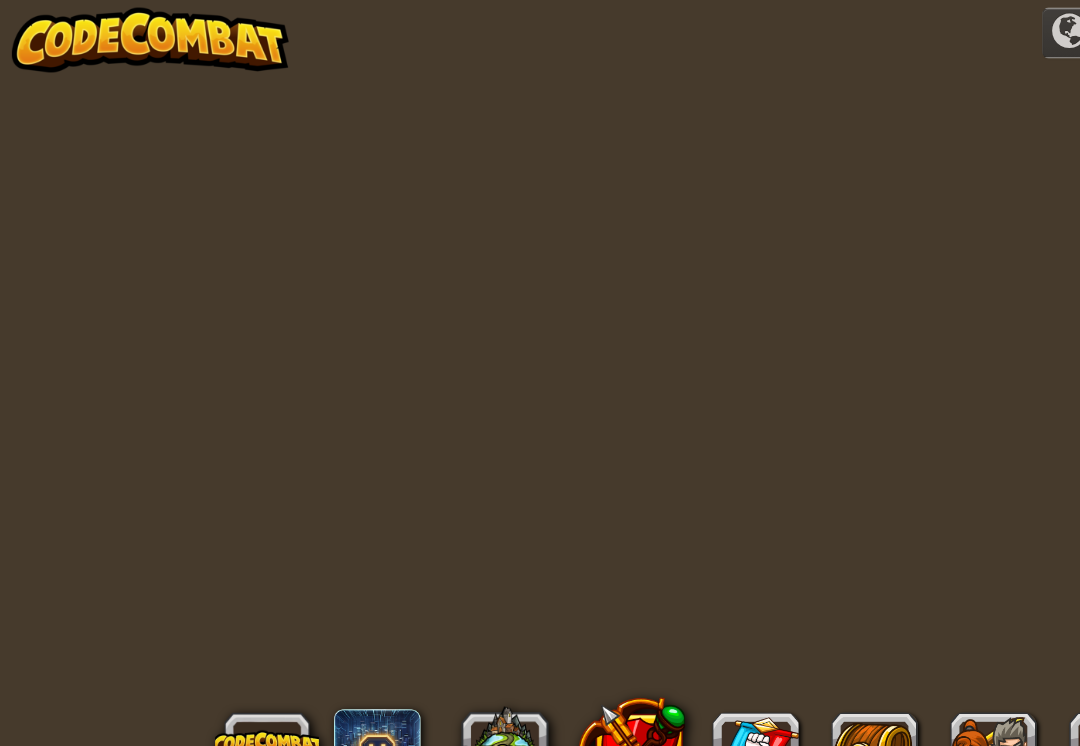 select on "ja" 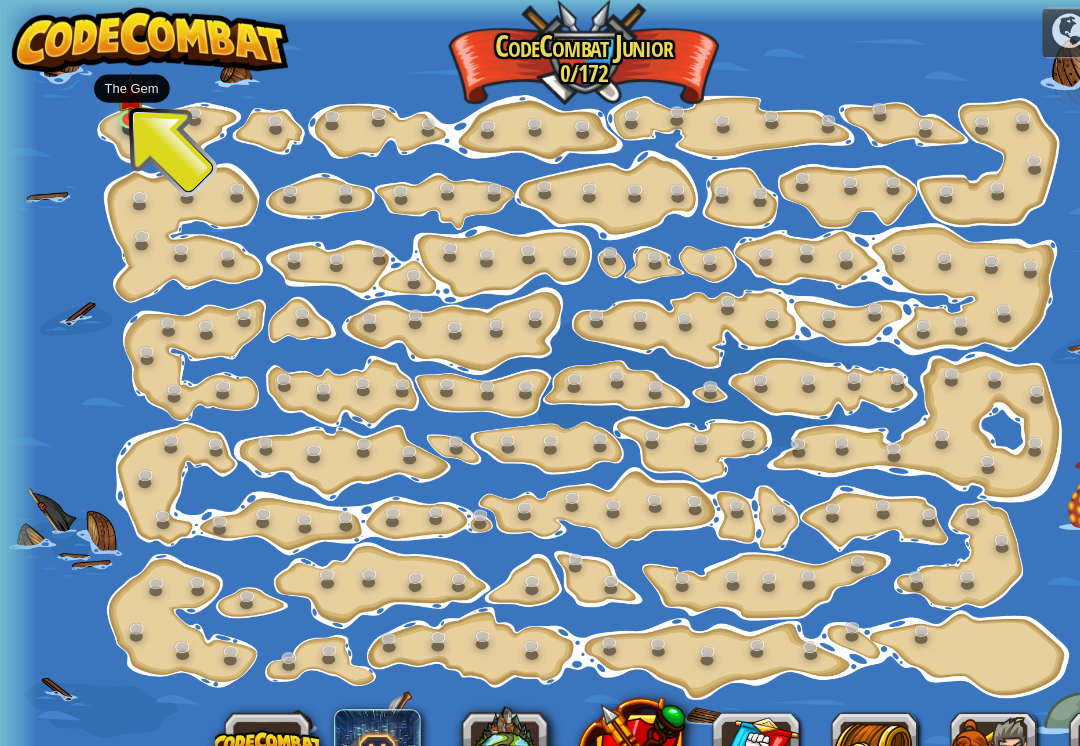 click at bounding box center [121, 89] 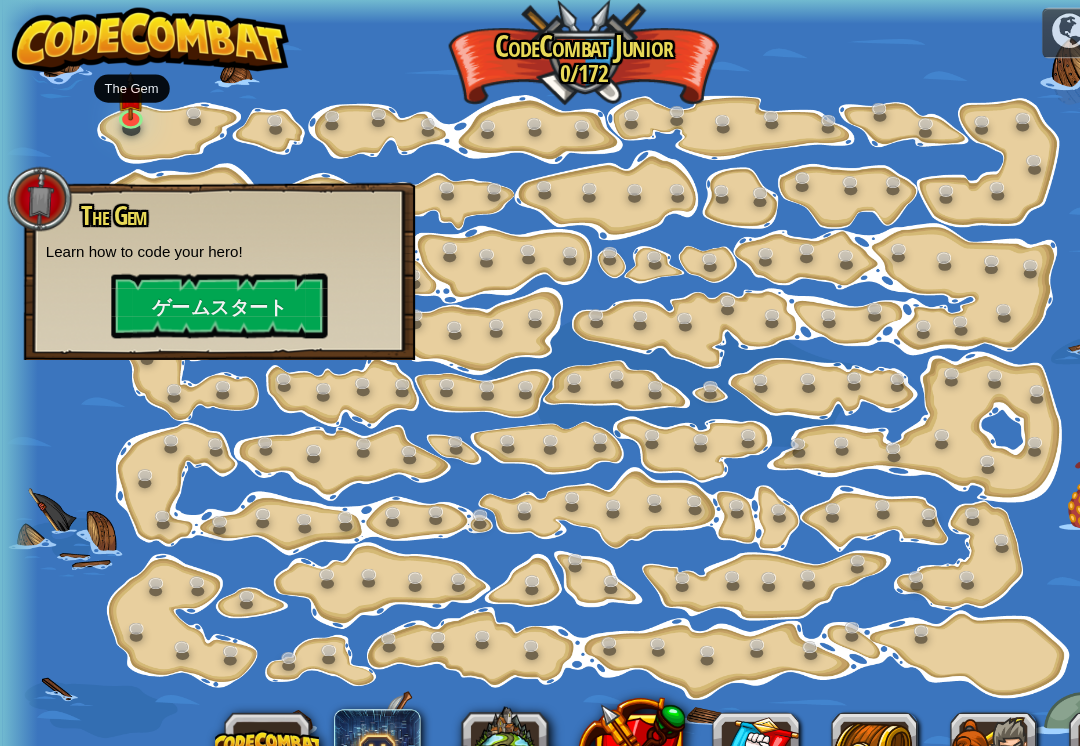 click on "ゲームスタート" at bounding box center (203, 283) 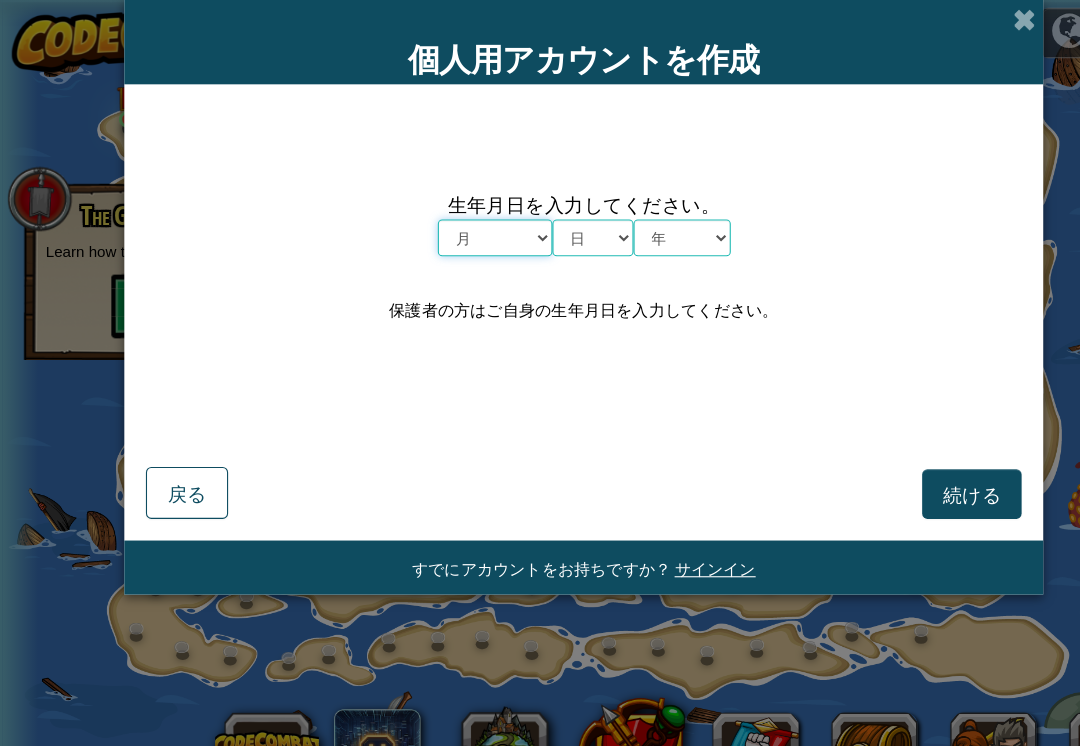 click on "月 １月 ２月 ３月 ４月 ５月 ６月 ７月 ８月 ９月 １０月 １１月 １２月" at bounding box center (458, 220) 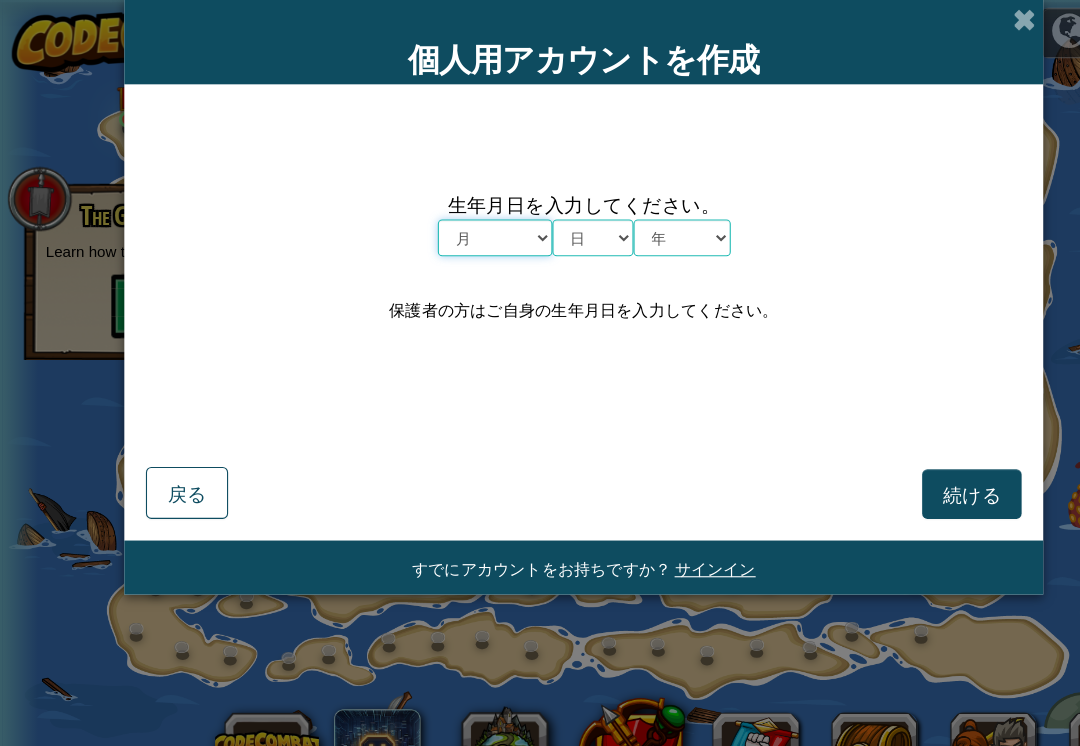 select on "3" 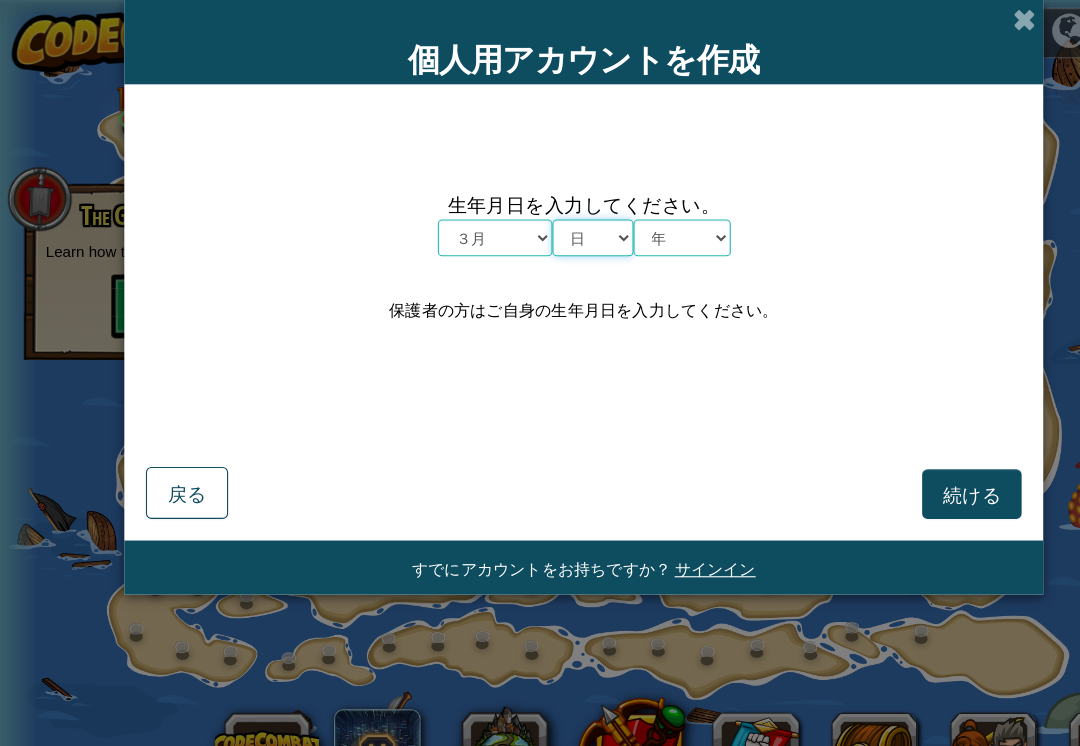 click on "日 1 2 3 4 5 6 7 8 9 10 11 12 13 14 15 16 17 18 19 20 21 22 23 24 25 26 27 28 29 30 31" at bounding box center (548, 220) 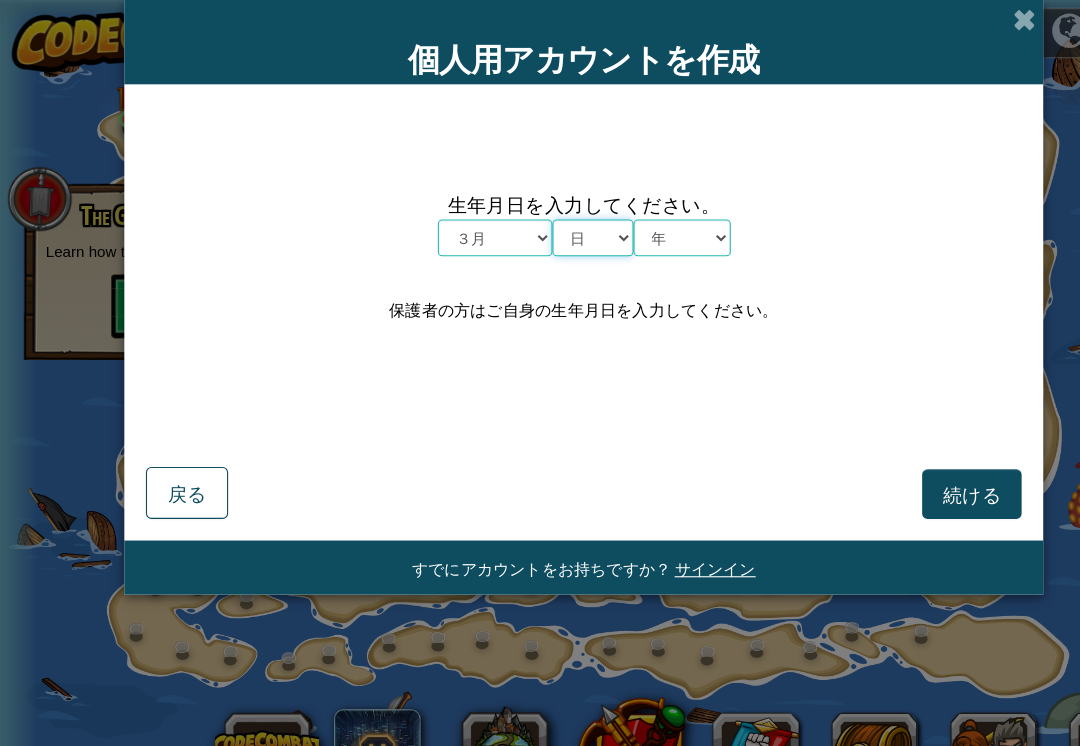 select on "21" 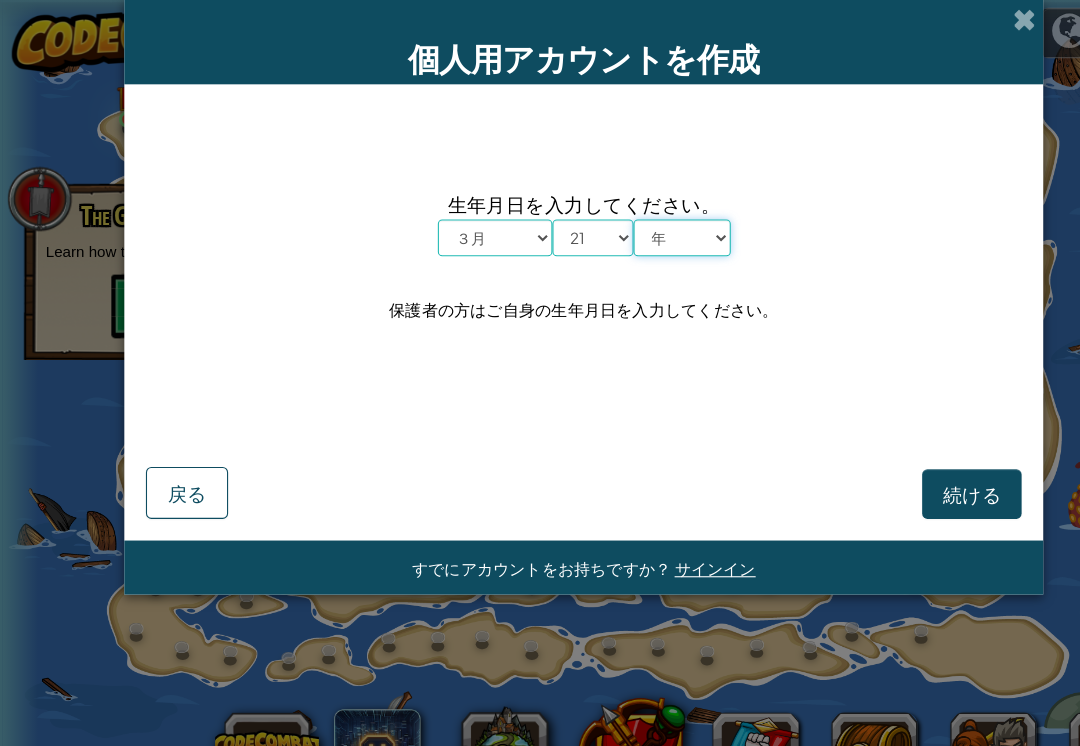 click on "年 2025 2024 2023 2022 2021 2020 2019 2018 2017 2016 2015 2014 2013 2012 2011 2010 2009 2008 2007 2006 2005 2004 2003 2002 2001 2000 1999 1998 1997 1996 1995 1994 1993 1992 1991 1990 1989 1988 1987 1986 1985 1984 1983 1982 1981 1980 1979 1978 1977 1976 1975 1974 1973 1972 1971 1970 1969 1968 1967 1966 1965 1964 1963 1962 1961 1960 1959 1958 1957 1956 1955 1954 1953 1952 1951 1950 1949 1948 1947 1946 1945 1944 1943 1942 1941 1940 1939 1938 1937 1936 1935 1934 1933 1932 1931 1930 1929 1928 1927 1926" at bounding box center [631, 220] 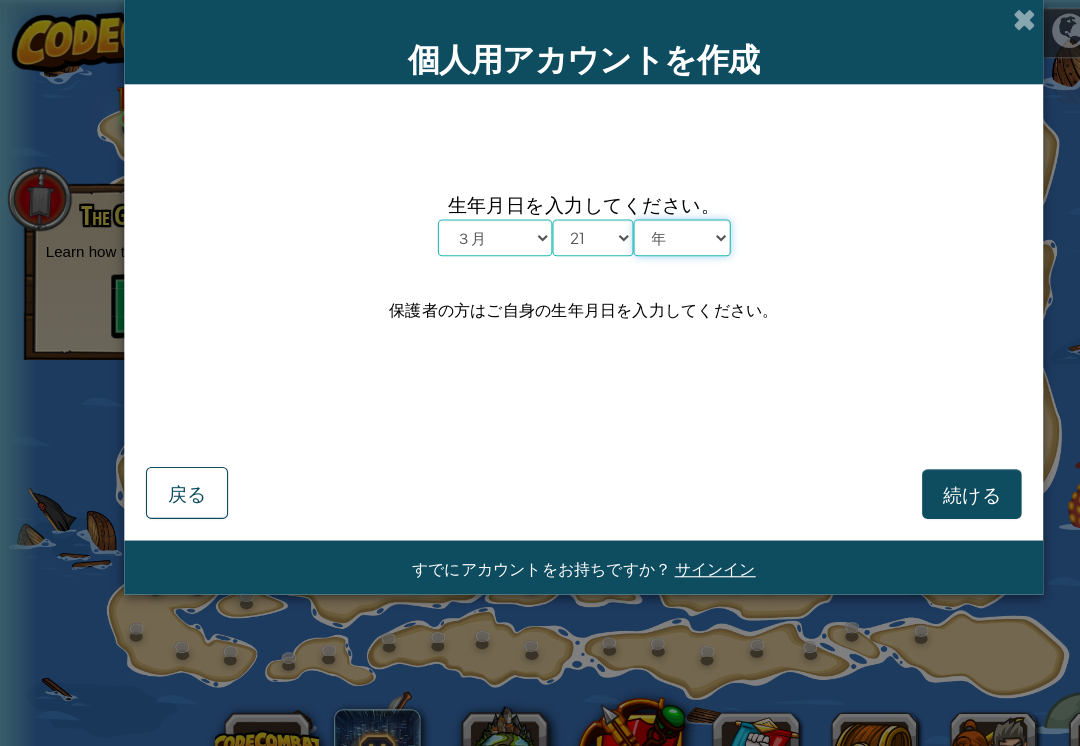 select on "2008" 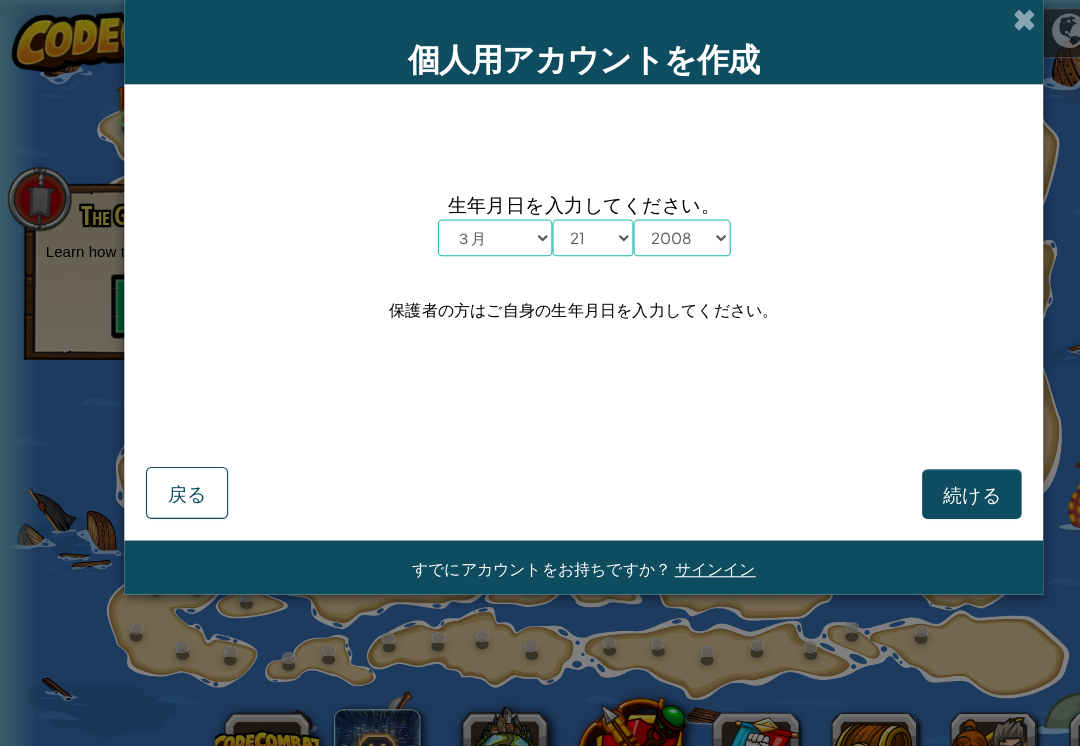 click on "続ける" at bounding box center (899, 456) 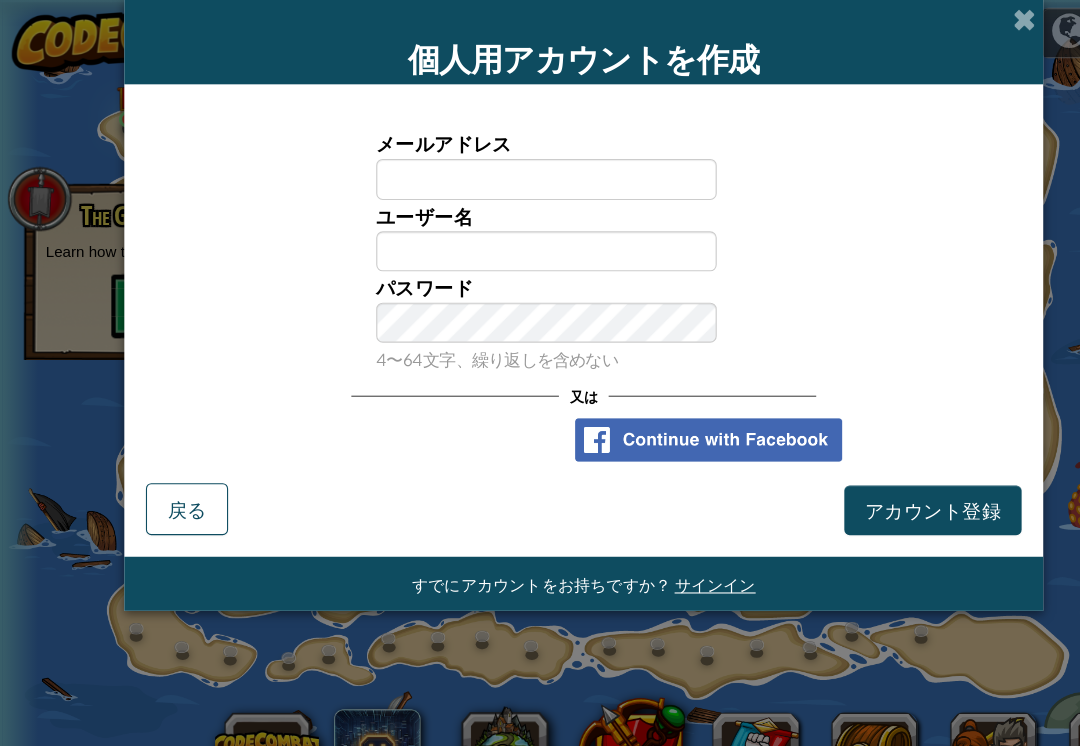click at bounding box center (407, 407) 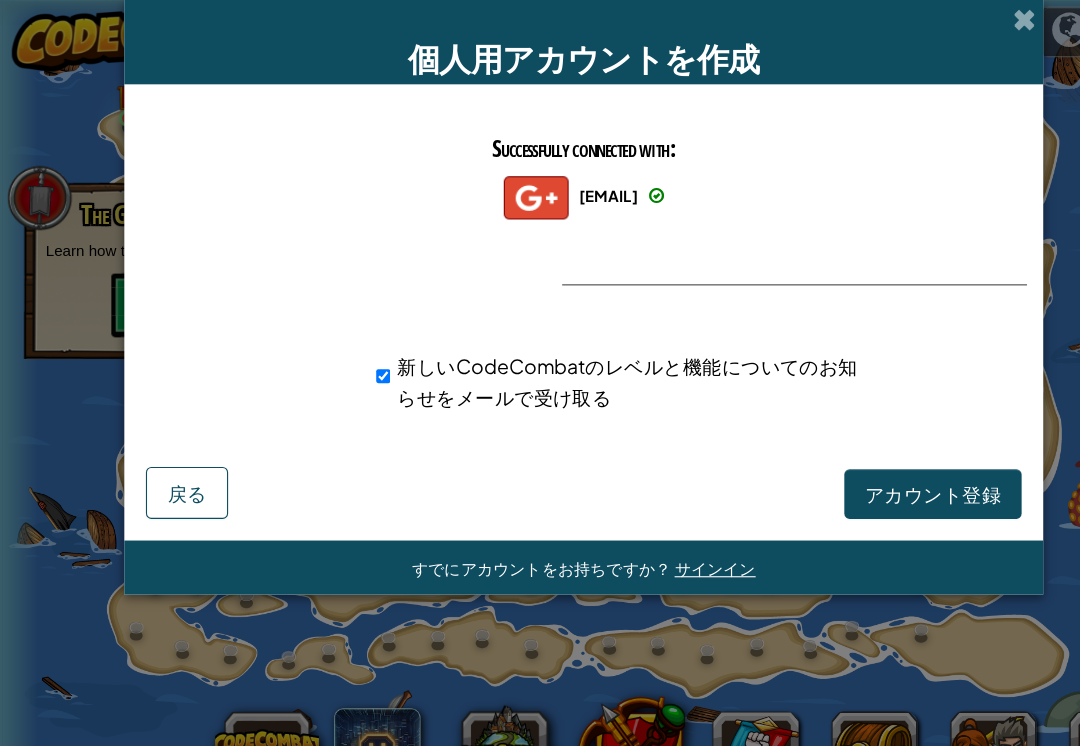 scroll, scrollTop: 0, scrollLeft: 0, axis: both 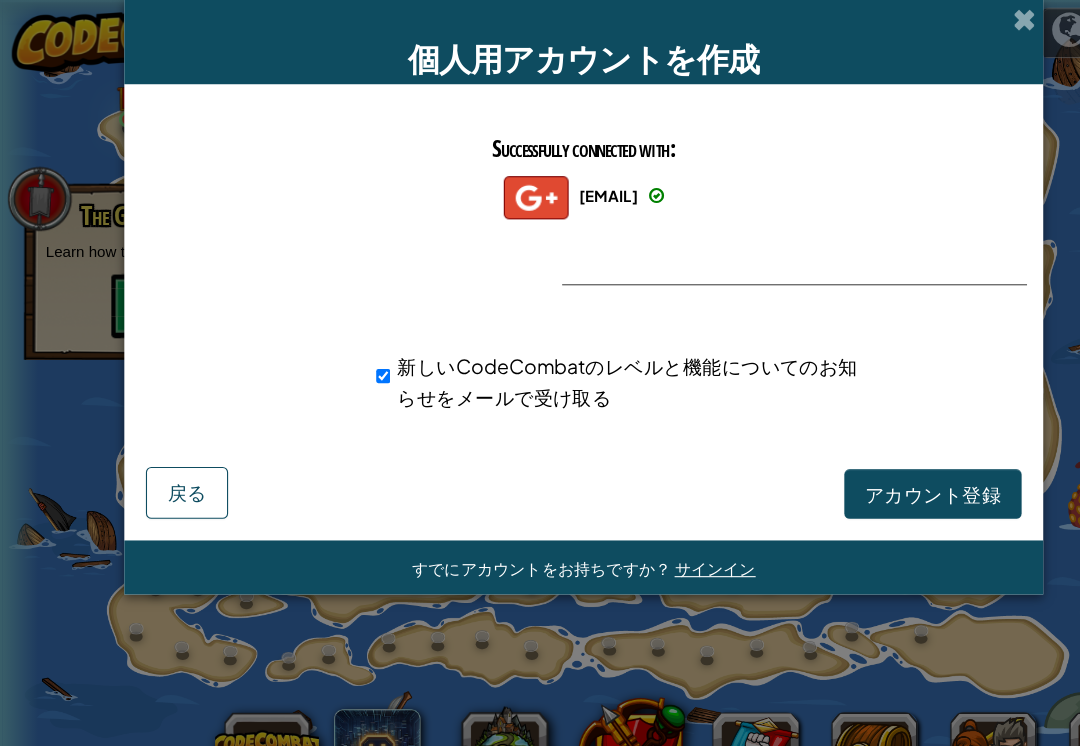 click on "アカウント登録" at bounding box center (863, 456) 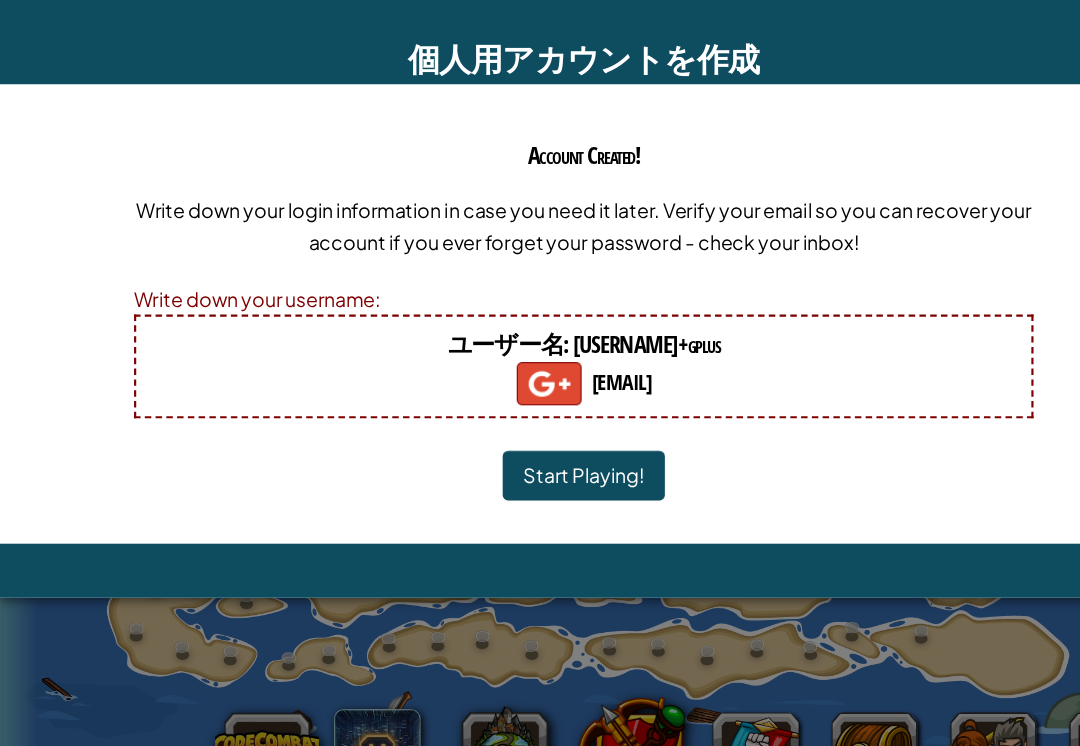 click on "Start Playing!" at bounding box center (540, 440) 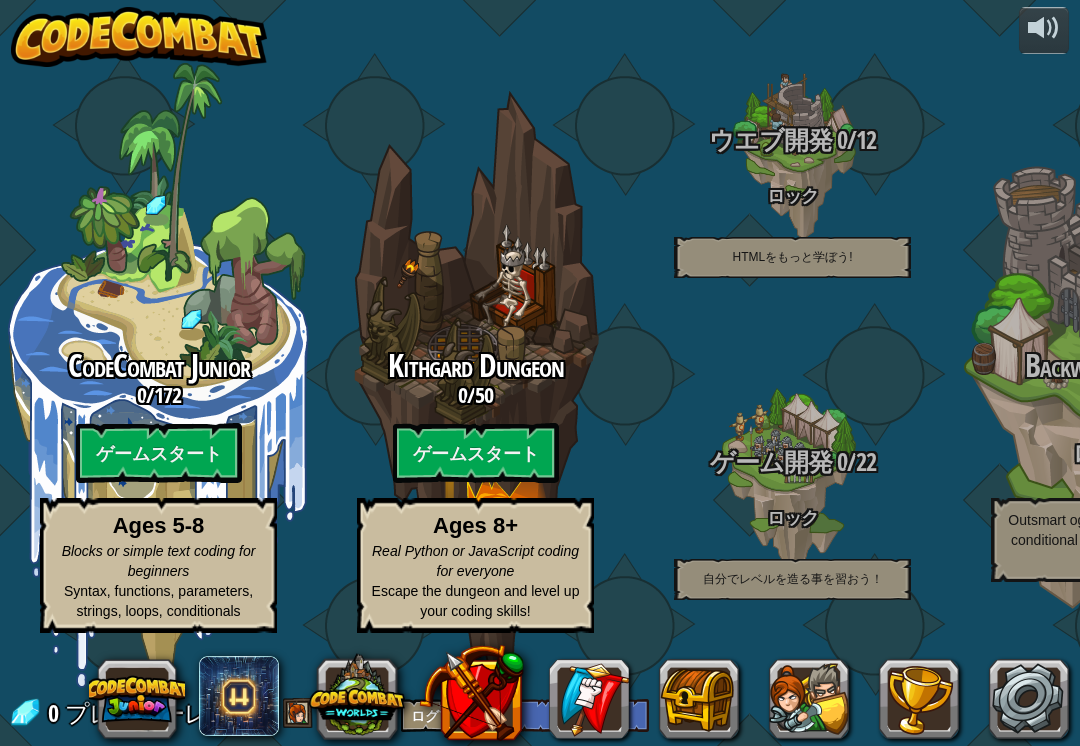 click on "ゲームスタート" at bounding box center (476, 453) 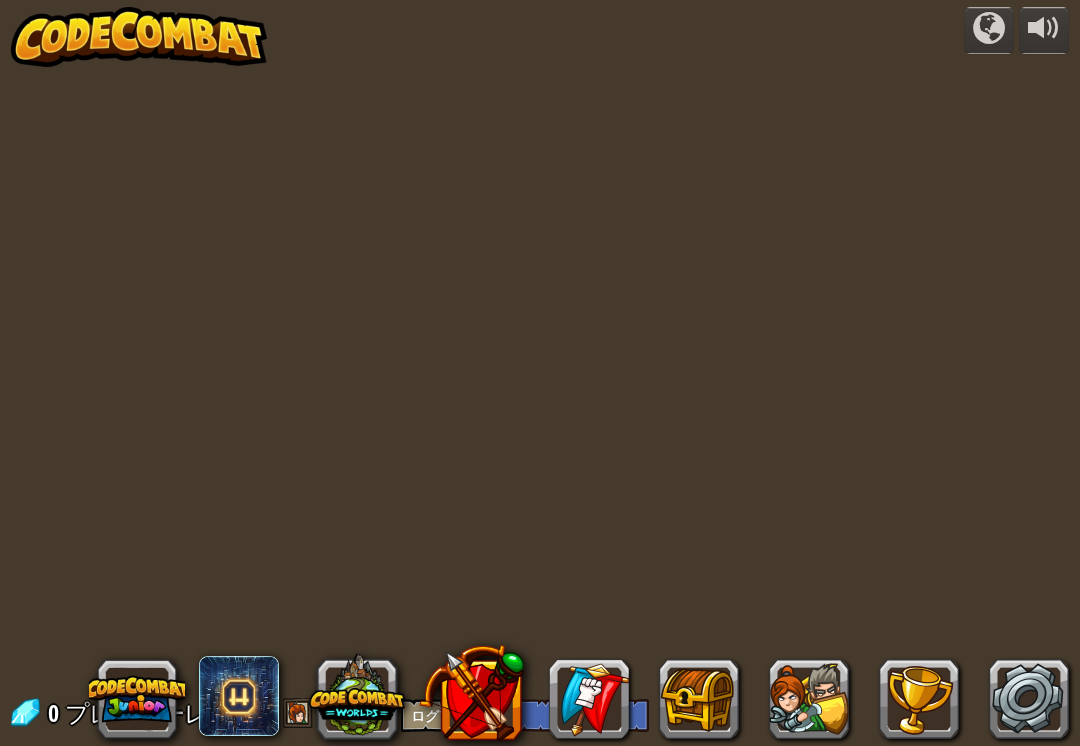 scroll, scrollTop: 0, scrollLeft: 0, axis: both 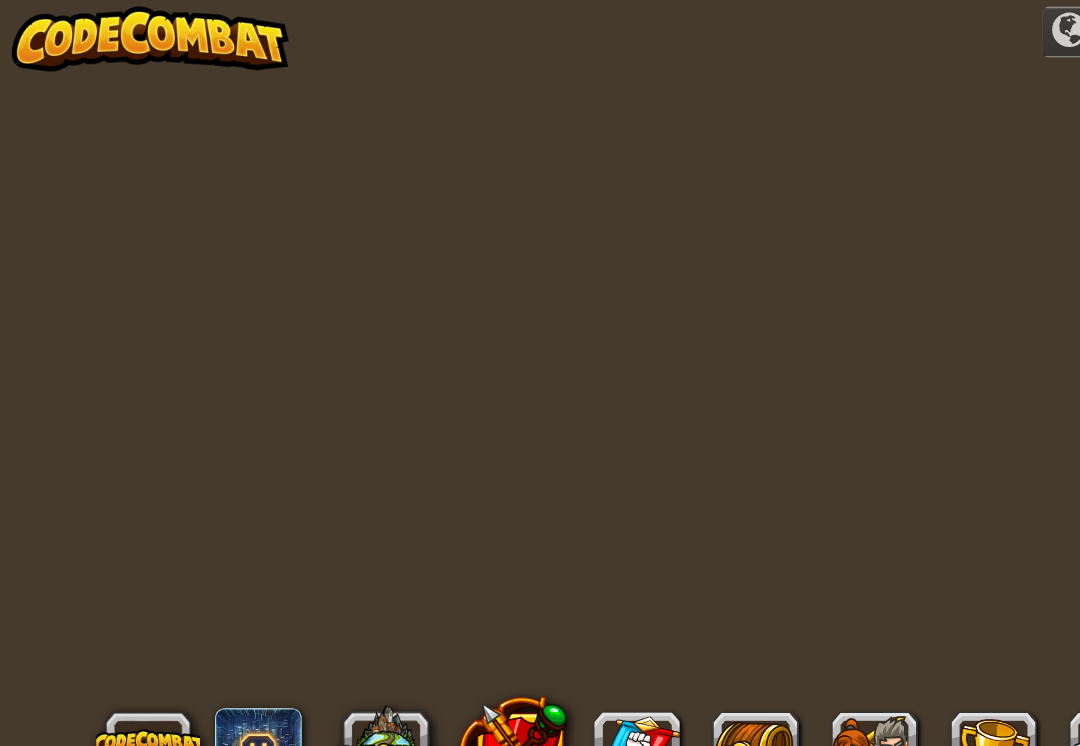 select on "ja" 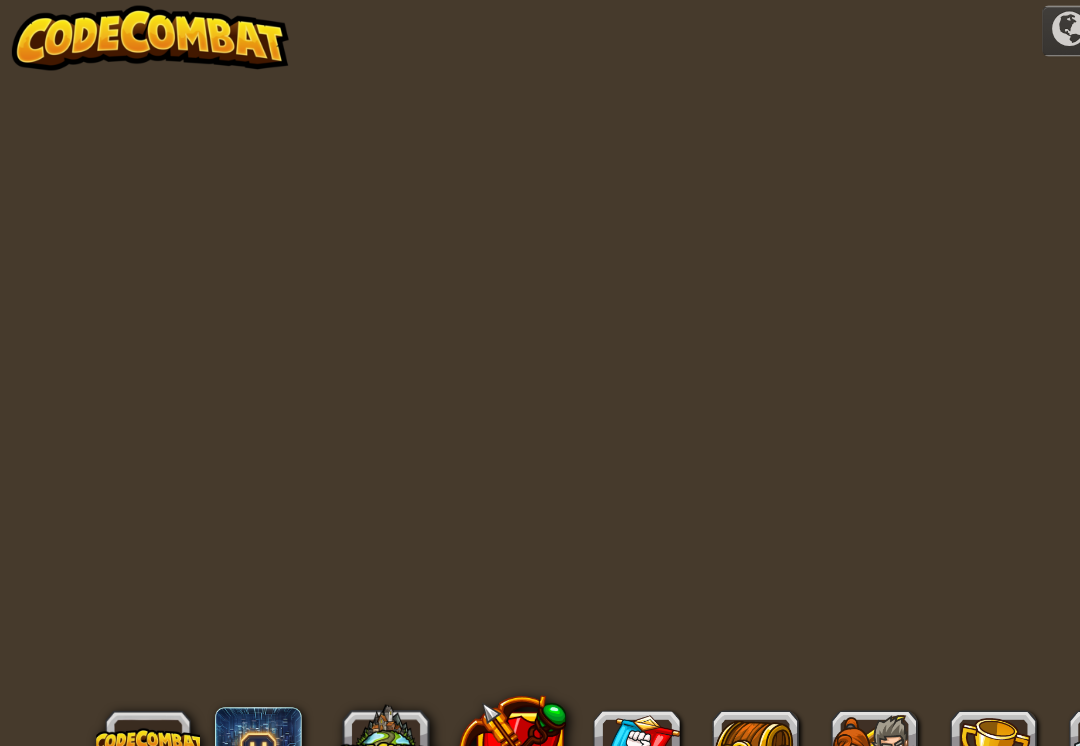 select on "ja" 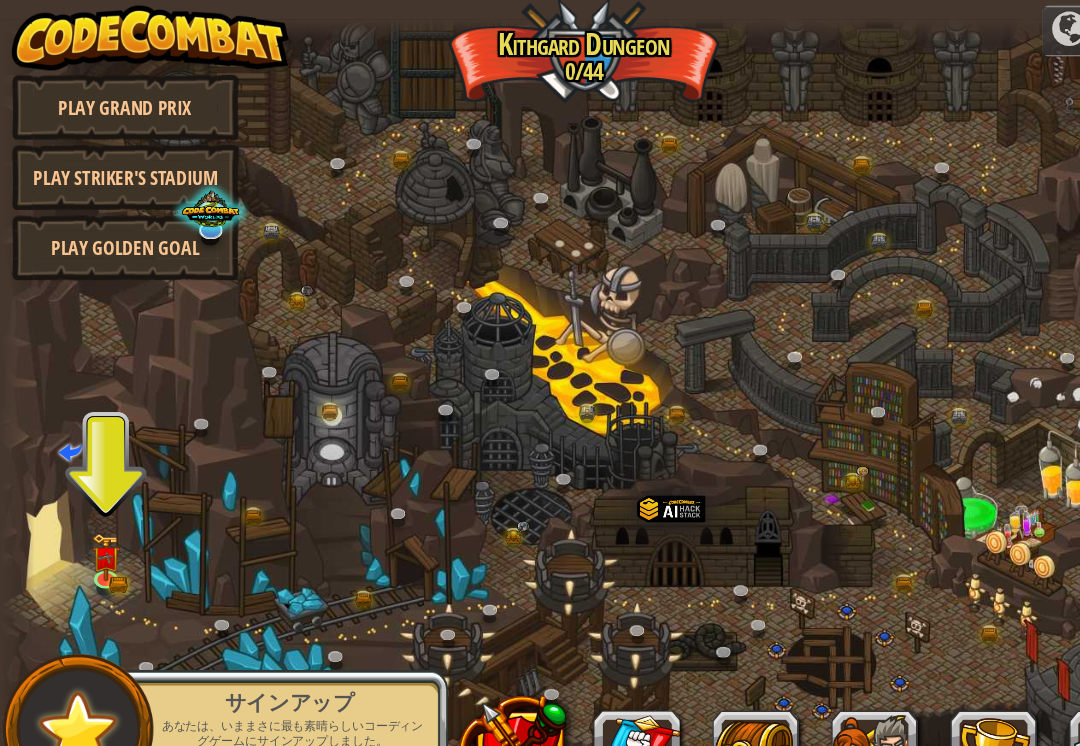 click at bounding box center (97, 517) 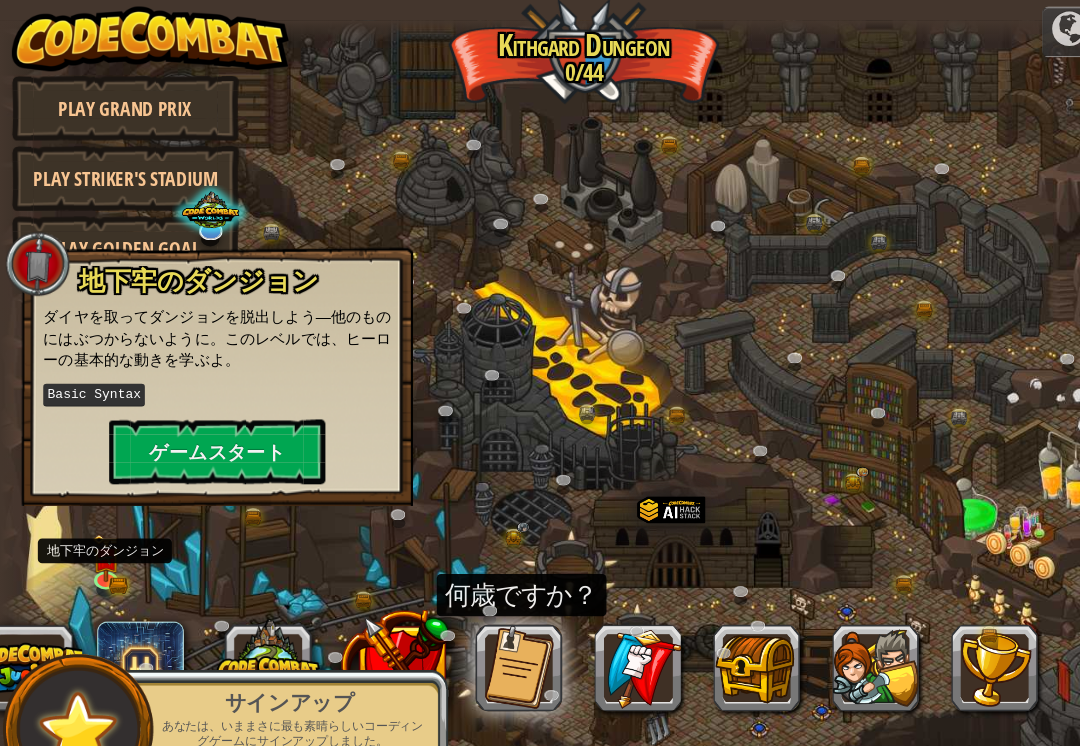 click on "ゲームスタート" at bounding box center [201, 419] 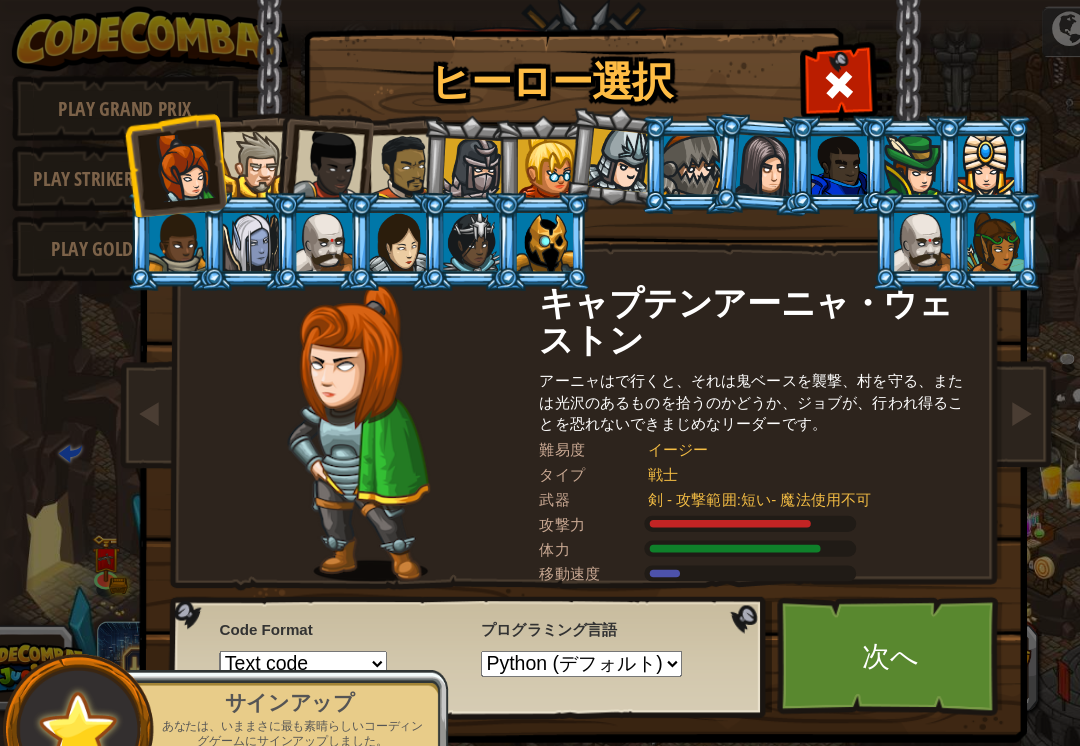 click at bounding box center [853, 225] 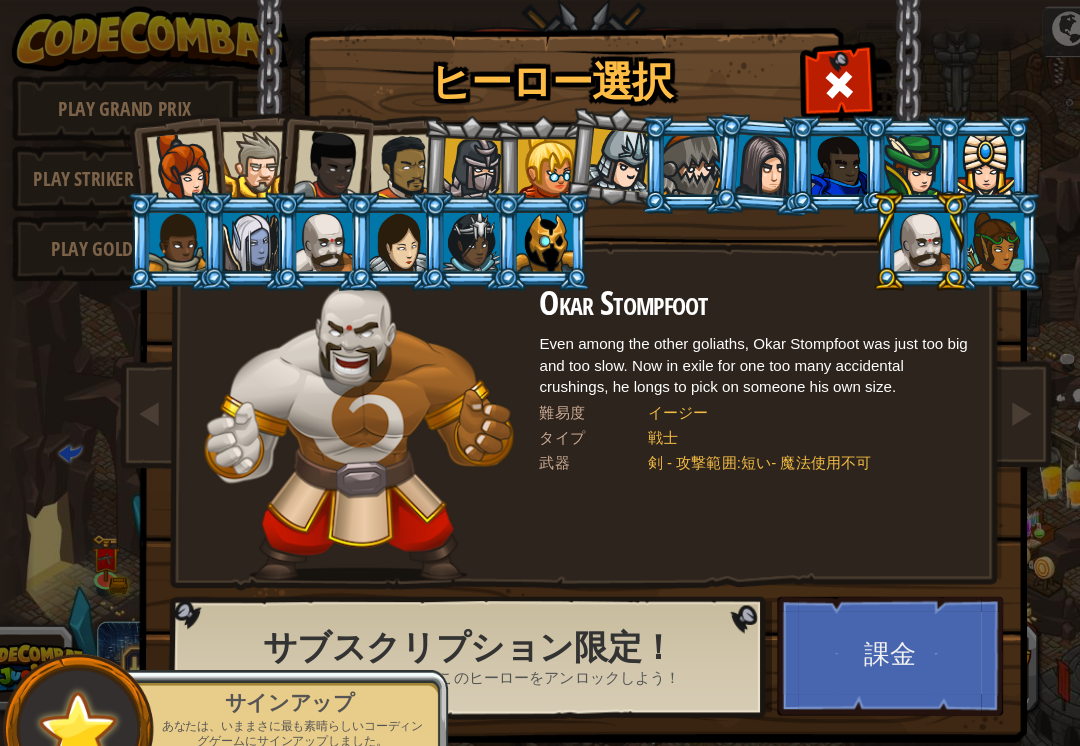 click at bounding box center [853, 225] 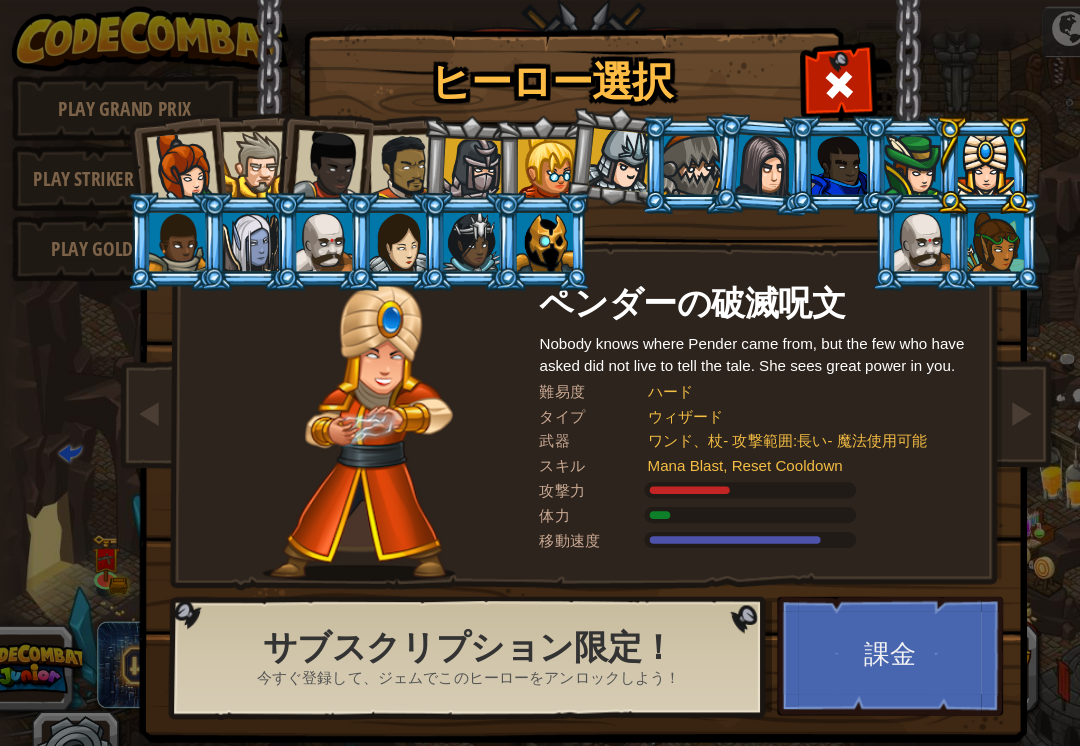 click at bounding box center [506, 157] 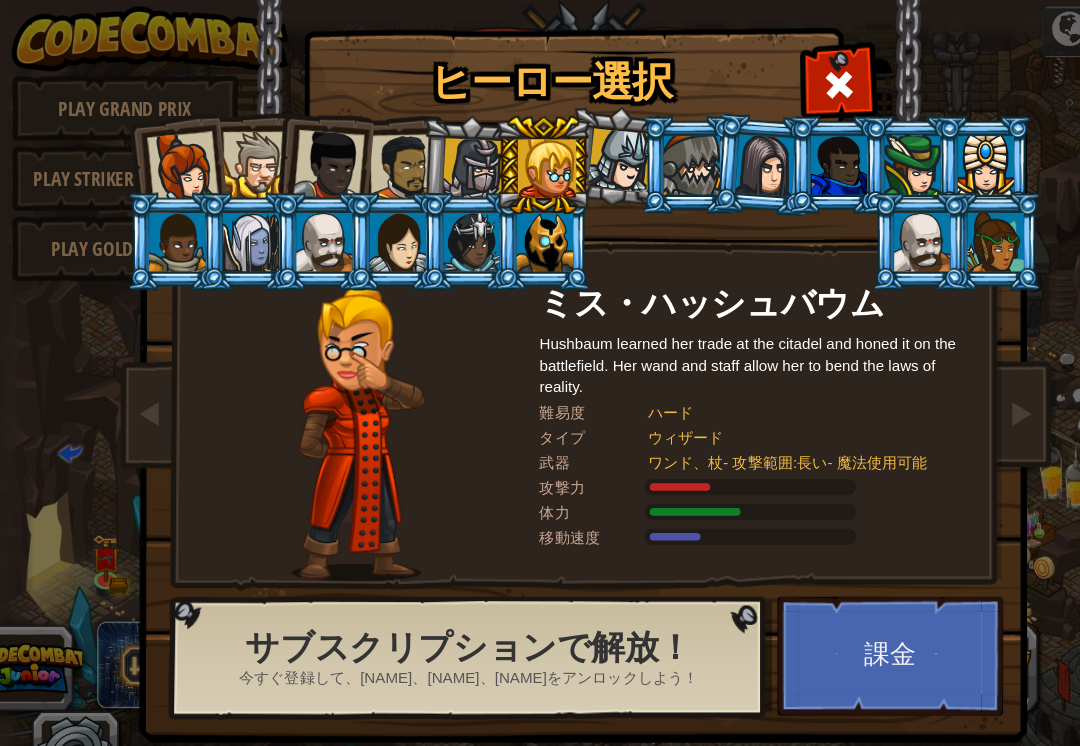 click at bounding box center (504, 225) 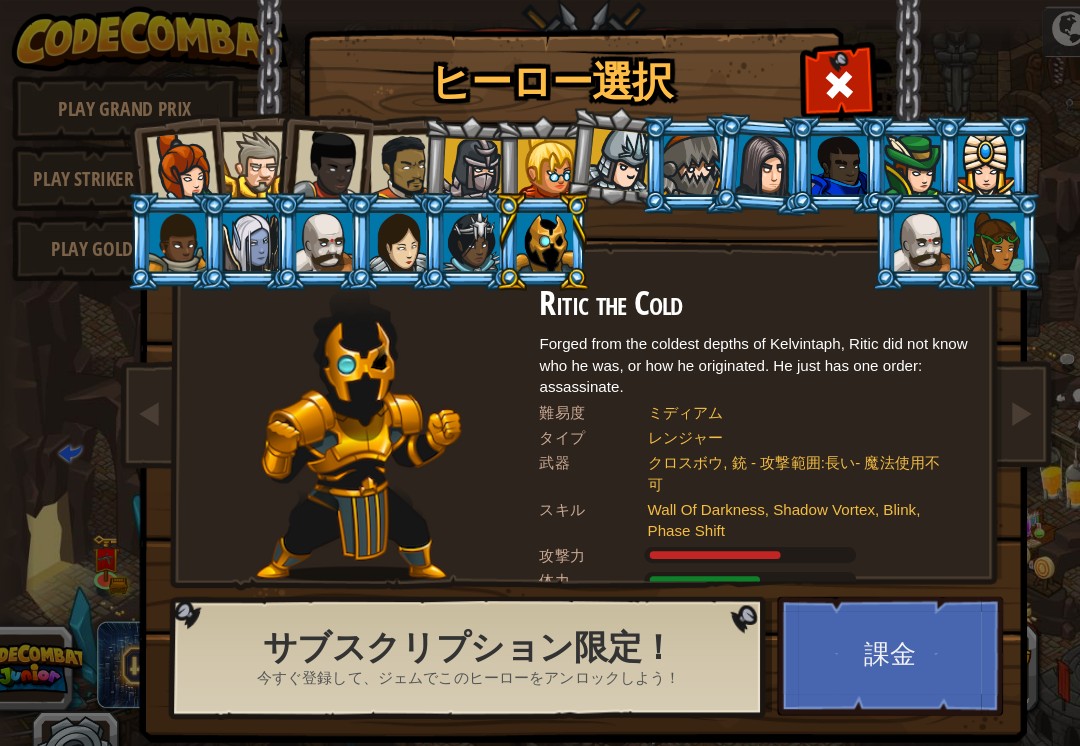 click at bounding box center [434, 224] 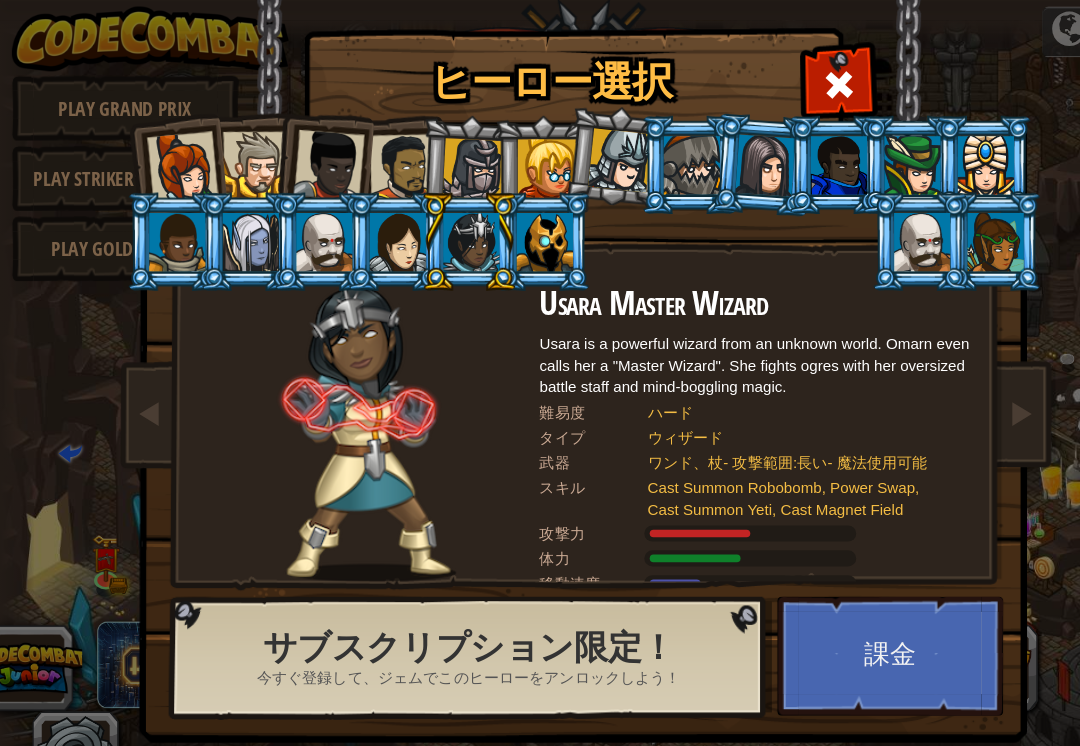 click at bounding box center (368, 225) 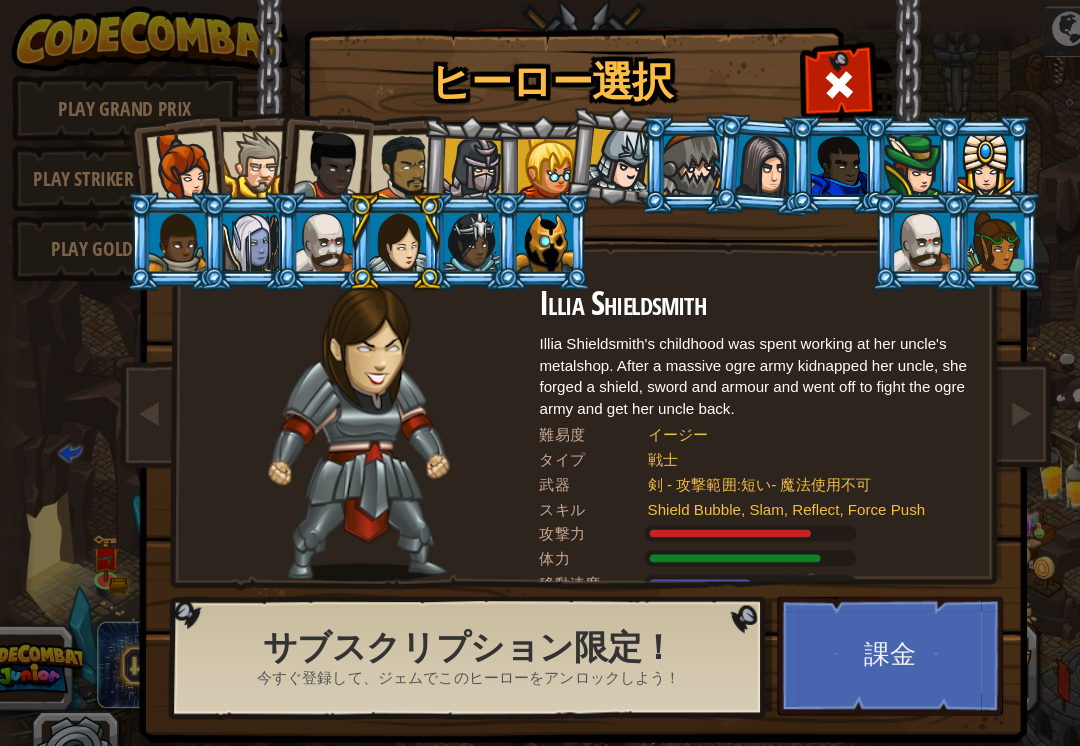 click at bounding box center (300, 225) 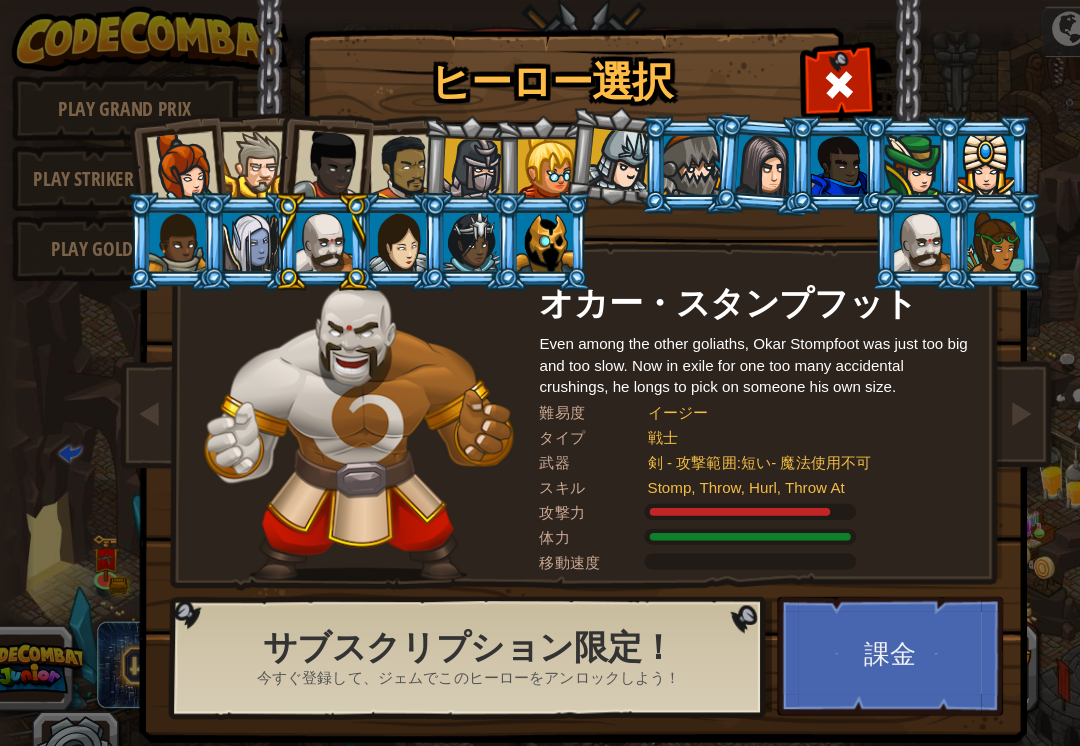 click at bounding box center [232, 225] 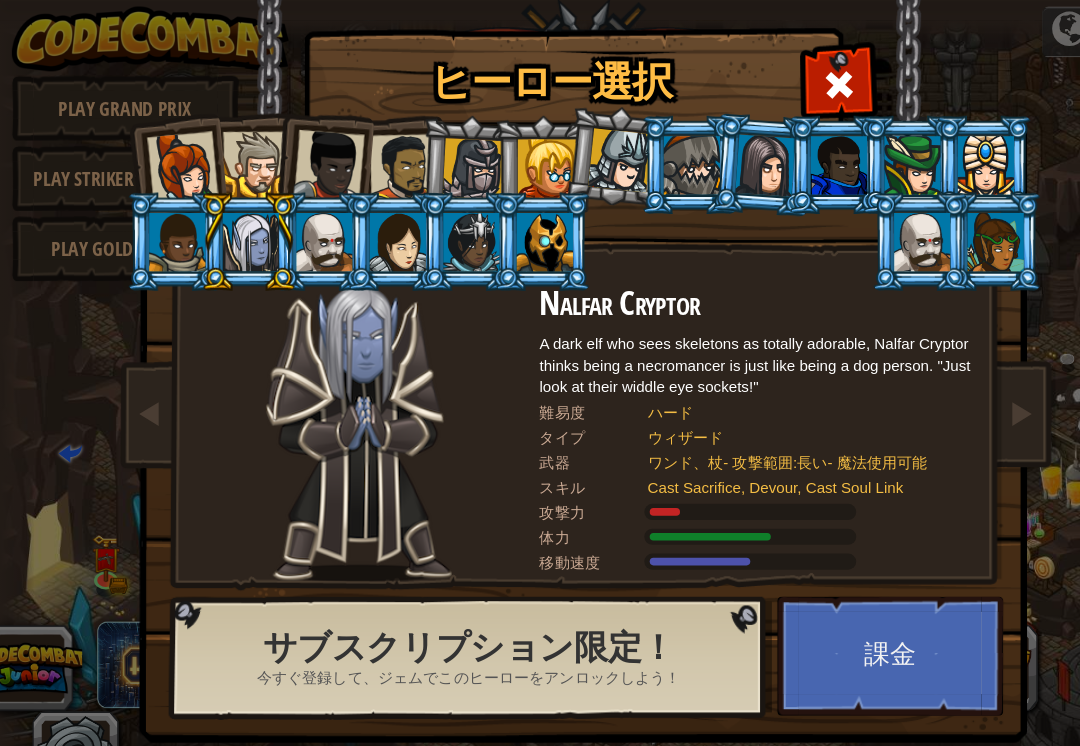 click at bounding box center (164, 225) 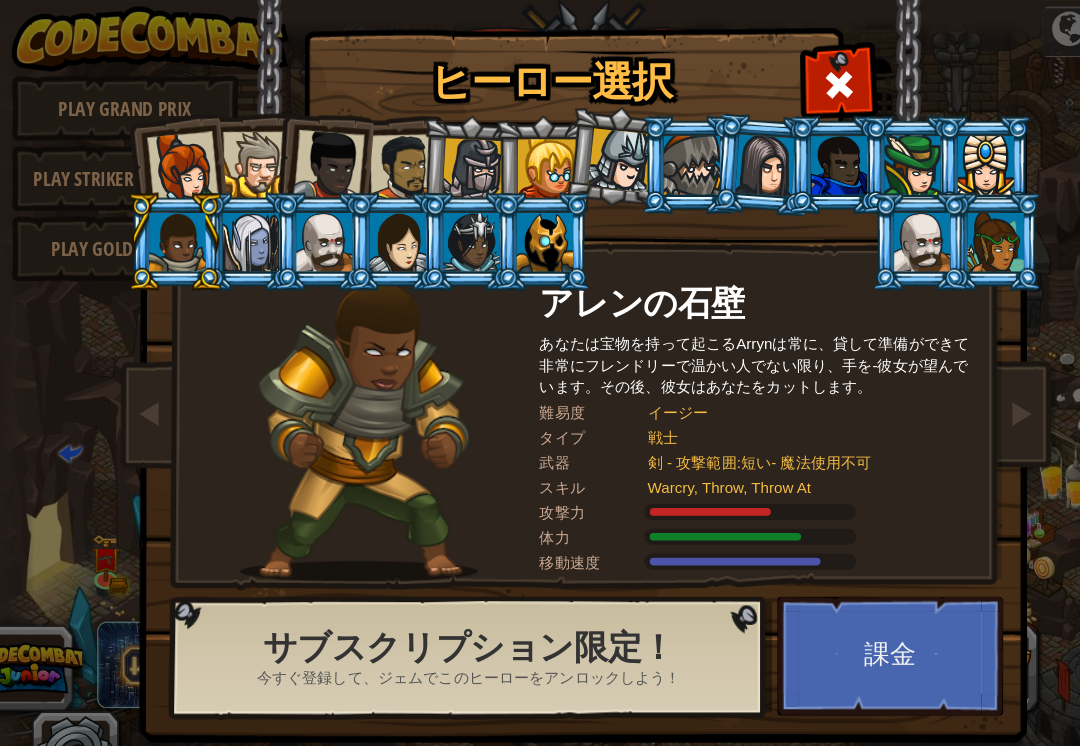 click at bounding box center [506, 157] 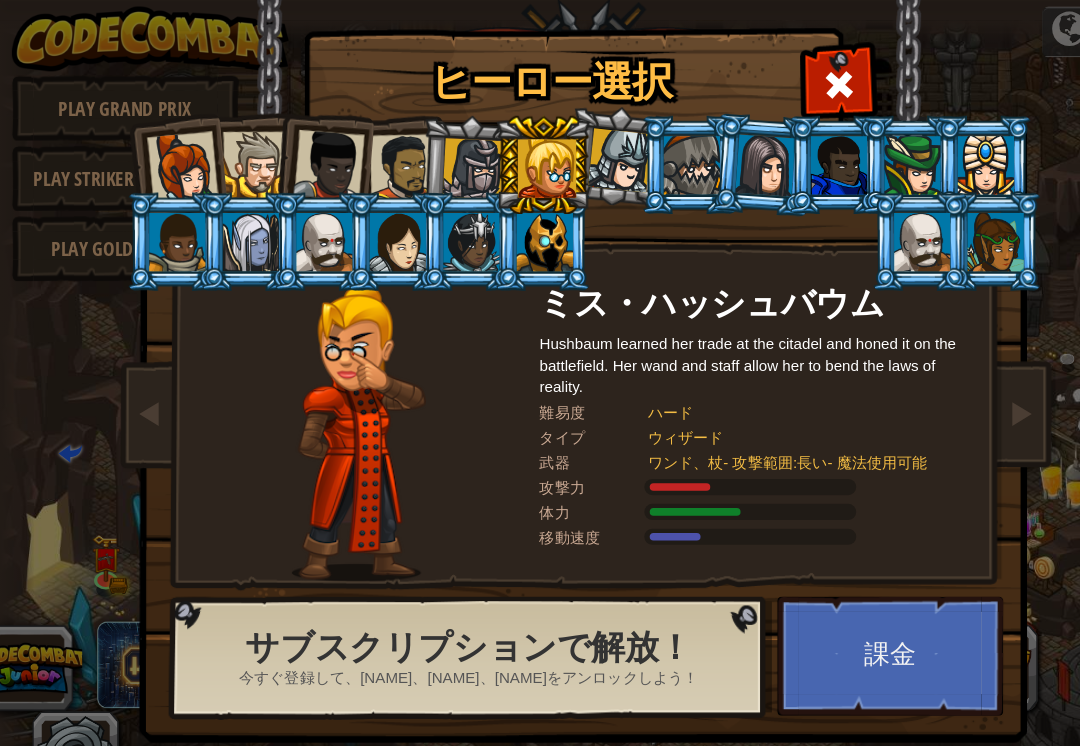 click at bounding box center [573, 149] 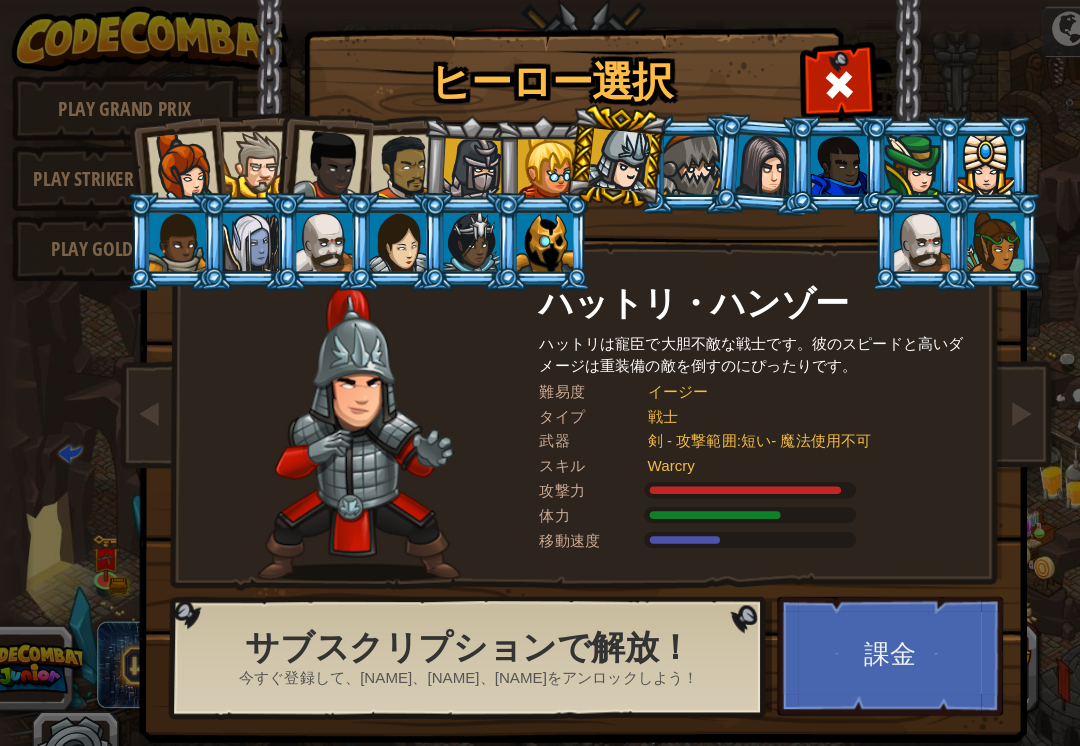click at bounding box center [304, 154] 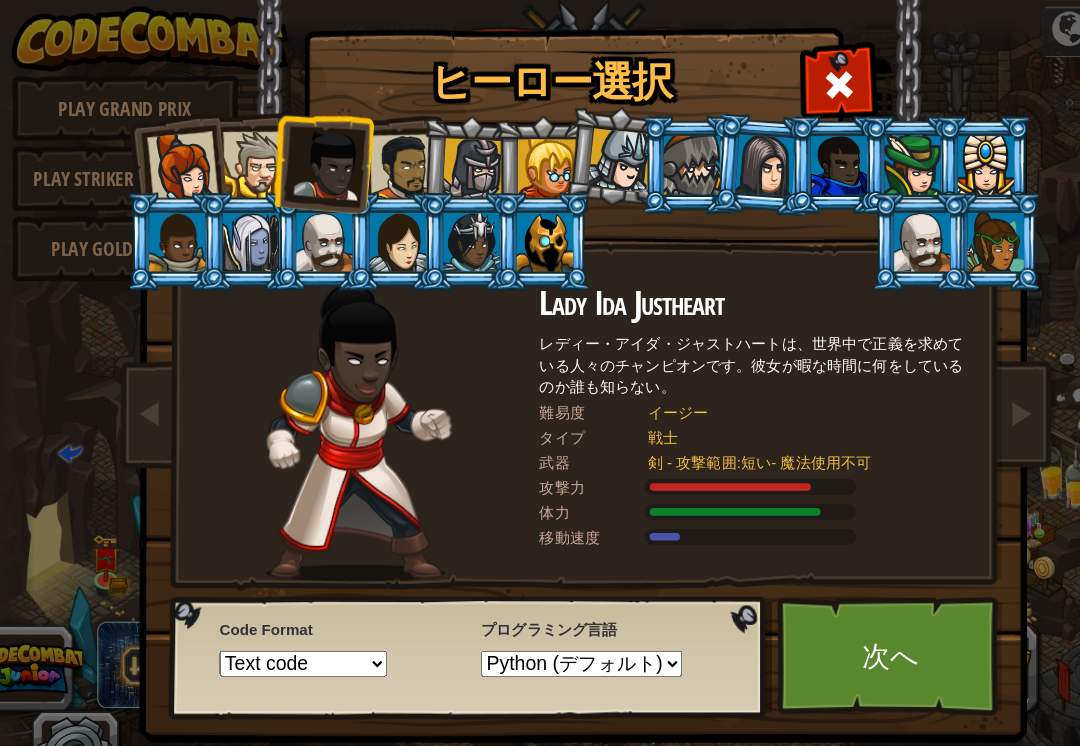 click at bounding box center (236, 153) 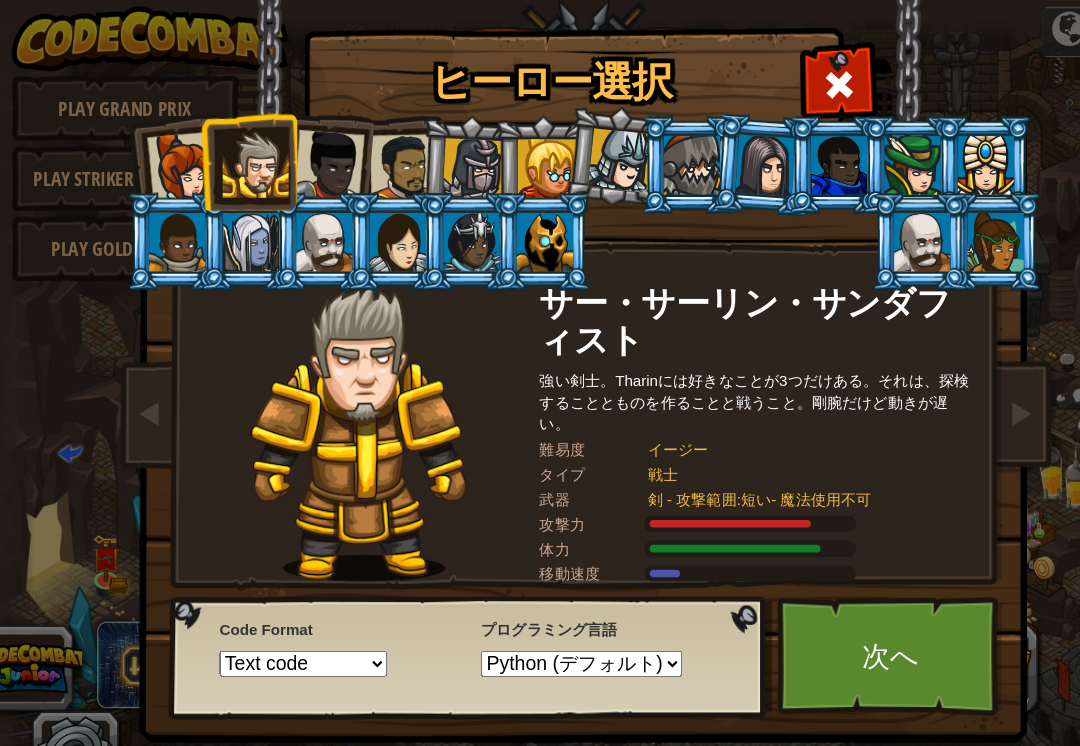 click at bounding box center (169, 156) 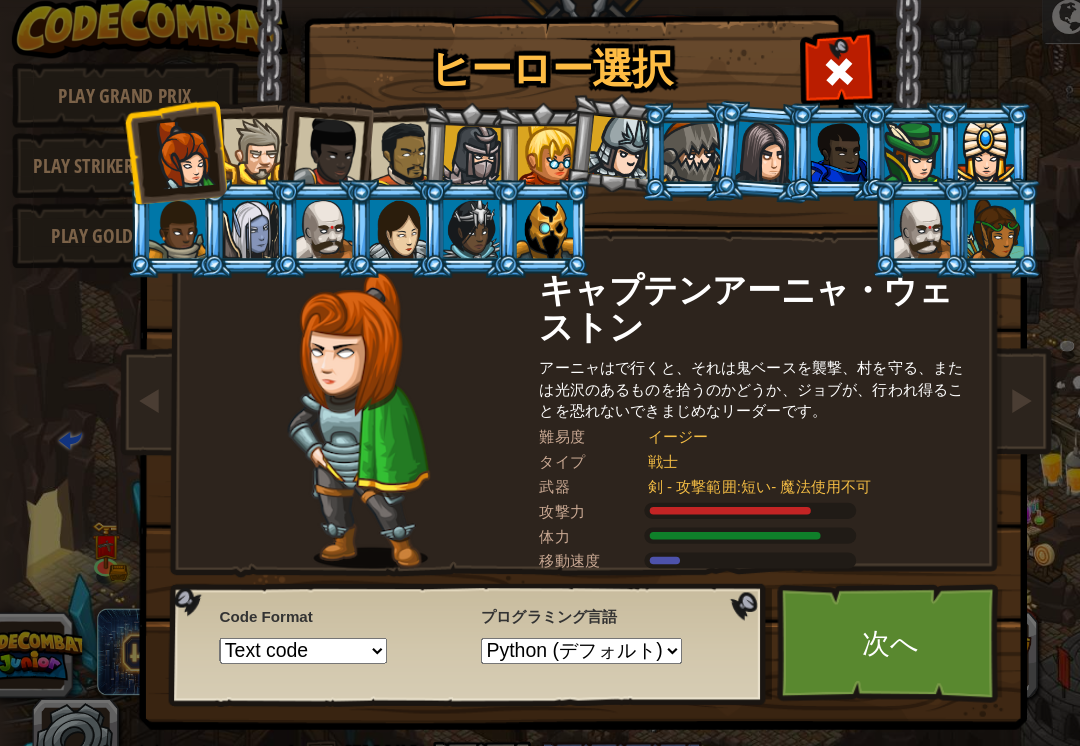 click at bounding box center [506, 157] 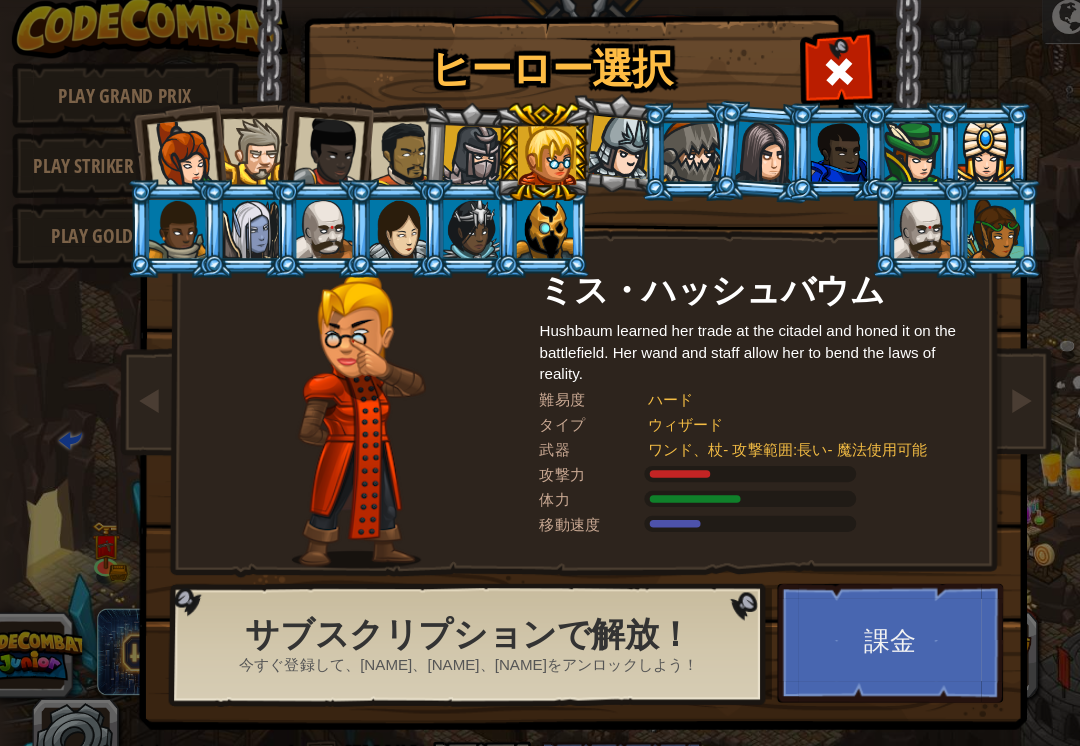 click at bounding box center (506, 157) 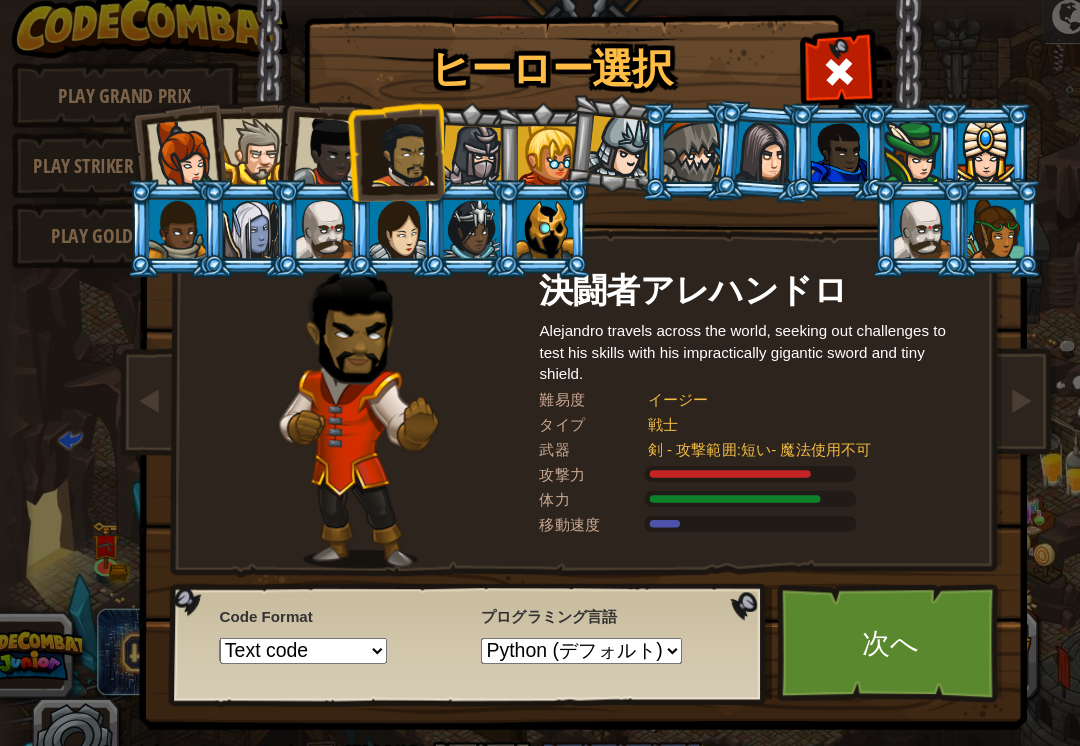 click at bounding box center (304, 154) 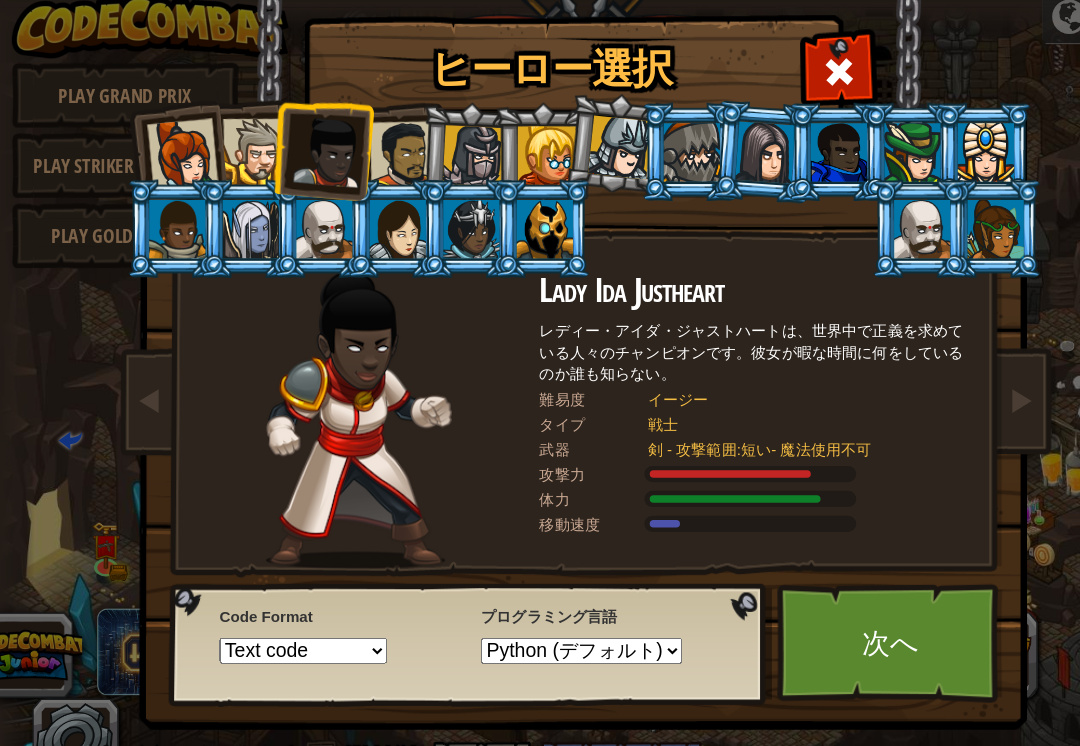 click at bounding box center [236, 153] 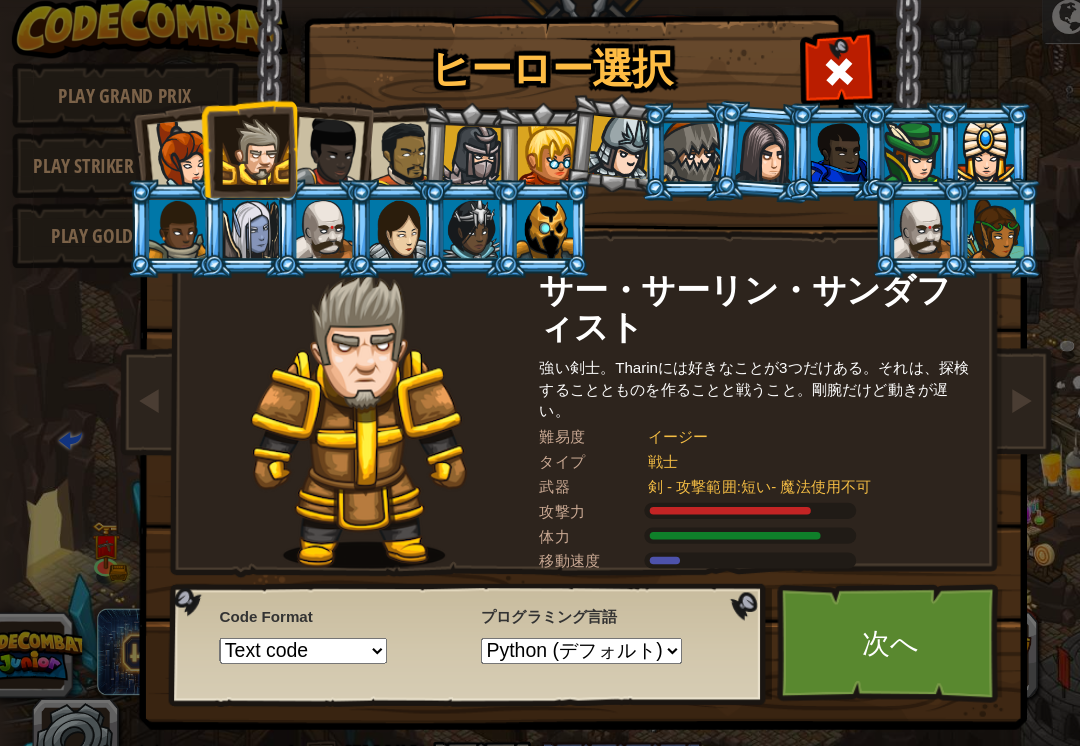 click at bounding box center (169, 156) 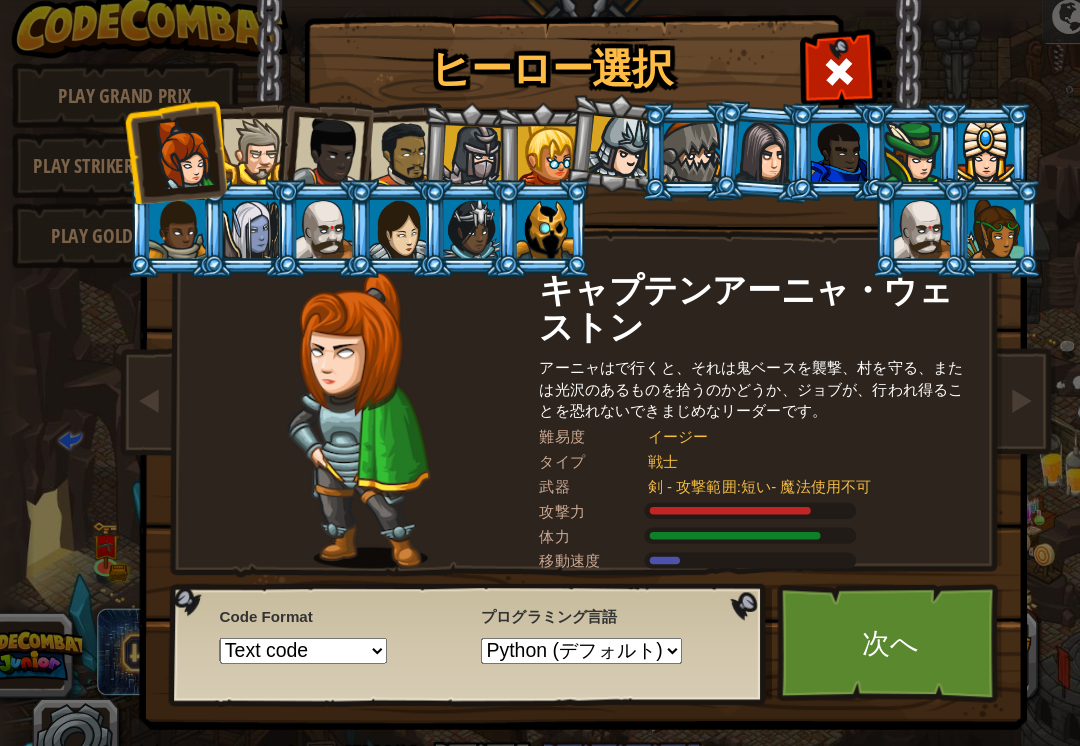 click on "次へ" at bounding box center (823, 608) 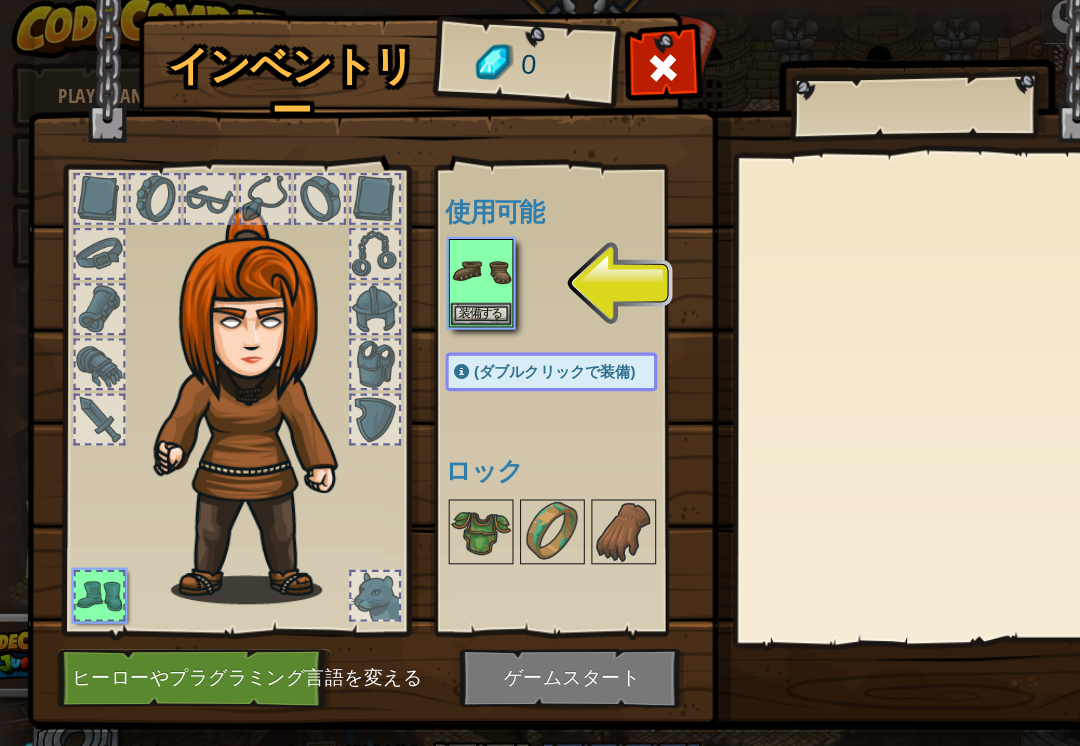 click at bounding box center [445, 264] 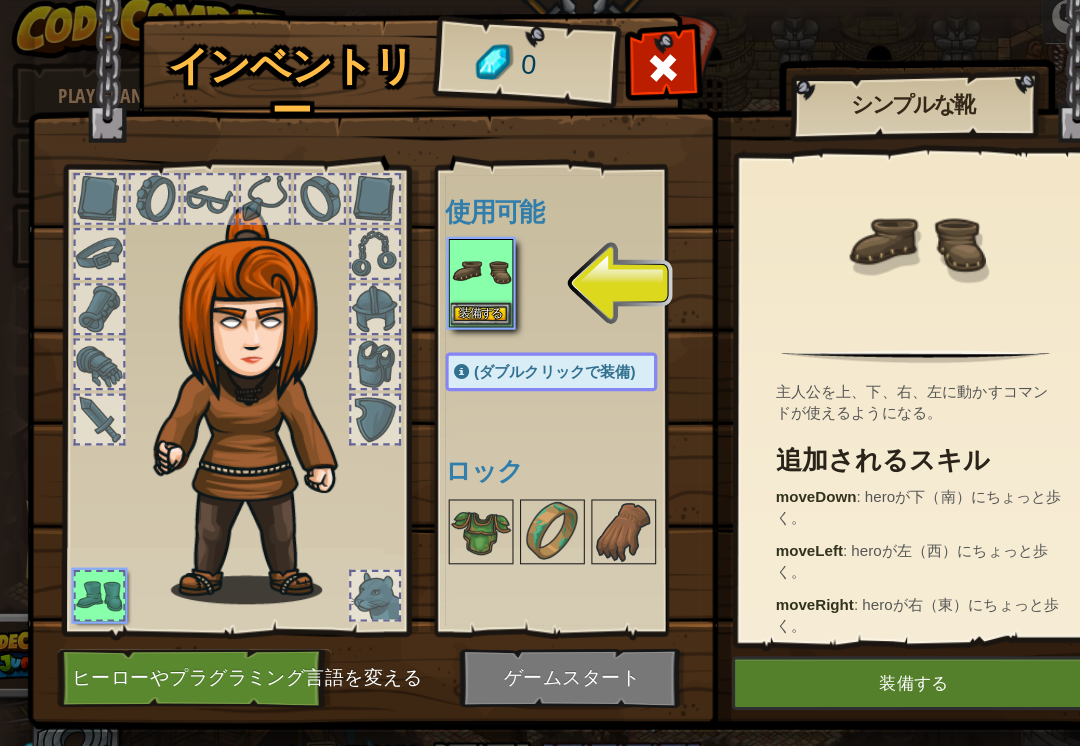 click on "装備する" at bounding box center [445, 303] 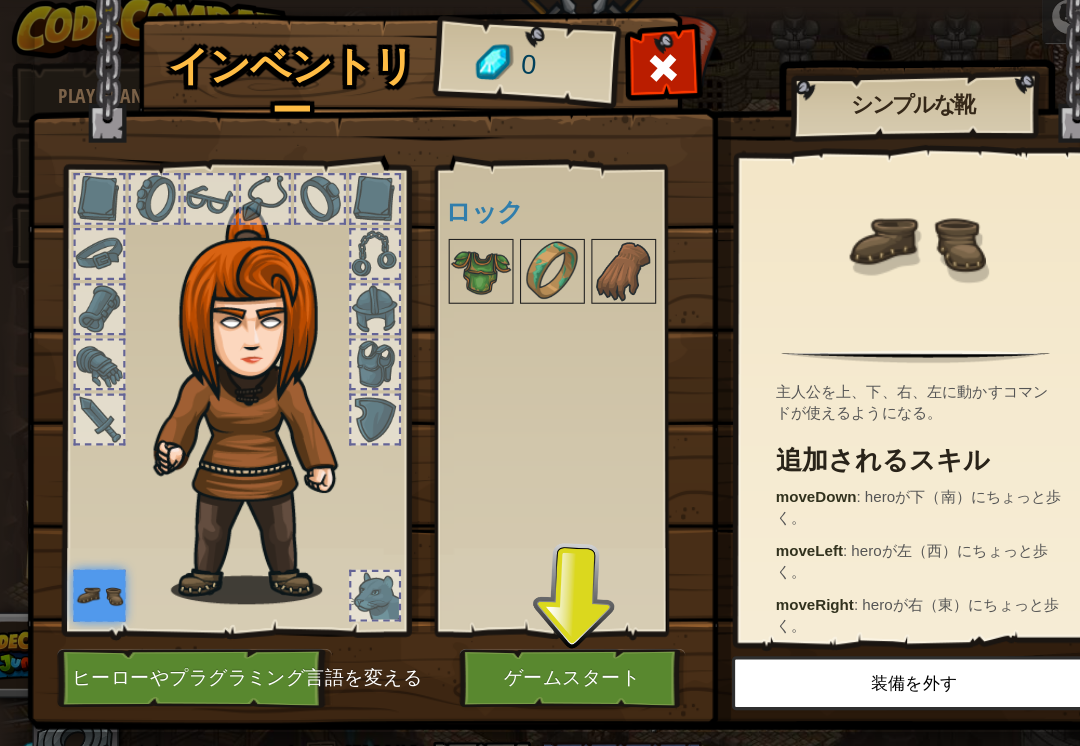 click on "ゲームスタート" at bounding box center [529, 640] 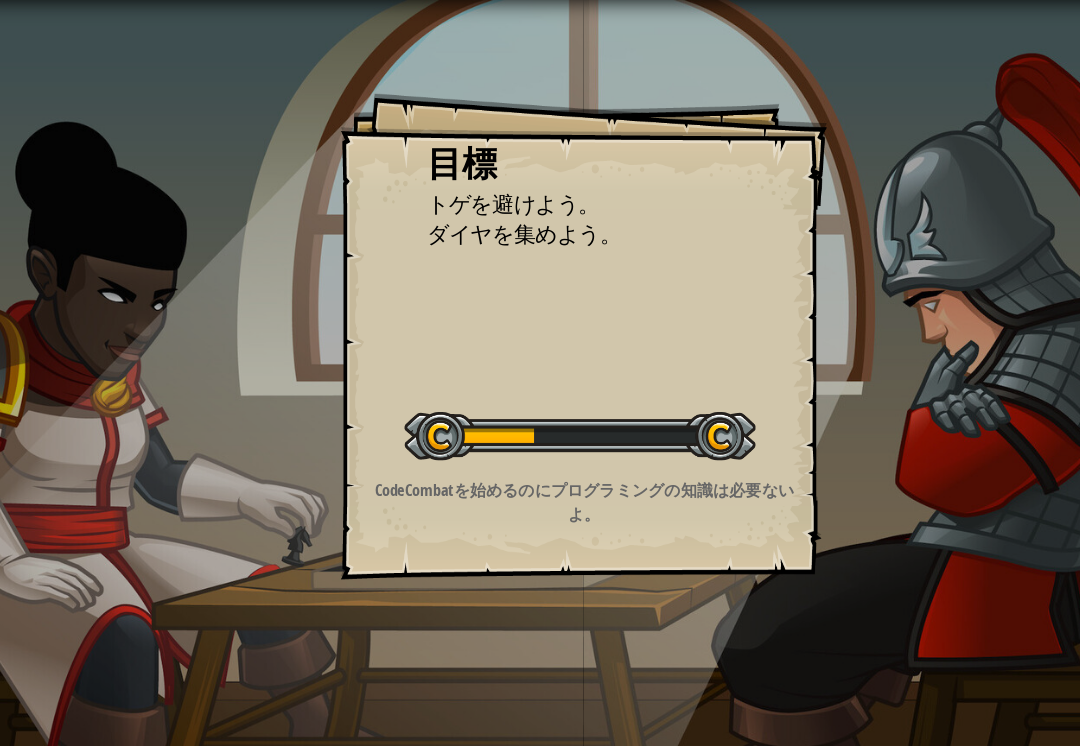 click on "目標 トゲを避けよう。 ダイヤを集めよう。 レベルスタート Error loading from server. Try refreshing the page. You'll need a subscription to play this level. 課金 You'll need to join a course to play this level. Back to my courses Ask your teacher to assign a license to you so you can continue to play CodeCombat! Back to my courses This level is locked. Back to my courses CodeCombatを始めるのにプログラミングの知識は必要ないよ。" at bounding box center [540, 373] 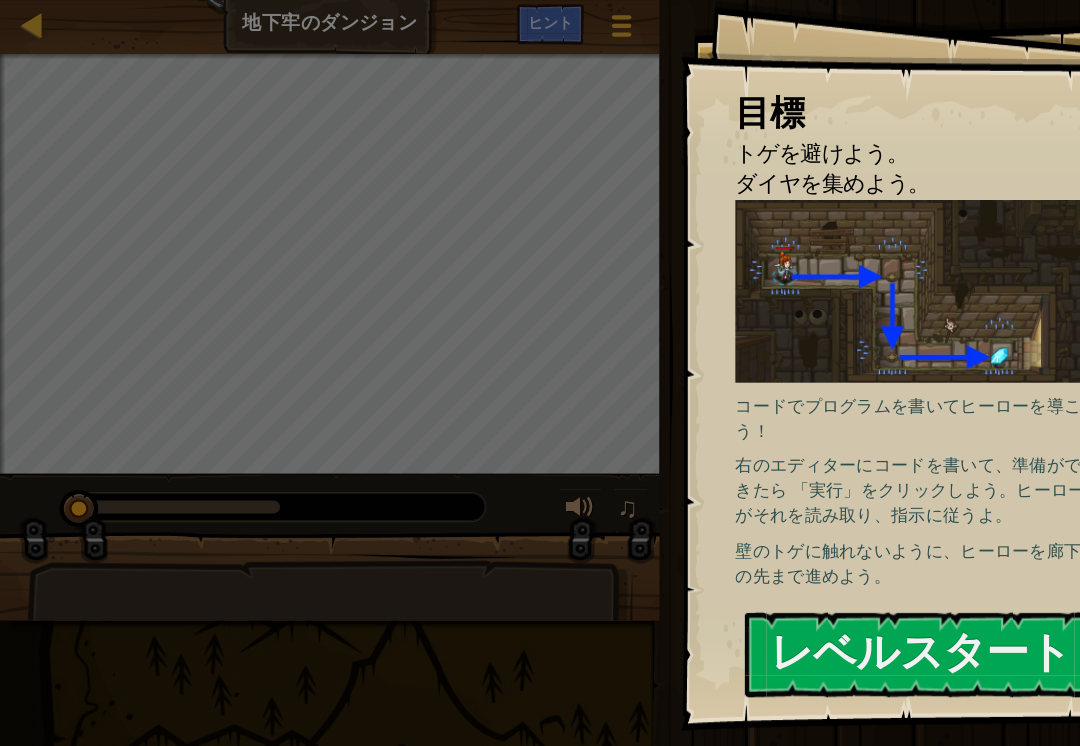 click on "レベルスタート" at bounding box center [851, 605] 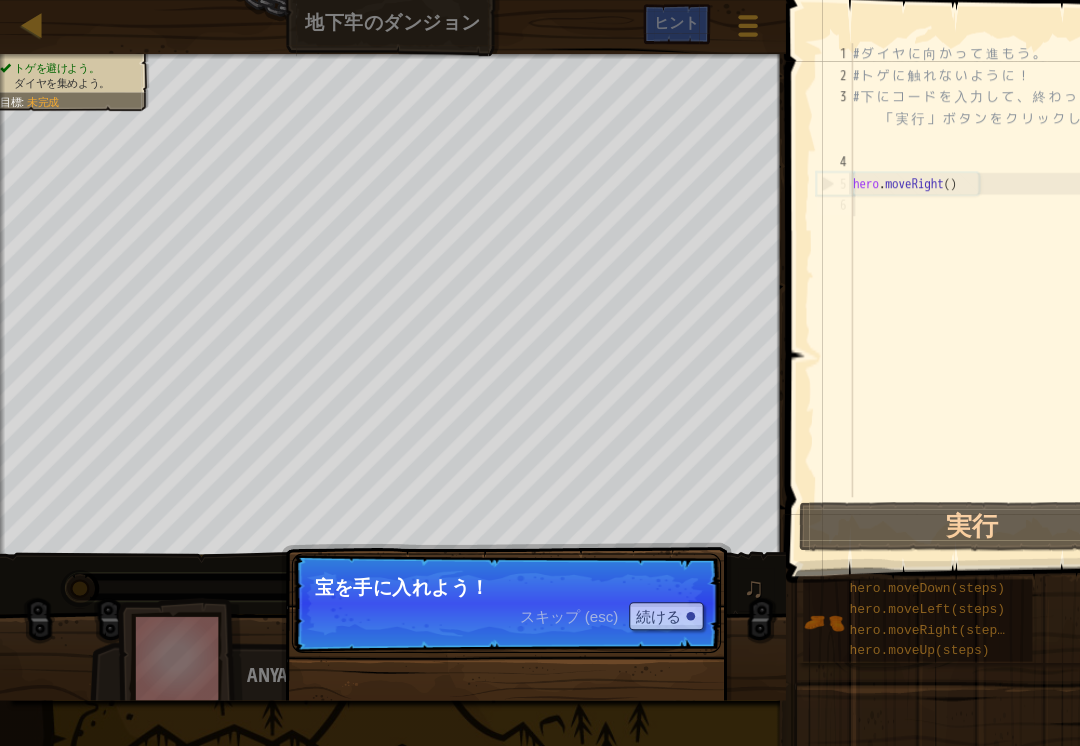 click on "続ける" at bounding box center (616, 570) 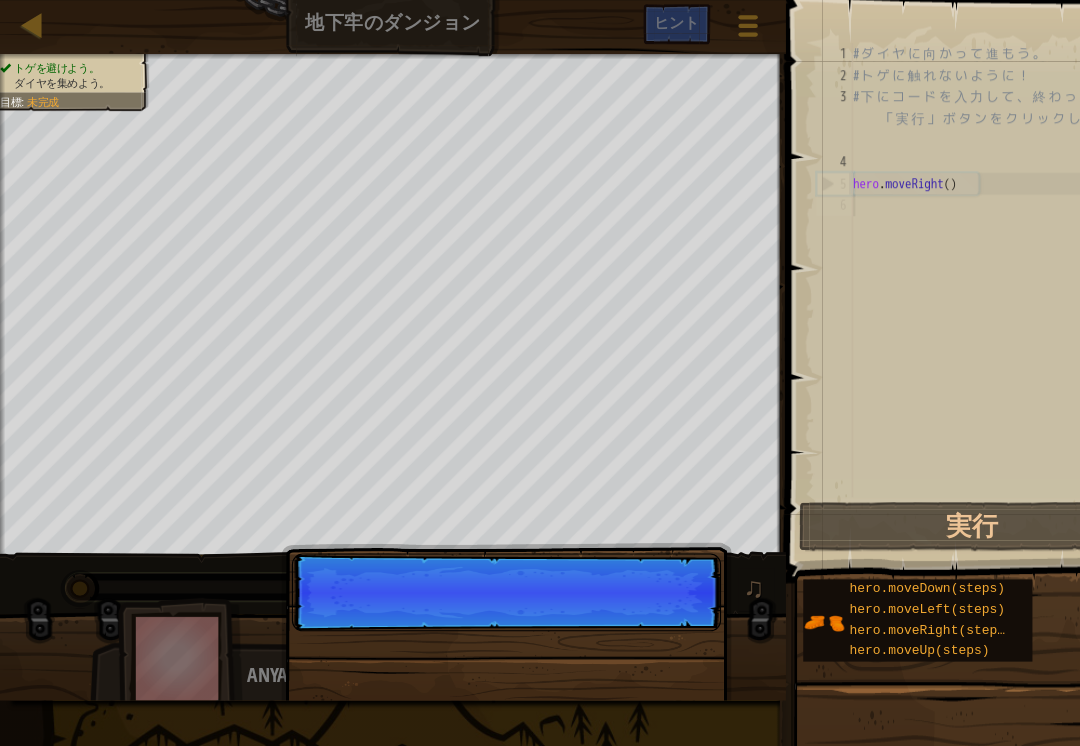 scroll, scrollTop: 10, scrollLeft: 0, axis: vertical 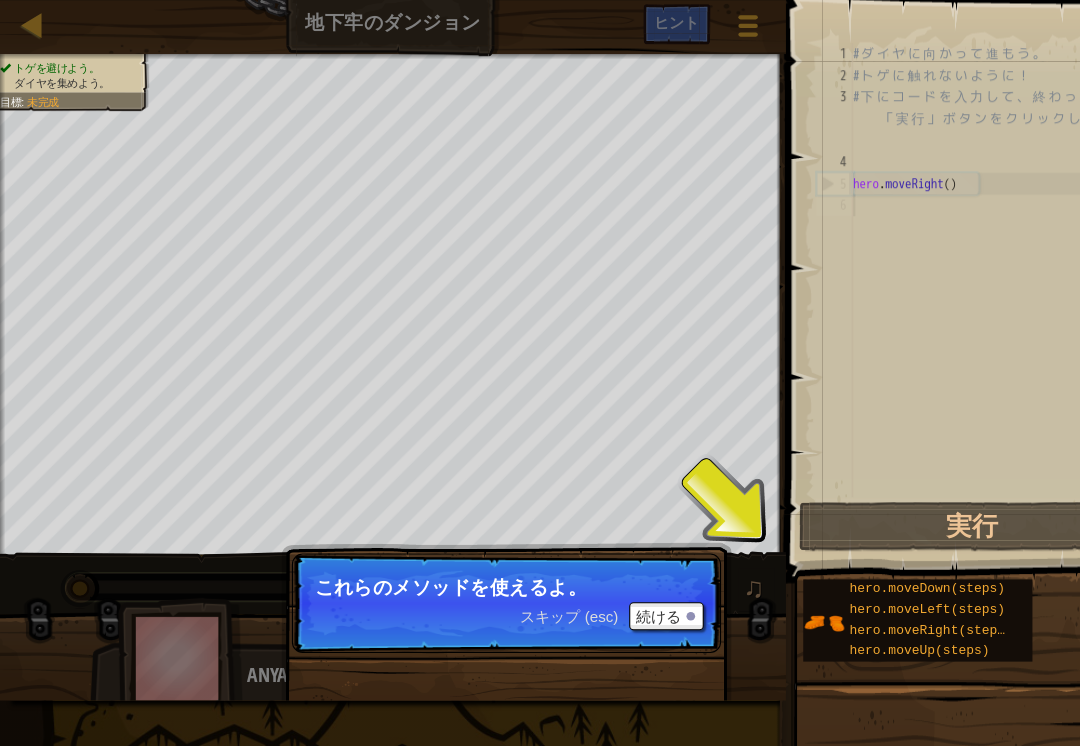 click at bounding box center (900, 811) 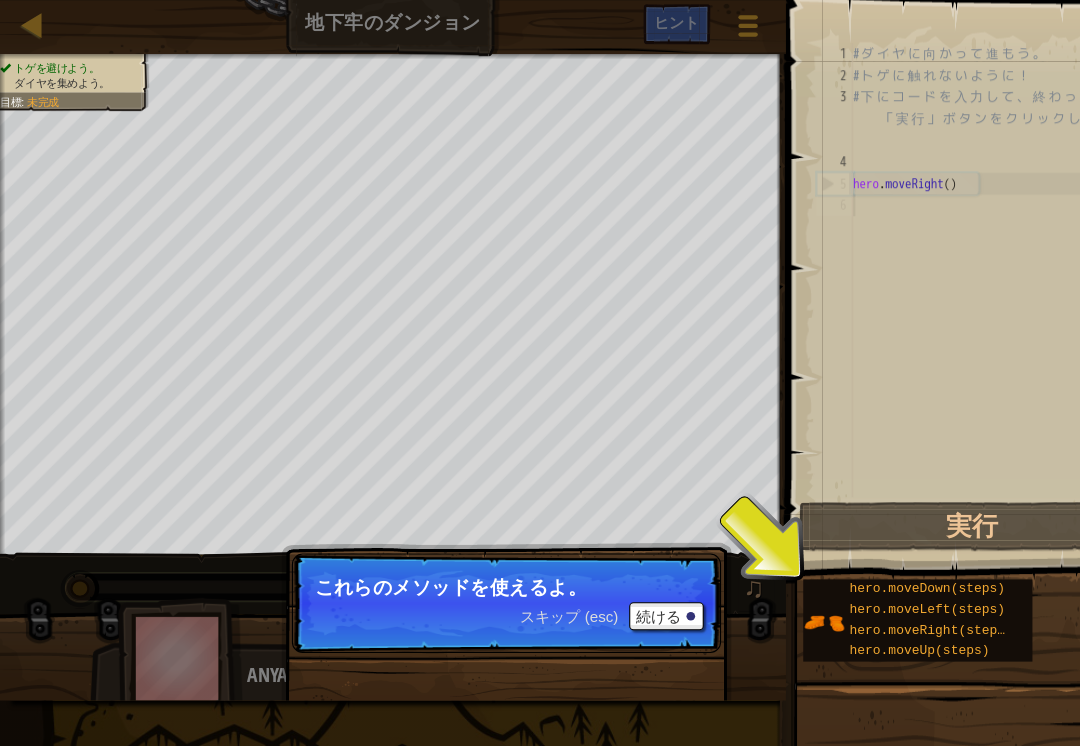 click at bounding box center (639, 570) 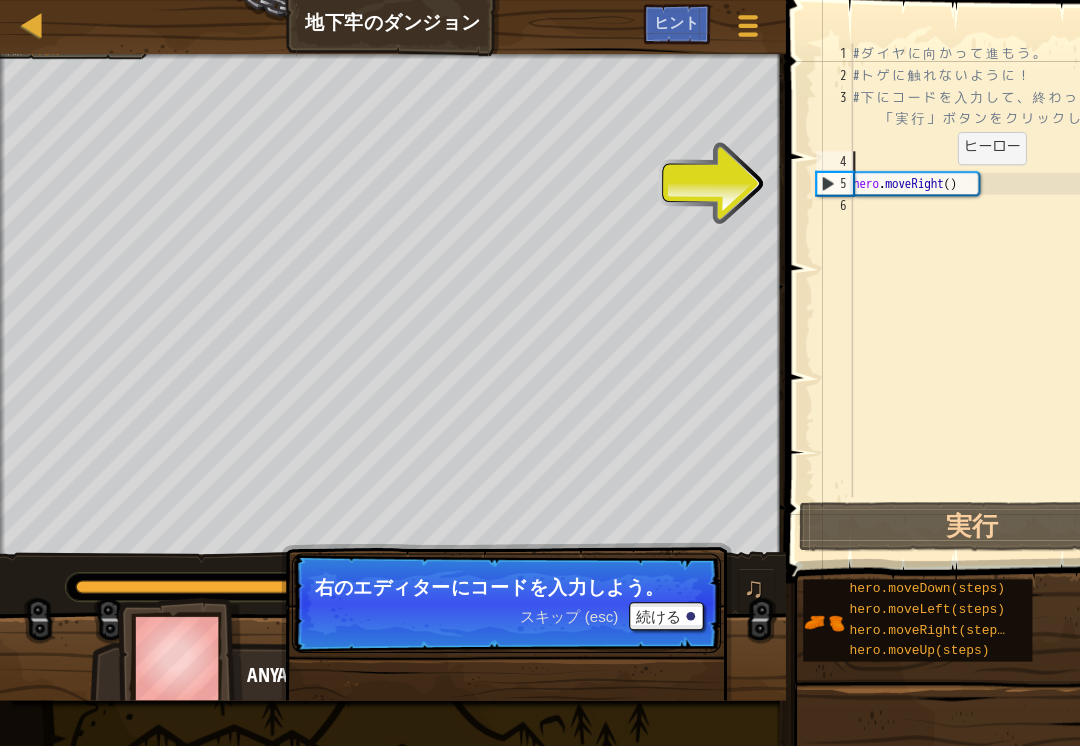 click on "#  ダ イ ヤ に 向 か っ て 進 も う 。 #  ト ゲ に 触 れ な い よ う に ！ #  下 に コ ー ド を 入 力 し て 、 終 わ っ た ら      「 実 行 」 ボ タ ン を ク リ ッ ク し よ う 。      hero . moveRight ( )" at bounding box center [917, 270] 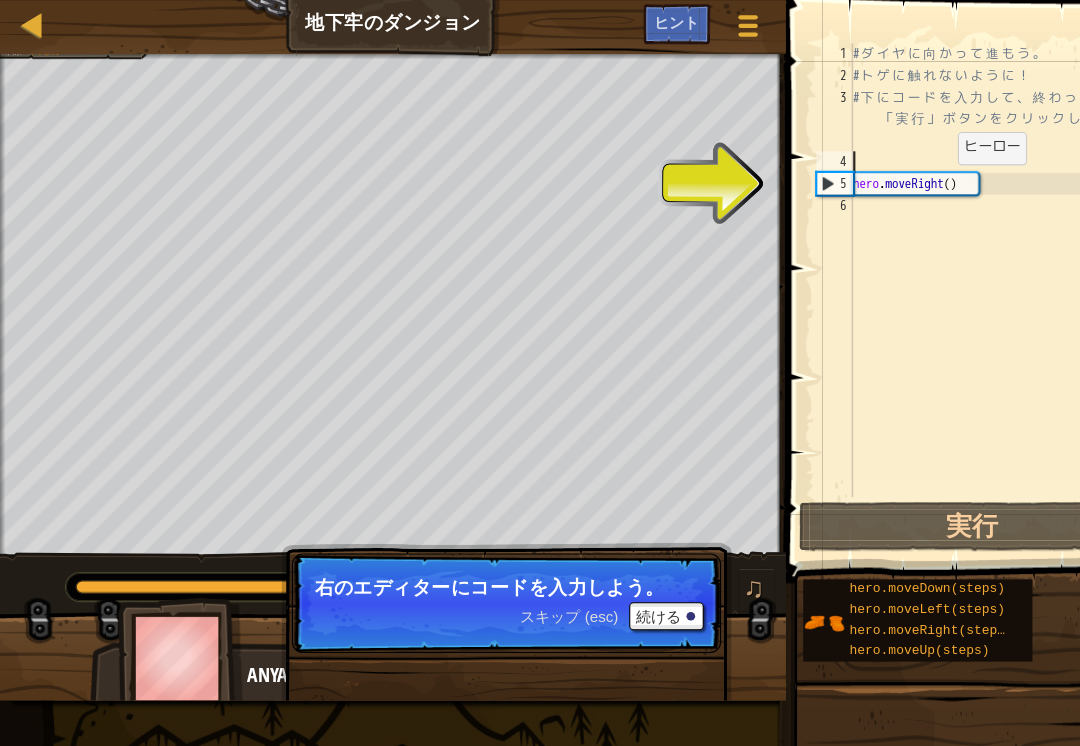 type on "# 下にコードを入力して、終わったら「実行」ボタンをクリックしよう。" 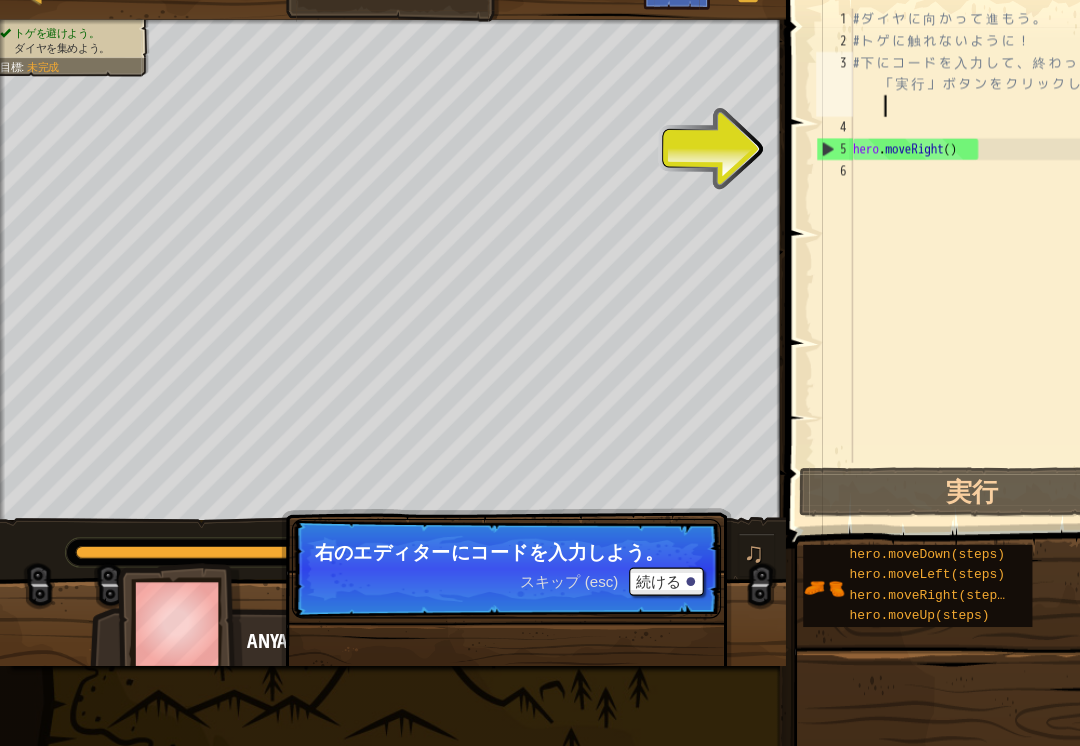 click on "続ける" at bounding box center [616, 570] 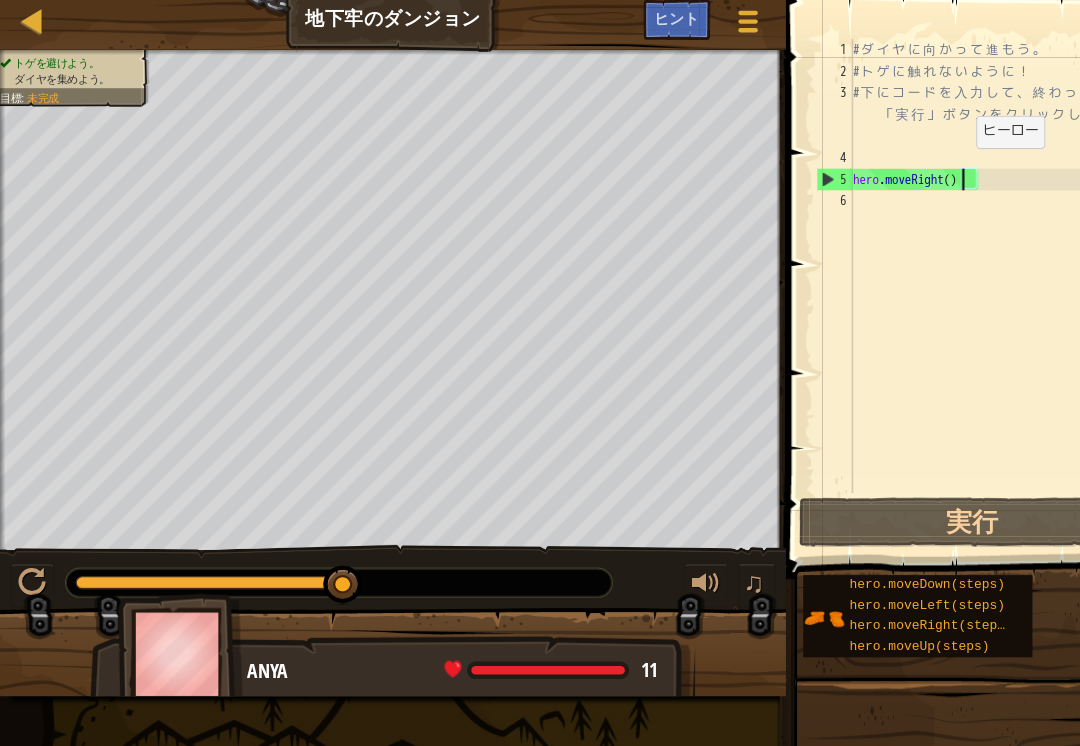 type on "hero.moveRight()" 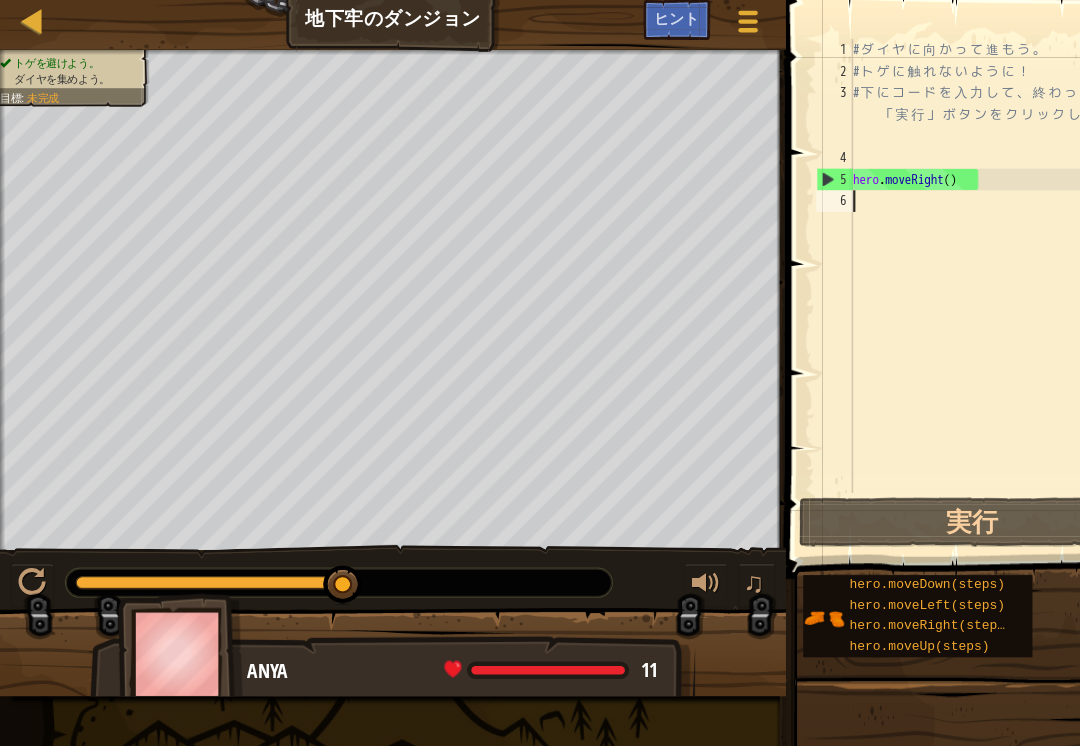 click on "#  ダ イ ヤ に 向 か っ て 進 も う 。 #  ト ゲ に 触 れ な い よ う に ！ #  下 に コ ー ド を 入 力 し て 、 終 わ っ た ら      「 実 行 」 ボ タ ン を ク リ ッ ク し よ う 。      hero . moveRight ( )" at bounding box center [917, 270] 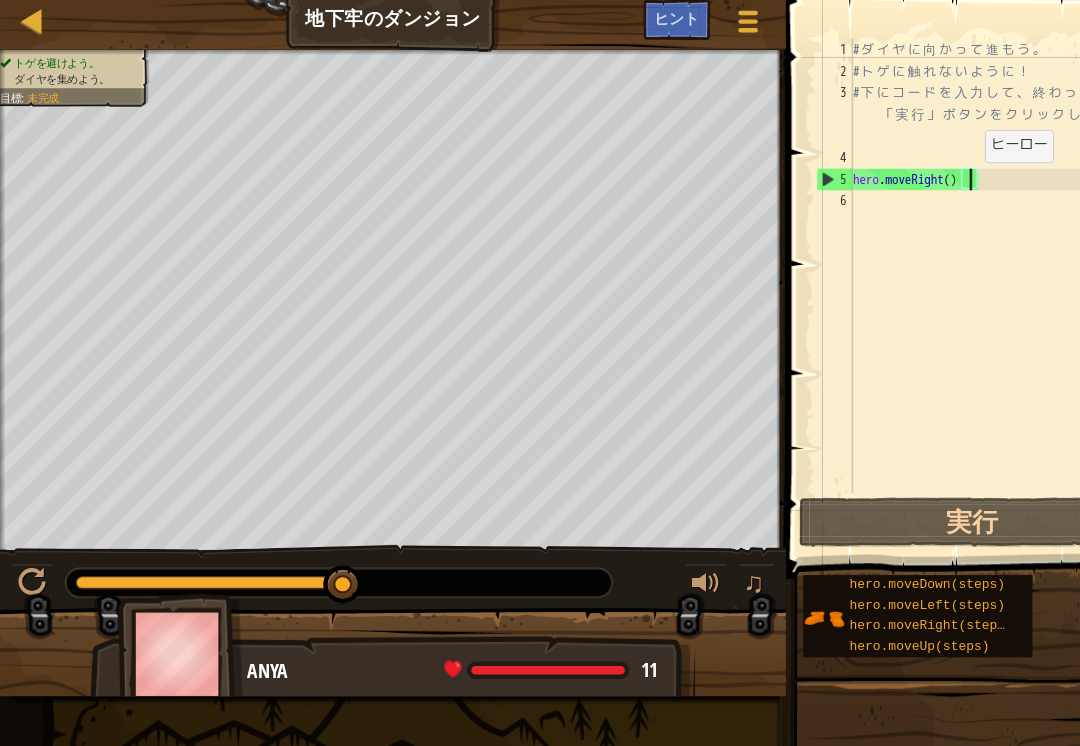 click on "#  ダ イ ヤ に 向 か っ て 進 も う 。 #  ト ゲ に 触 れ な い よ う に ！ #  下 に コ ー ド を 入 力 し て 、 終 わ っ た ら      「 実 行 」 ボ タ ン を ク リ ッ ク し よ う 。      hero . moveRight ( )" at bounding box center (917, 270) 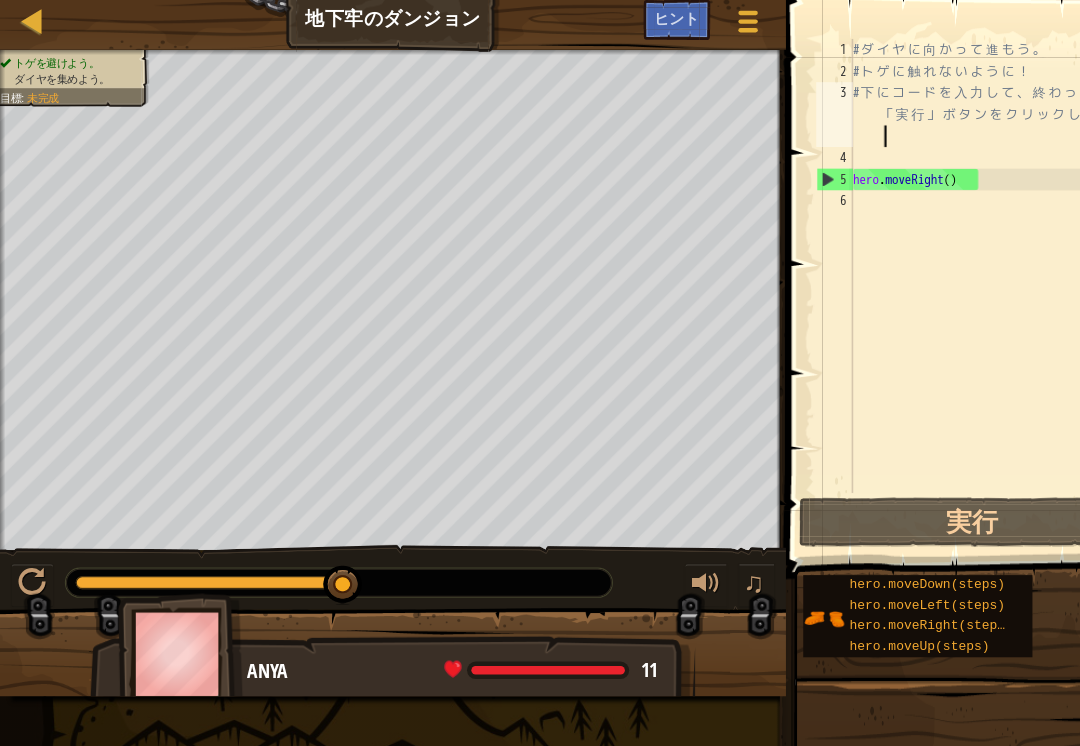 type on "hero.moveRight()" 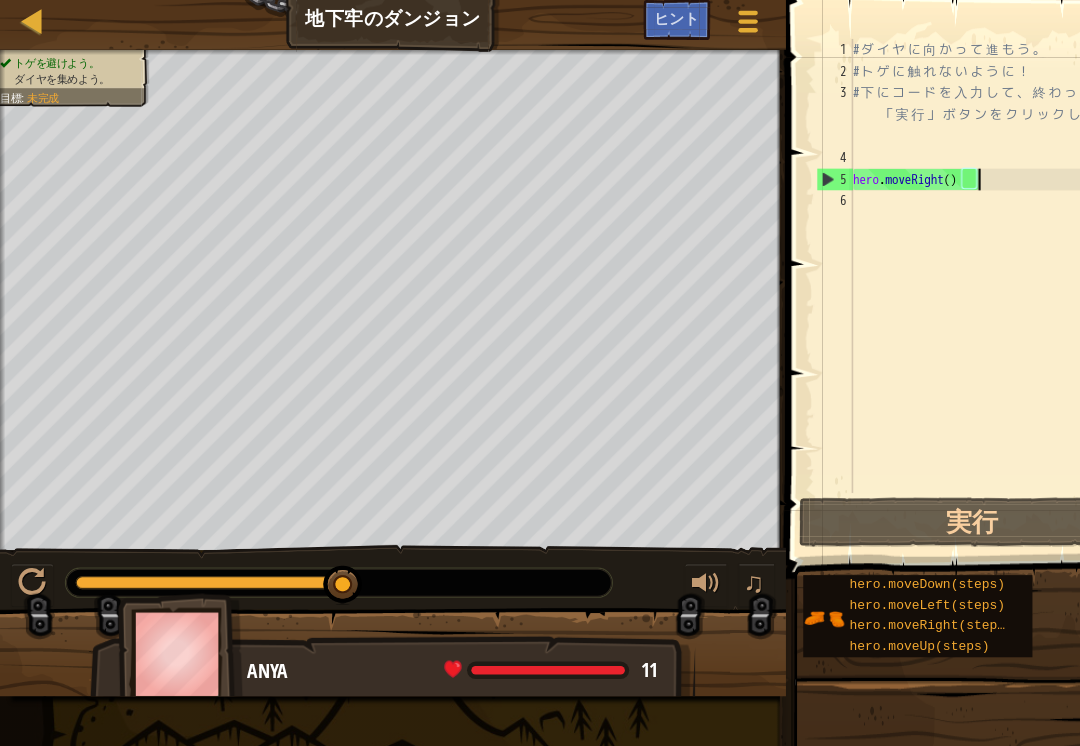 click on "#  ダ イ ヤ に 向 か っ て 進 も う 。 #  ト ゲ に 触 れ な い よ う に ！ #  下 に コ ー ド を 入 力 し て 、 終 わ っ た ら      「 実 行 」 ボ タ ン を ク リ ッ ク し よ う 。      hero . moveRight ( )" at bounding box center (917, 270) 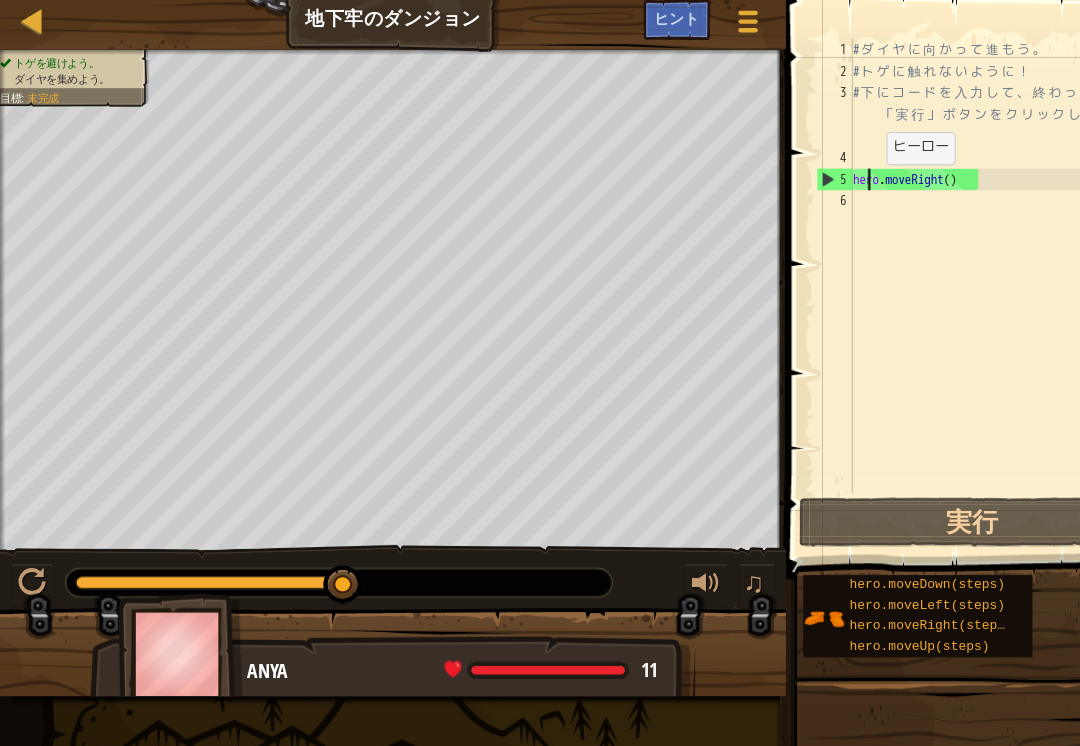 click on "#  ダ イ ヤ に 向 か っ て 進 も う 。 #  ト ゲ に 触 れ な い よ う に ！ #  下 に コ ー ド を 入 力 し て 、 終 わ っ た ら      「 実 行 」 ボ タ ン を ク リ ッ ク し よ う 。      hero . moveRight ( )" at bounding box center [917, 270] 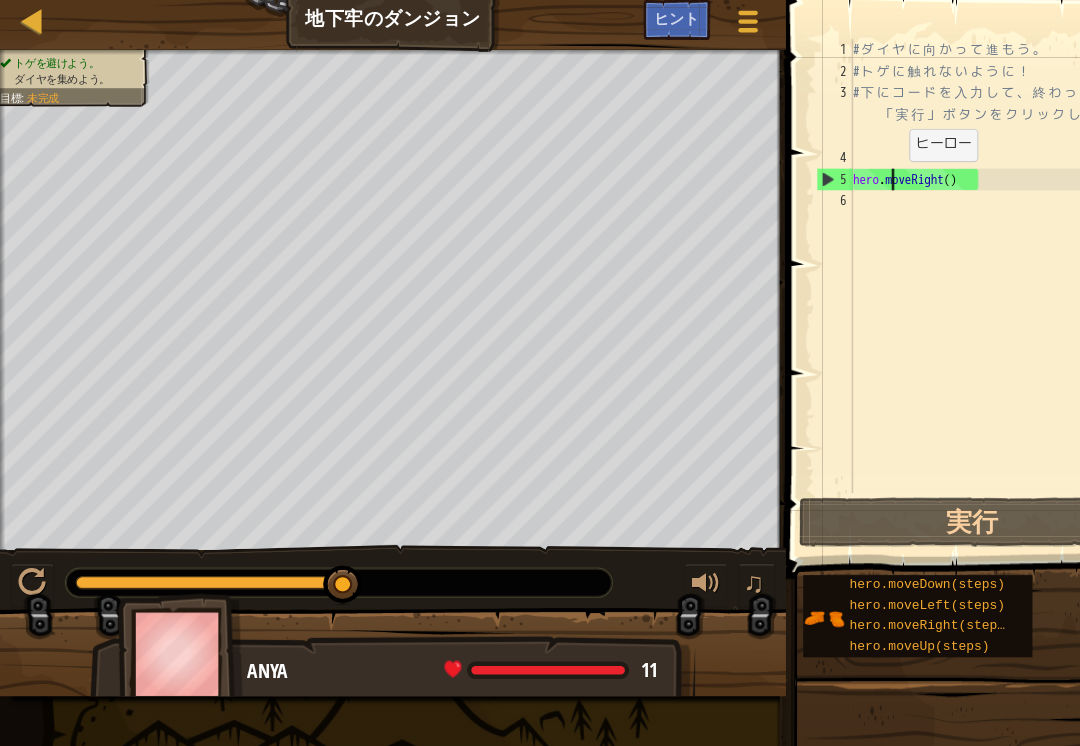 type on "# 下にコードを入力して、終わったら「実行」ボタンをクリックしよう。" 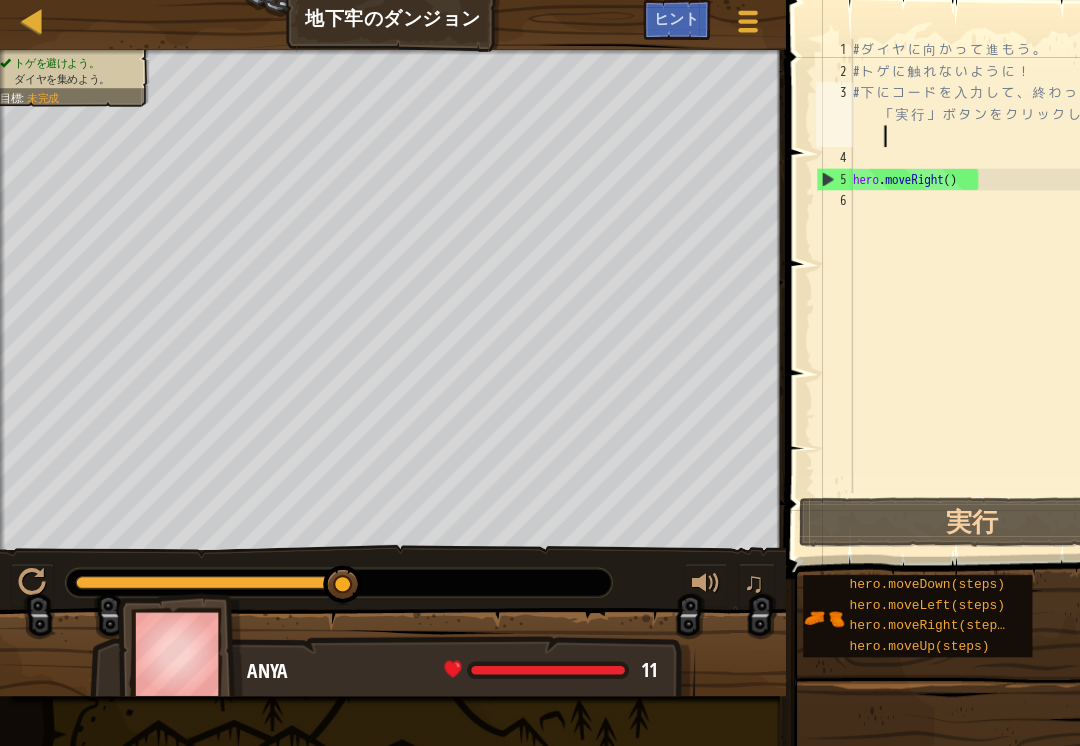 click on "#  ダ イ ヤ に 向 か っ て 進 も う 。 #  ト ゲ に 触 れ な い よ う に ！ #  下 に コ ー ド を 入 力 し て 、 終 わ っ た ら      「 実 行 」 ボ タ ン を ク リ ッ ク し よ う 。      hero . moveRight ( )" at bounding box center (917, 270) 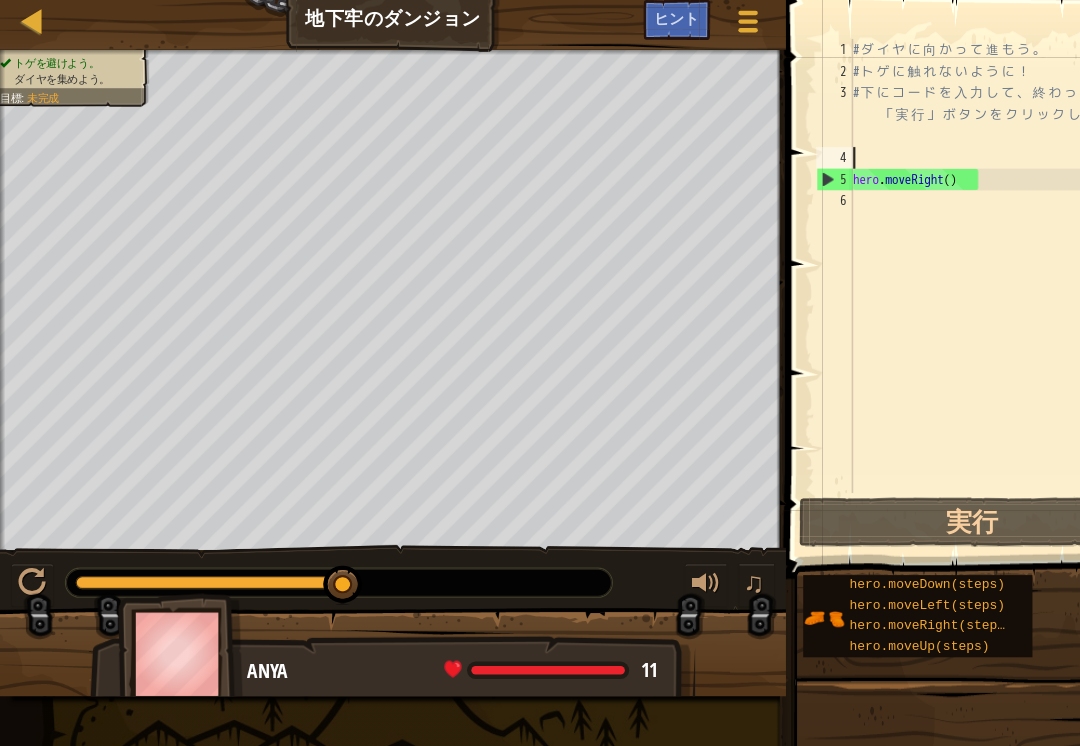 click on "実行" at bounding box center (898, 487) 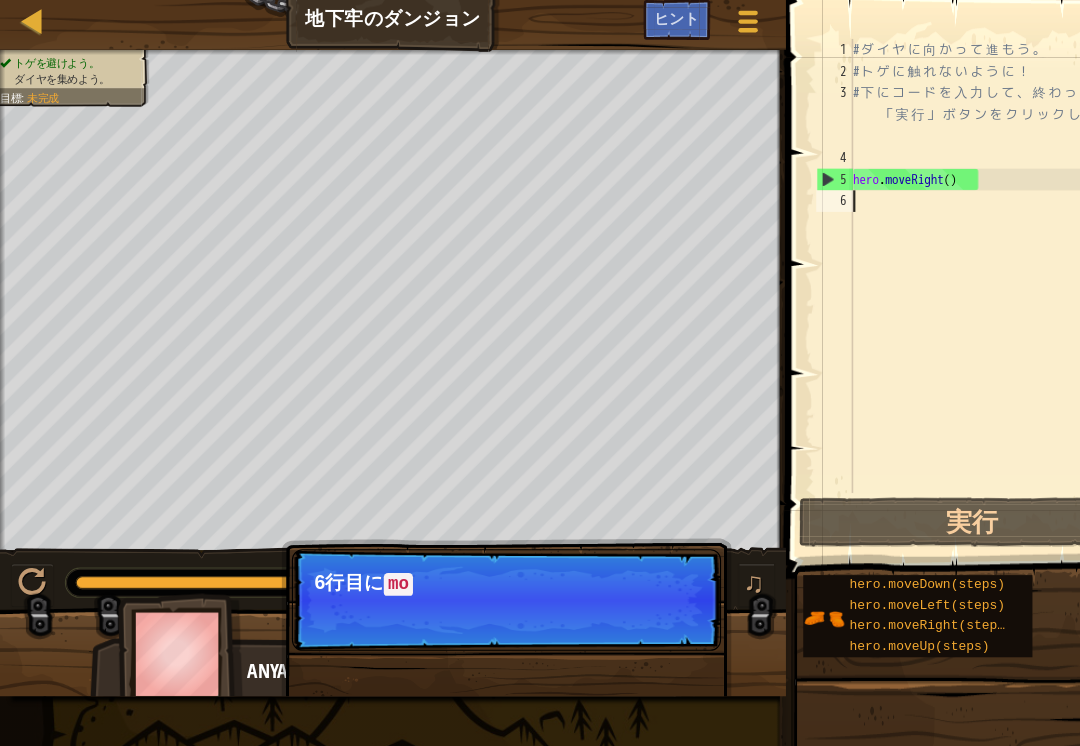 click on "実行" at bounding box center (898, 487) 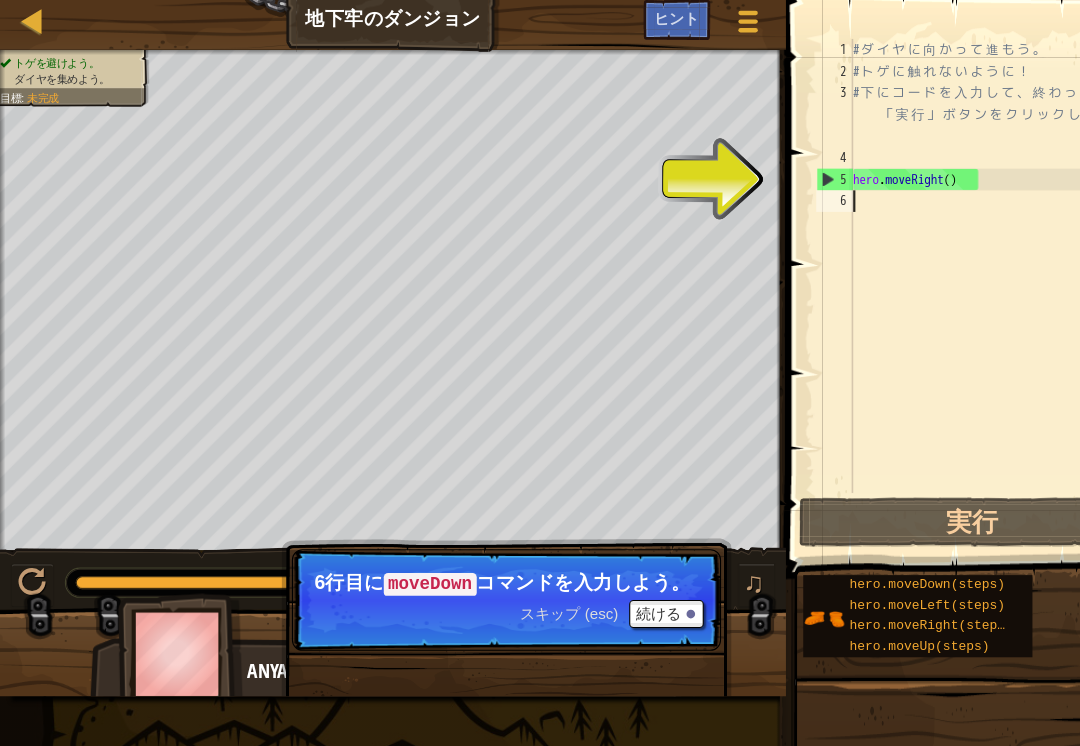 click on "#  ダ イ ヤ に 向 か っ て 進 も う 。 #  ト ゲ に 触 れ な い よ う に ！ #  下 に コ ー ド を 入 力 し て 、 終 わ っ た ら      「 実 行 」 ボ タ ン を ク リ ッ ク し よ う 。      hero . moveRight ( )" at bounding box center (917, 270) 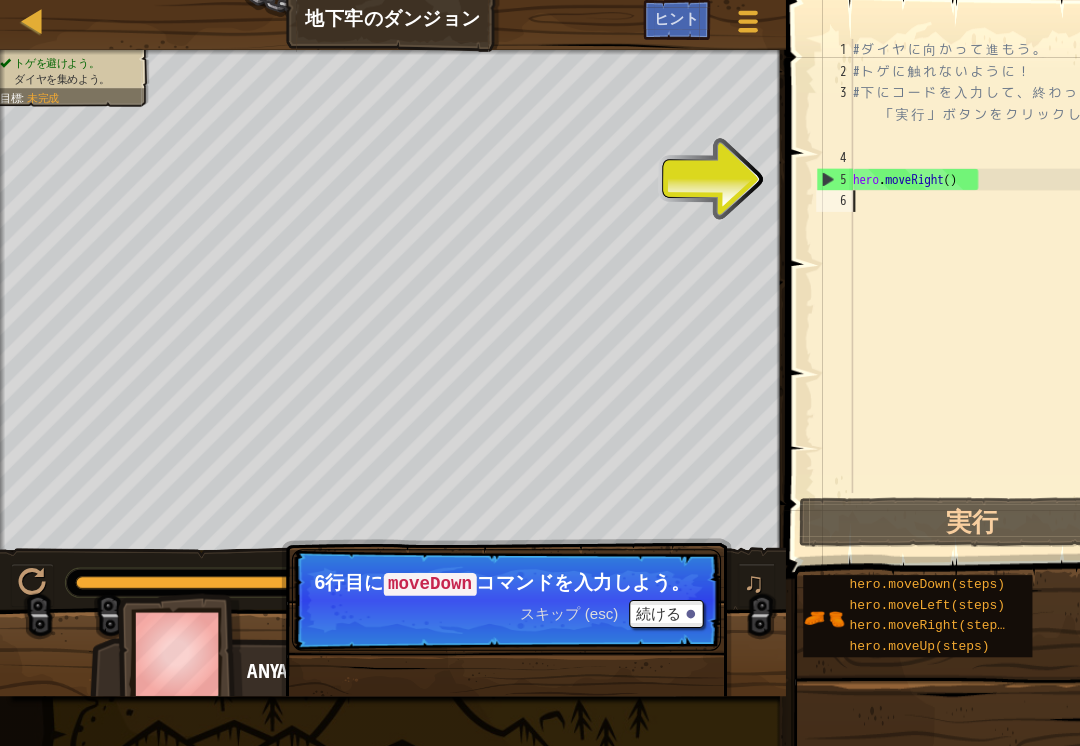 click on "スキップ (esc) 続ける  6行目に moveDown コマンドを入力しよう。" at bounding box center [468, 559] 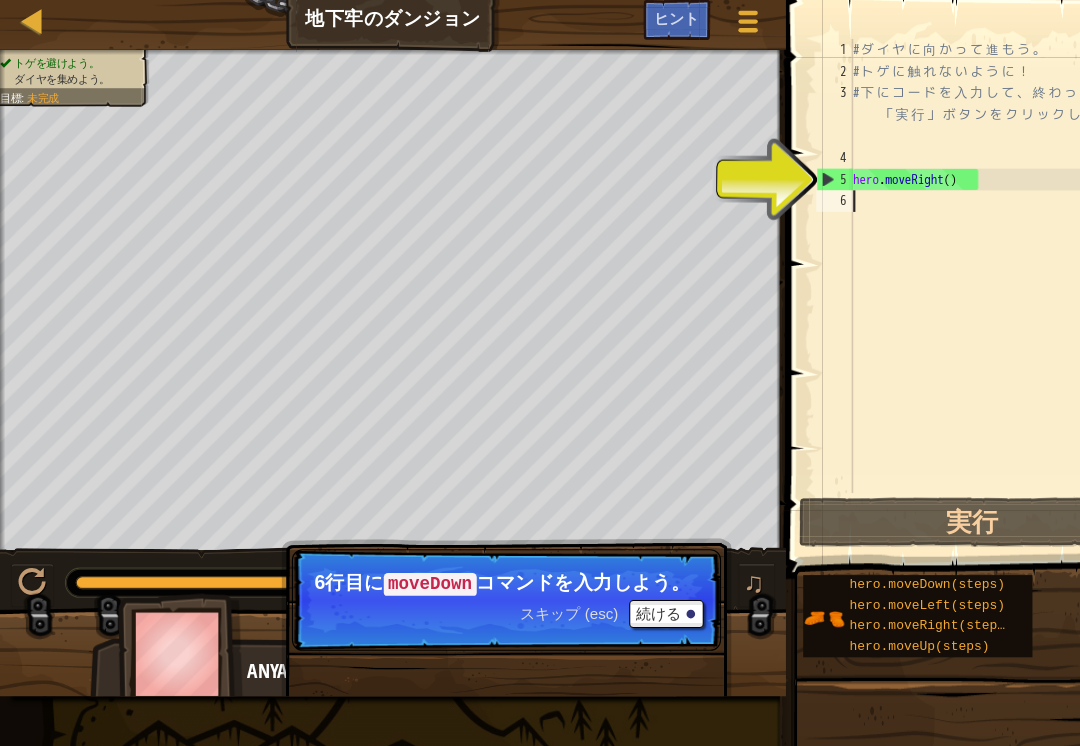 click on "続ける" at bounding box center (616, 572) 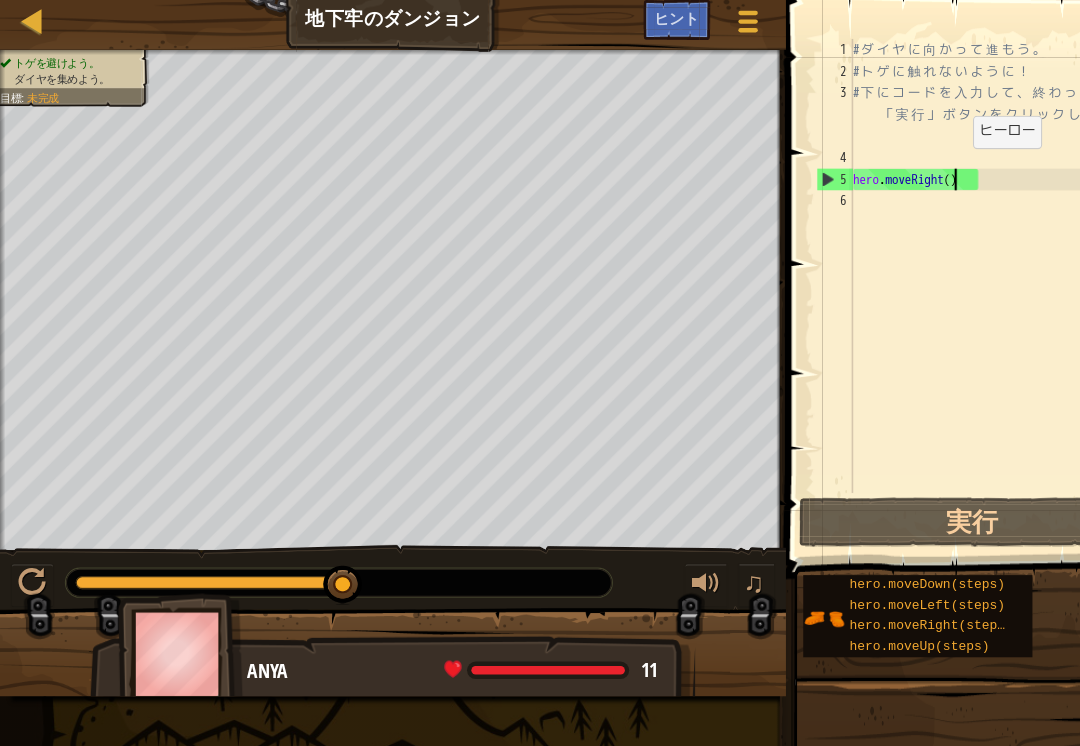 type on "# ダイヤに向かって進もう。" 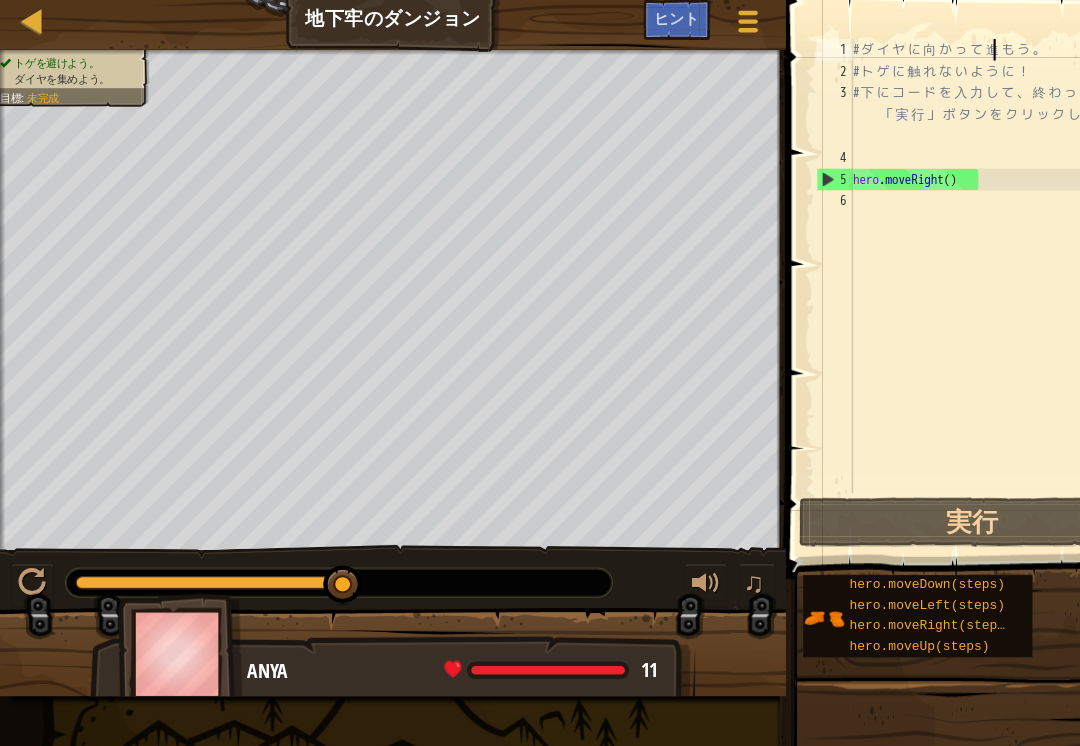 click on "#  ダ イ ヤ に 向 か っ て 進 も う 。 #  ト ゲ に 触 れ な い よ う に ！ #  下 に コ ー ド を 入 力 し て 、 終 わ っ た ら      「 実 行 」 ボ タ ン を ク リ ッ ク し よ う 。      hero . moveRight ( )" at bounding box center [917, 270] 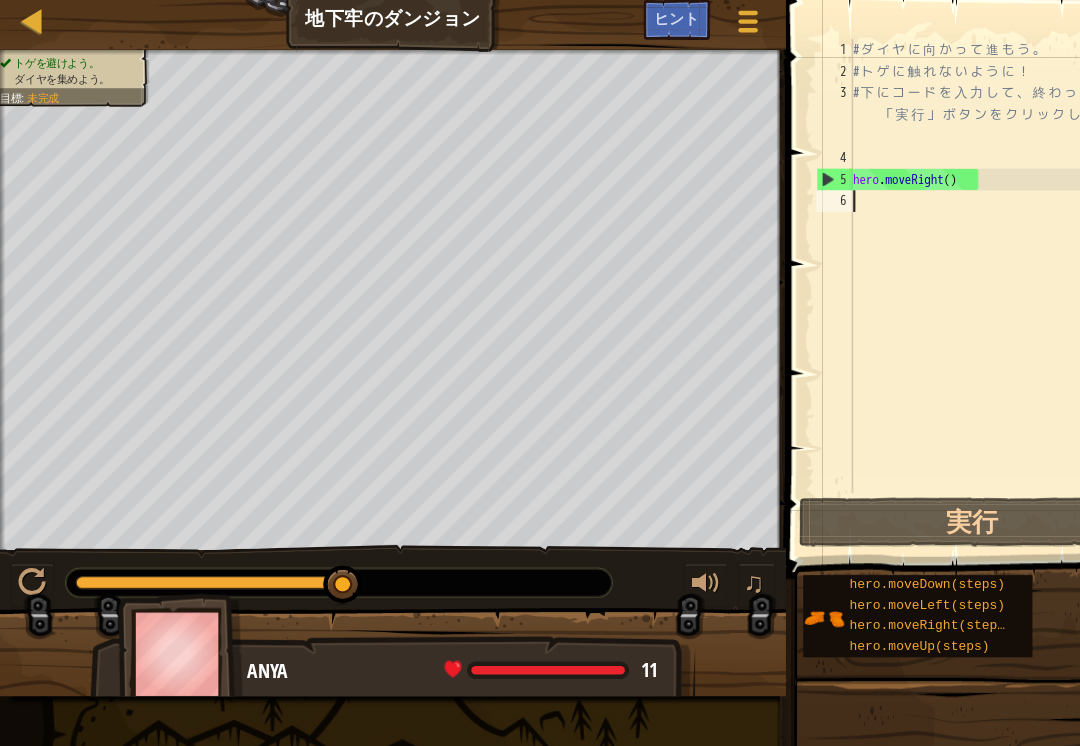 click on "#  ダ イ ヤ に 向 か っ て 進 も う 。 #  ト ゲ に 触 れ な い よ う に ！ #  下 に コ ー ド を 入 力 し て 、 終 わ っ た ら      「 実 行 」 ボ タ ン を ク リ ッ ク し よ う 。      hero . moveRight ( )" at bounding box center [917, 270] 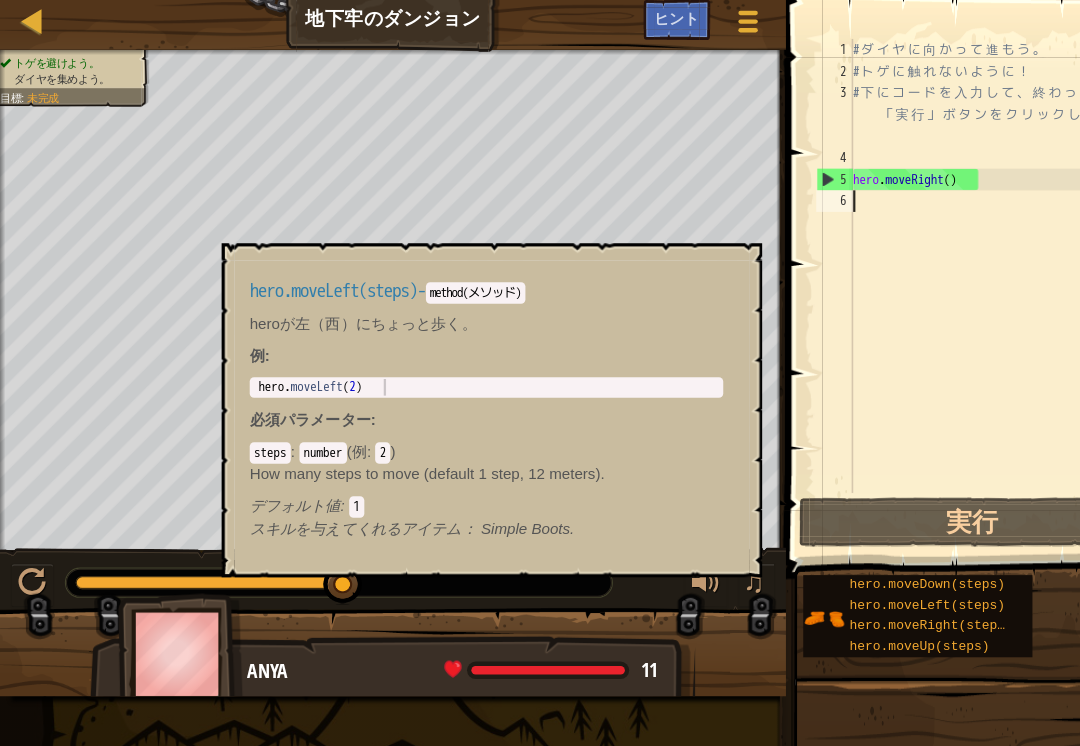 click on "hero.moveLeft(steps)" at bounding box center (858, 564) 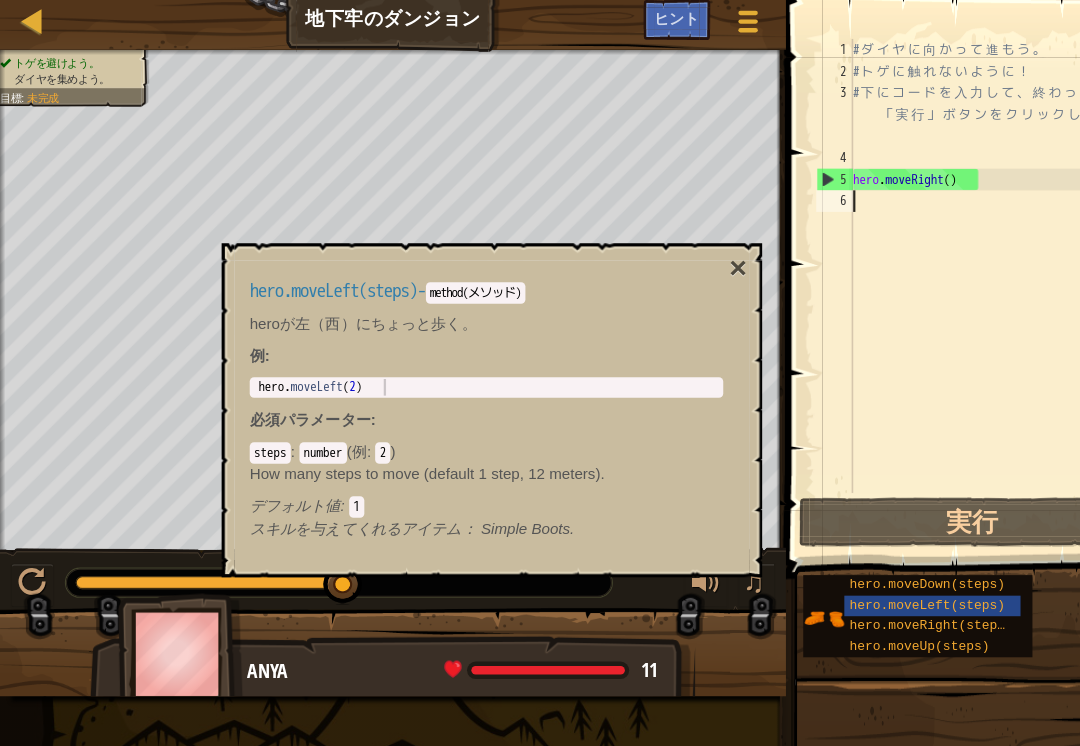 click on "hero.moveDown(steps)" at bounding box center (862, 545) 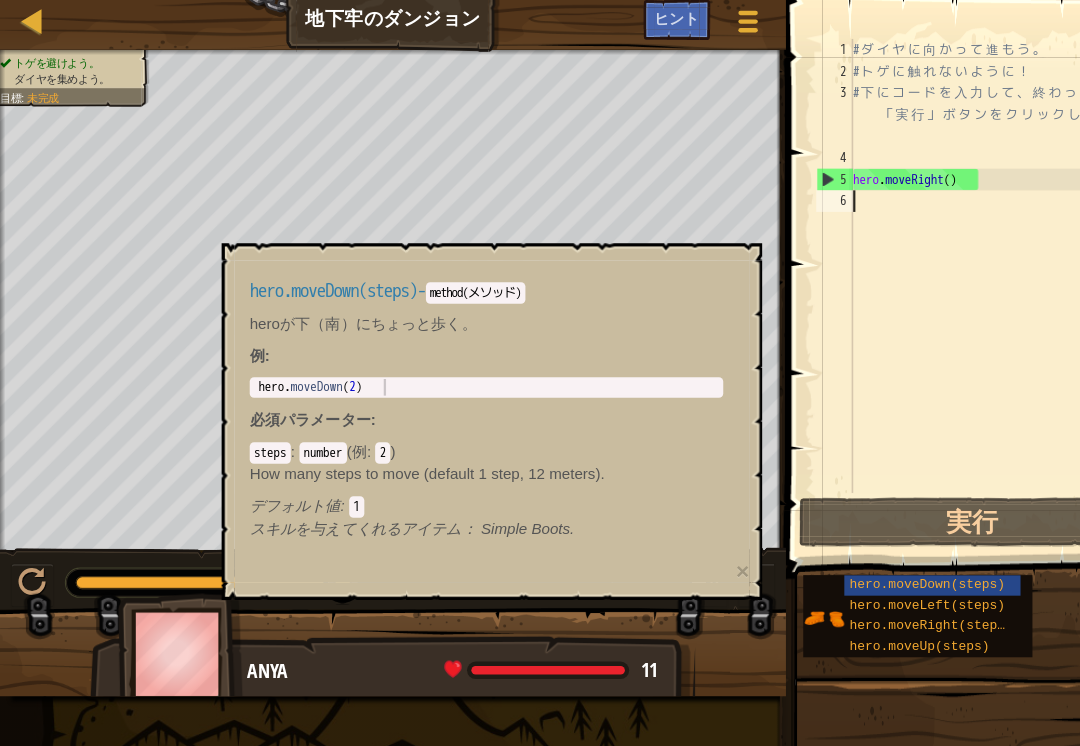 click on "hero.moveDown(steps)" at bounding box center (858, 545) 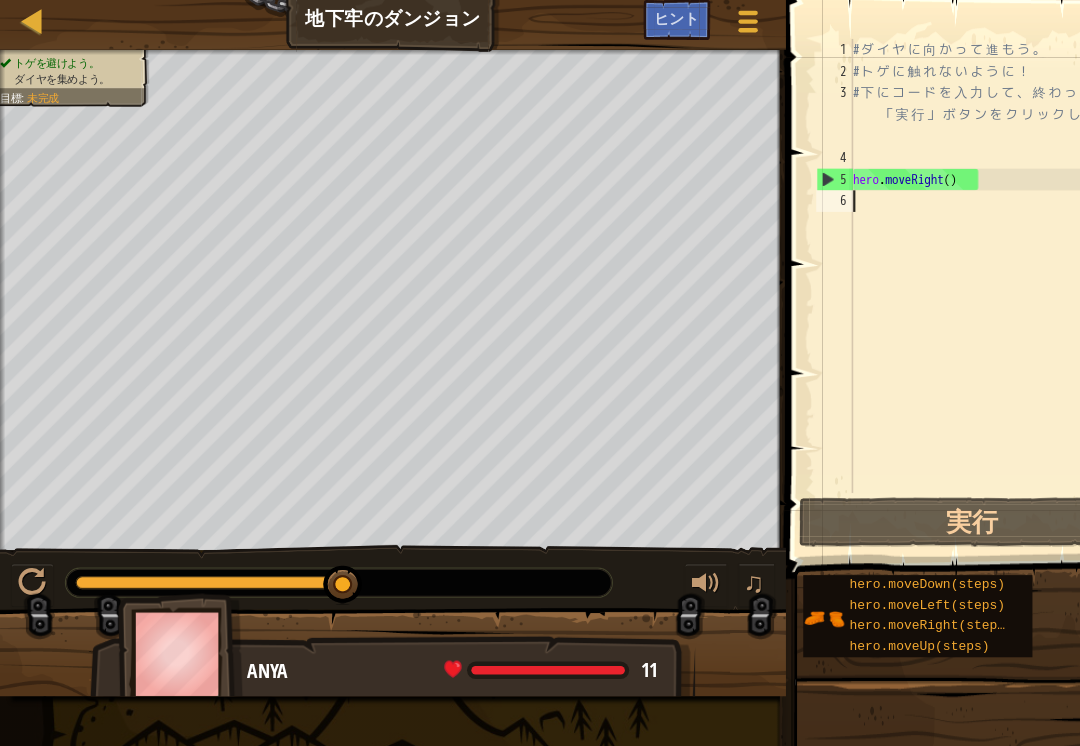 click on "hero.moveDown(steps)" at bounding box center (858, 545) 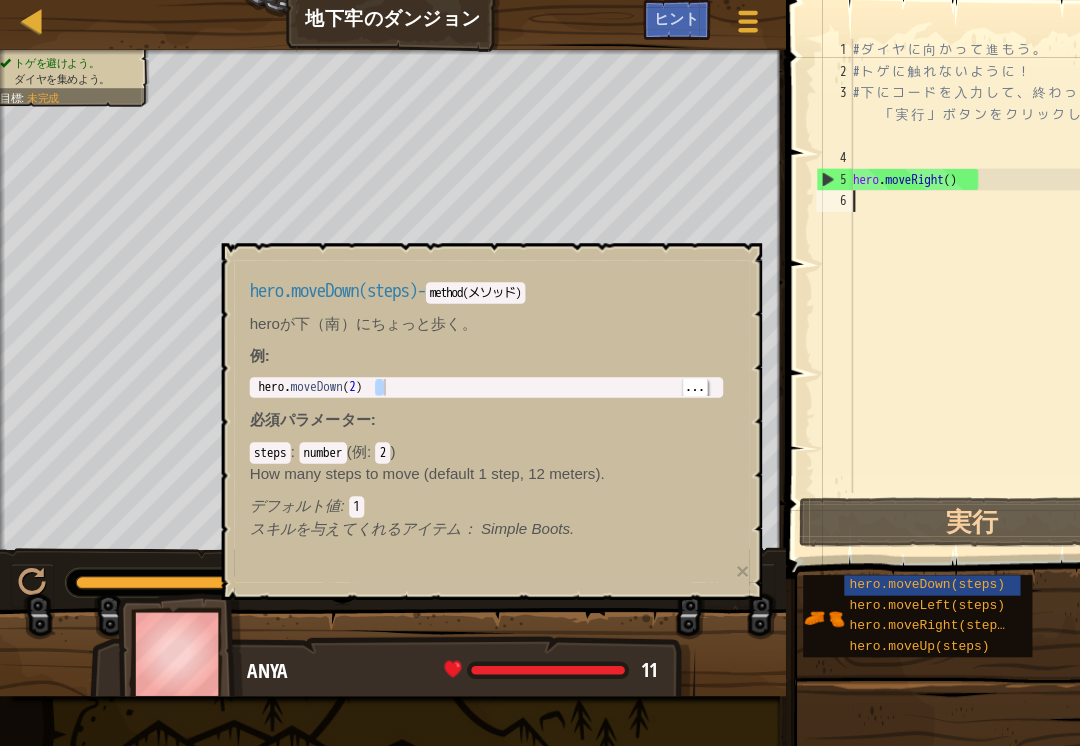 type on "hero.moveDown(2)" 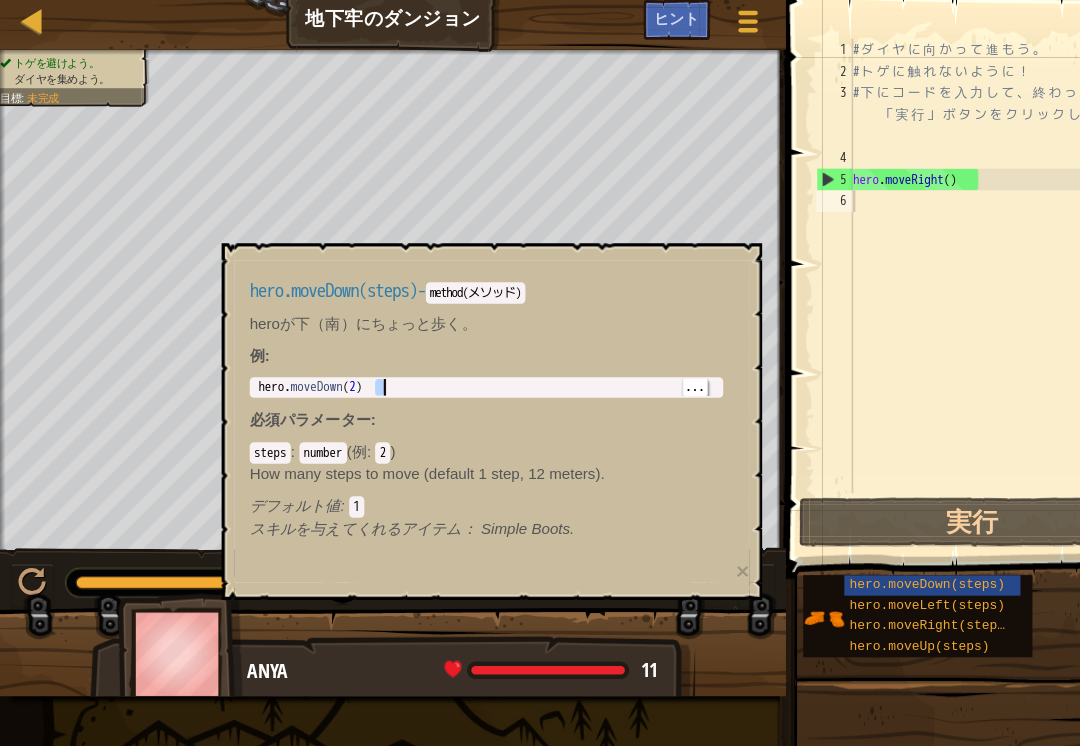click on "..." at bounding box center [643, 362] 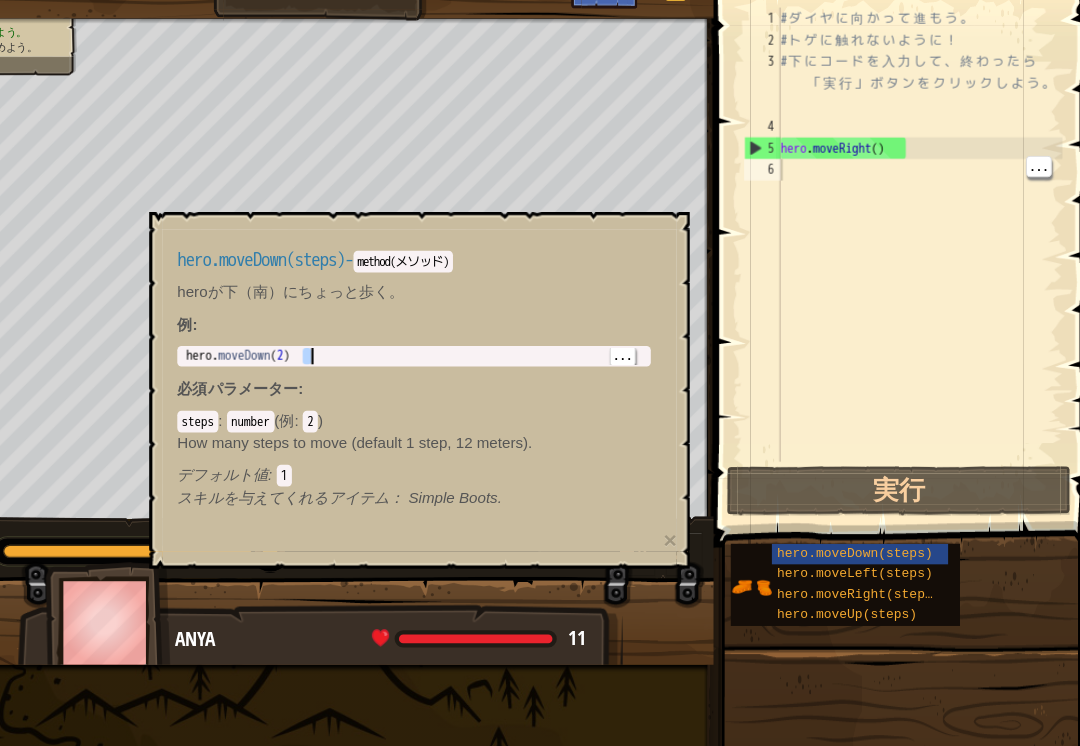 scroll, scrollTop: 0, scrollLeft: 0, axis: both 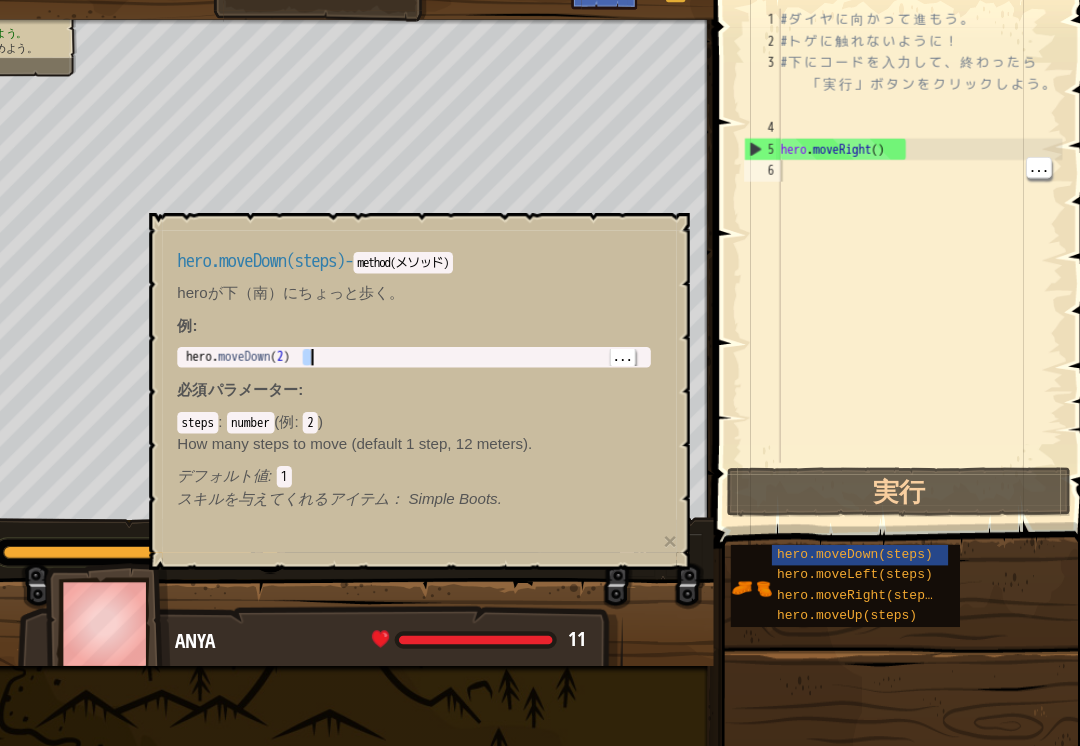 click on "hero.moveDown(steps)" at bounding box center (858, 545) 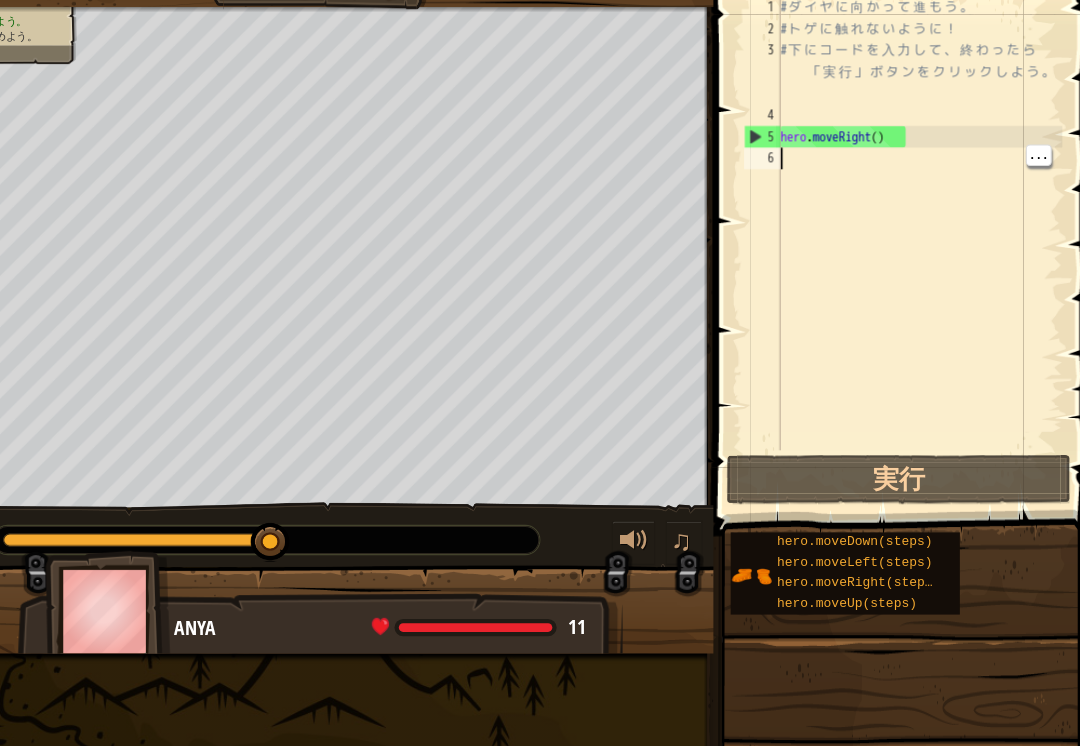 click on "#  ダ イ ヤ に 向 か っ て 進 も う 。 #  ト ゲ に 触 れ な い よ う に ！ #  下 に コ ー ド を 入 力 し て 、 終 わ っ た ら      「 実 行 」 ボ タ ン を ク リ ッ ク し よ う 。      hero . moveRight ( )" at bounding box center (917, 270) 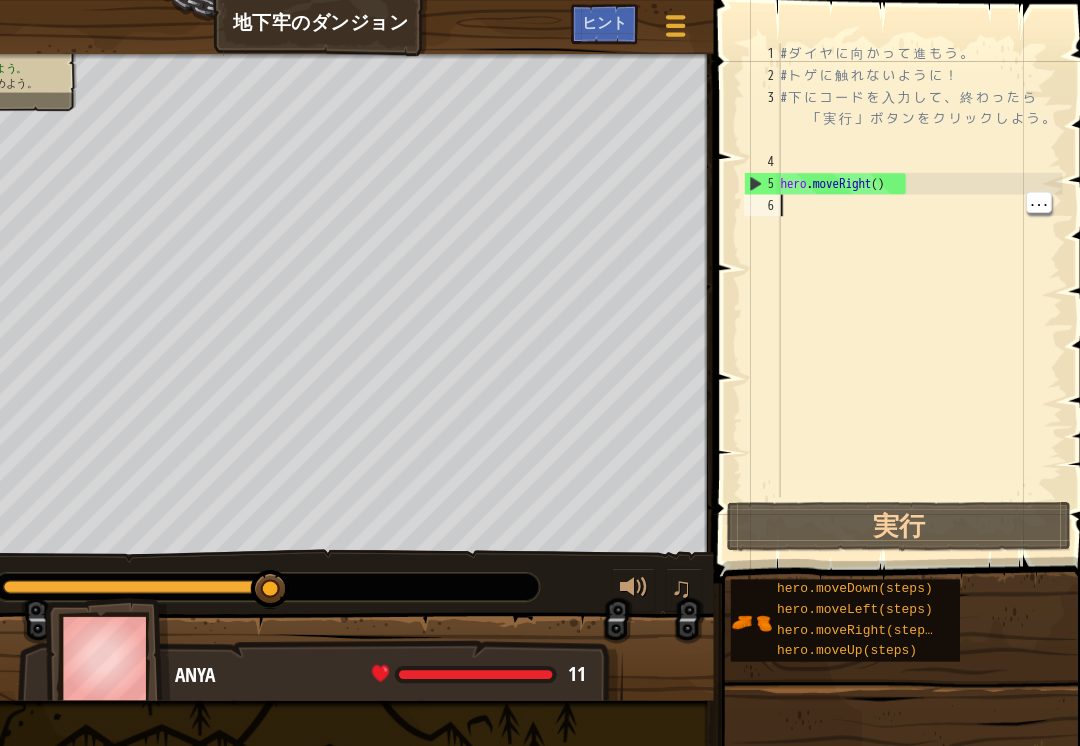 click on "#  ダ イ ヤ に 向 か っ て 進 も う 。 #  ト ゲ に 触 れ な い よ う に ！ #  下 に コ ー ド を 入 力 し て 、 終 わ っ た ら      「 実 行 」 ボ タ ン を ク リ ッ ク し よ う 。      hero . moveRight ( )" at bounding box center (917, 270) 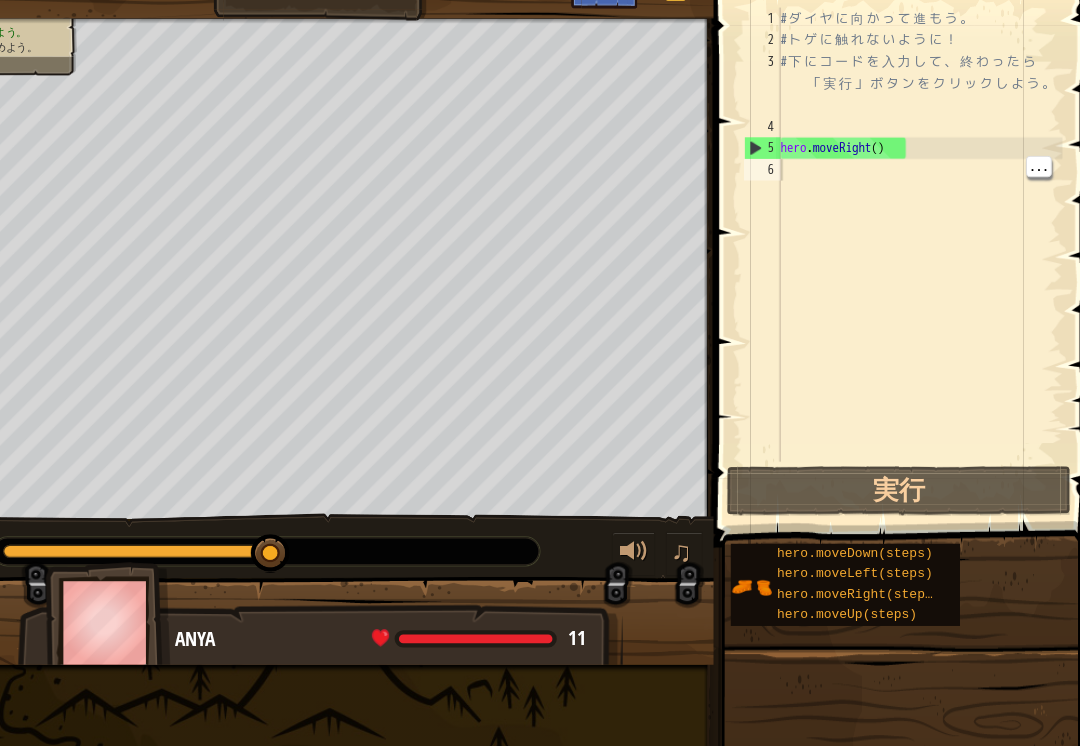 scroll, scrollTop: 0, scrollLeft: 0, axis: both 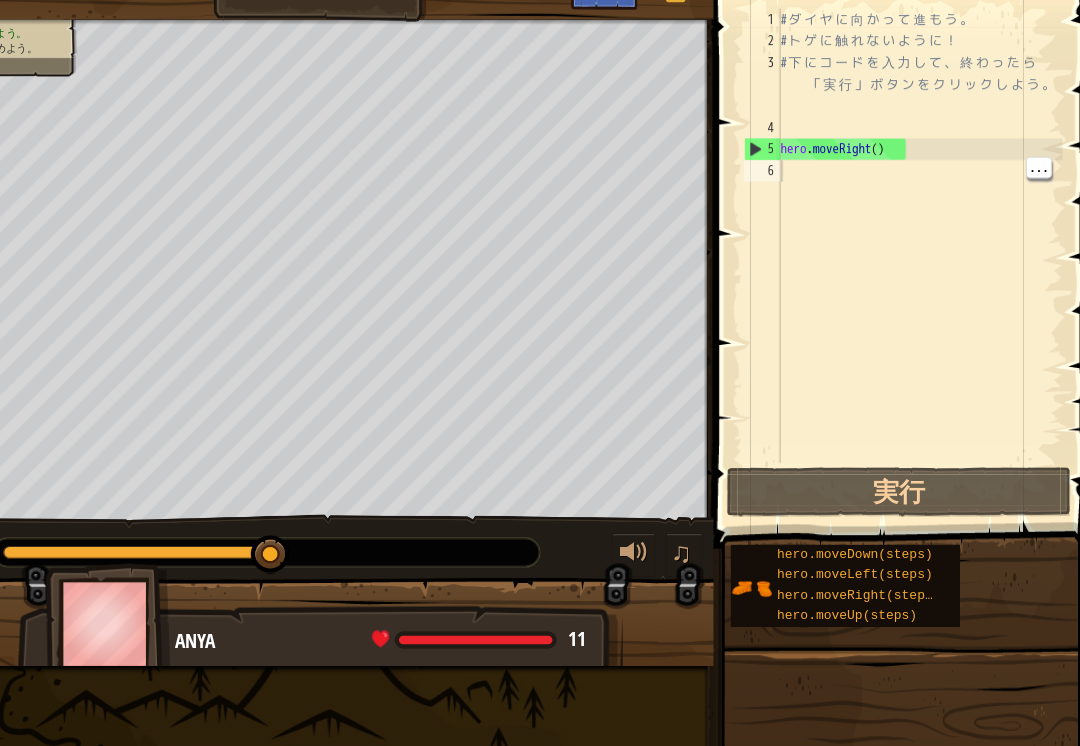 click on "hero.moveDown(steps)" at bounding box center (858, 545) 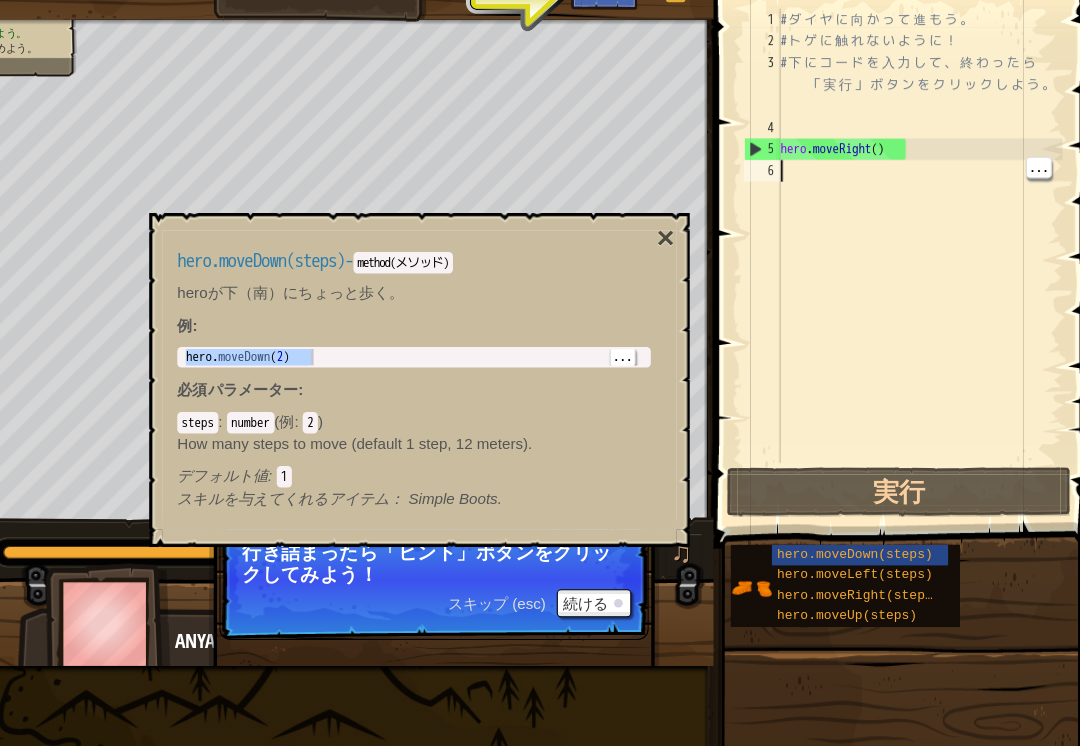 click on "hero . moveDown ( 2 )" at bounding box center (450, 377) 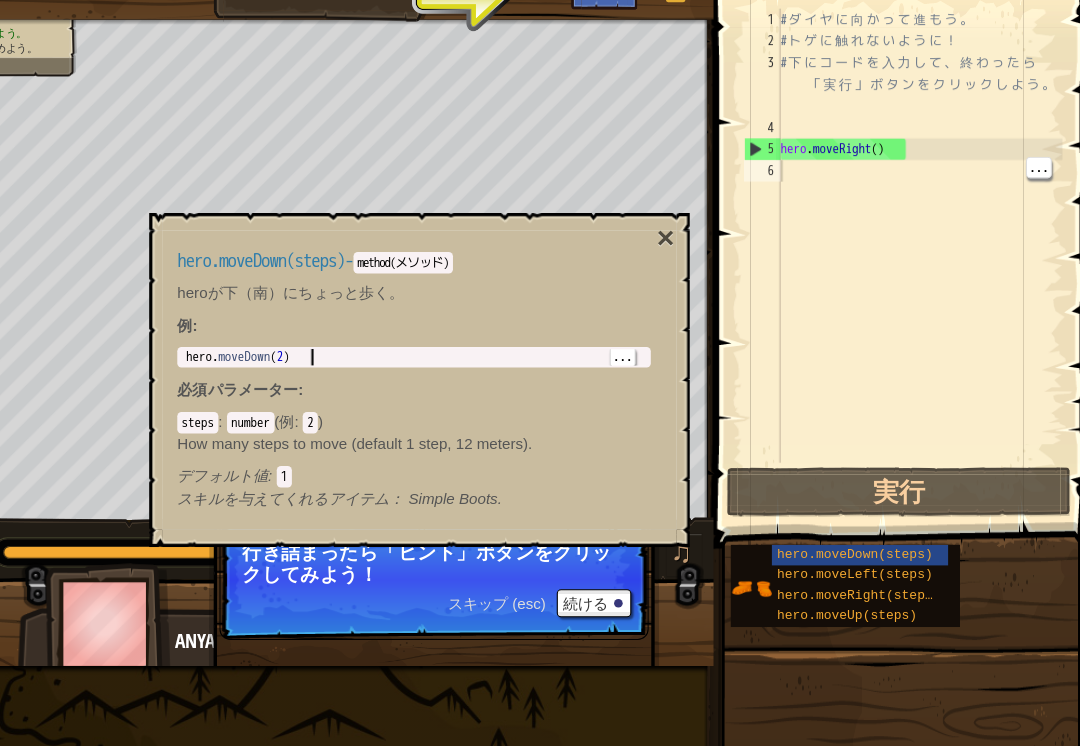 click on "hero . moveDown ( 2 )" at bounding box center (450, 377) 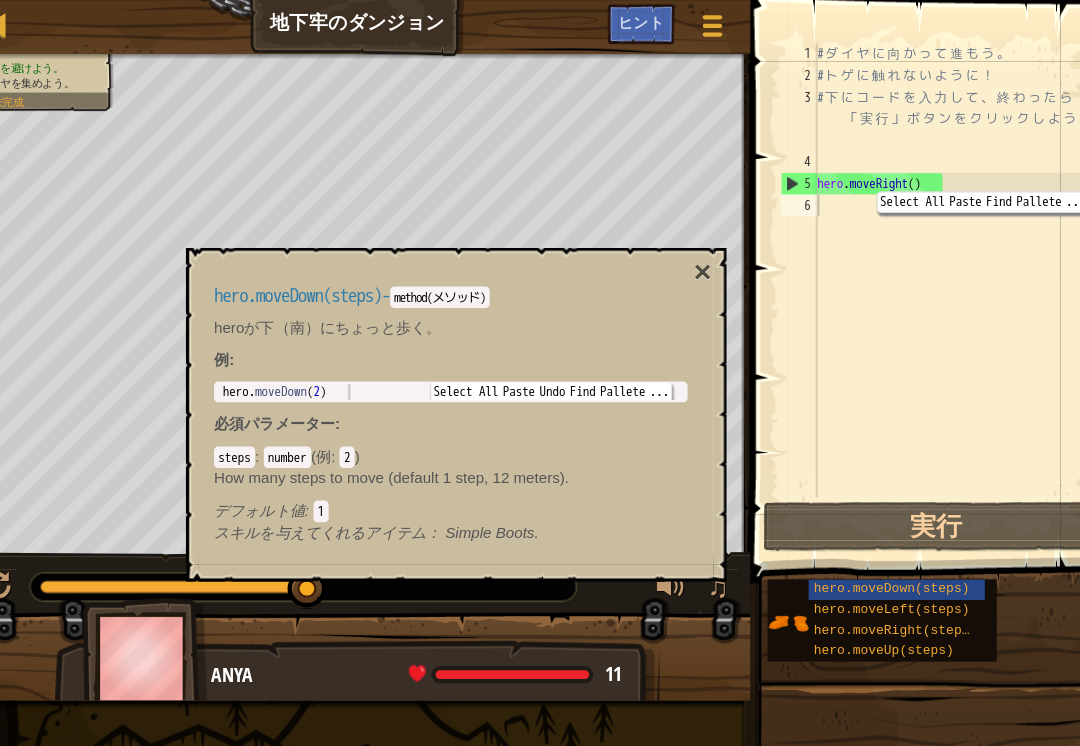 click on "×" at bounding box center [683, 252] 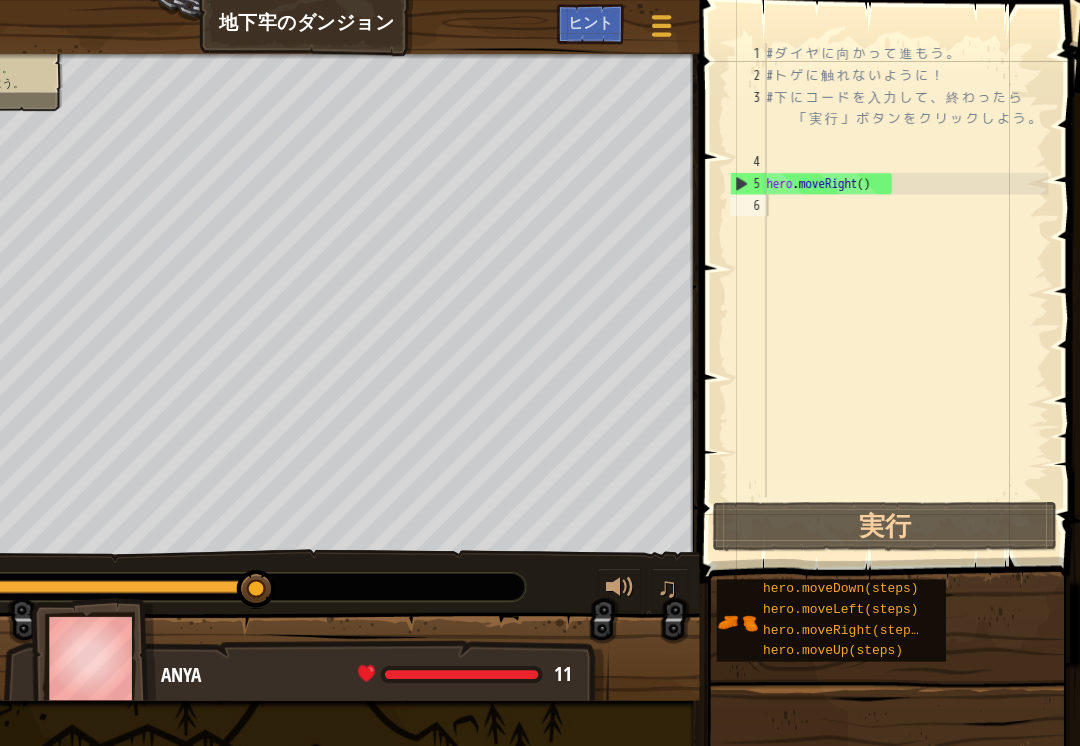 click at bounding box center [167, 608] 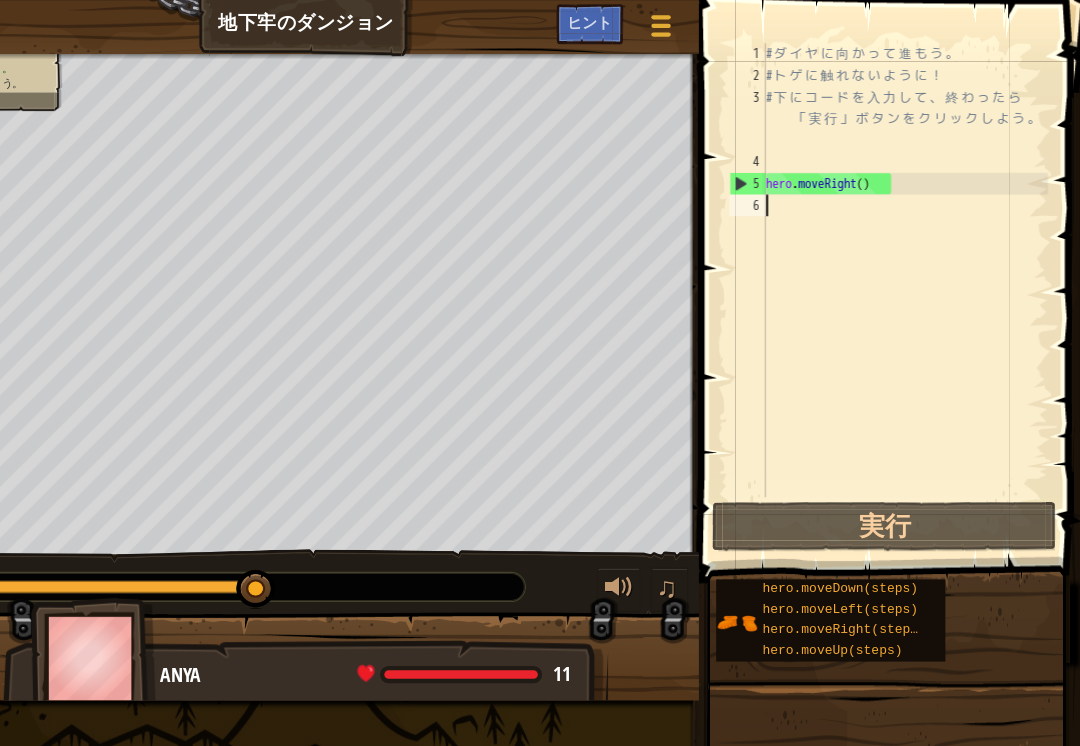 type on "た" 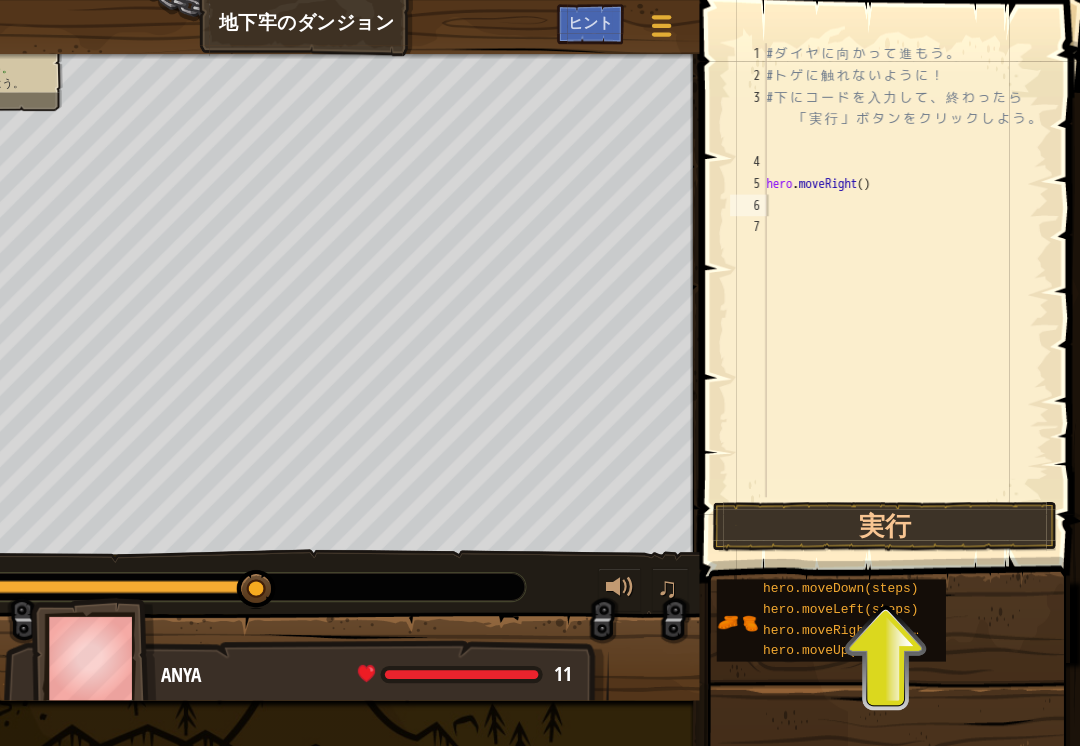 click on "実行" at bounding box center (898, 487) 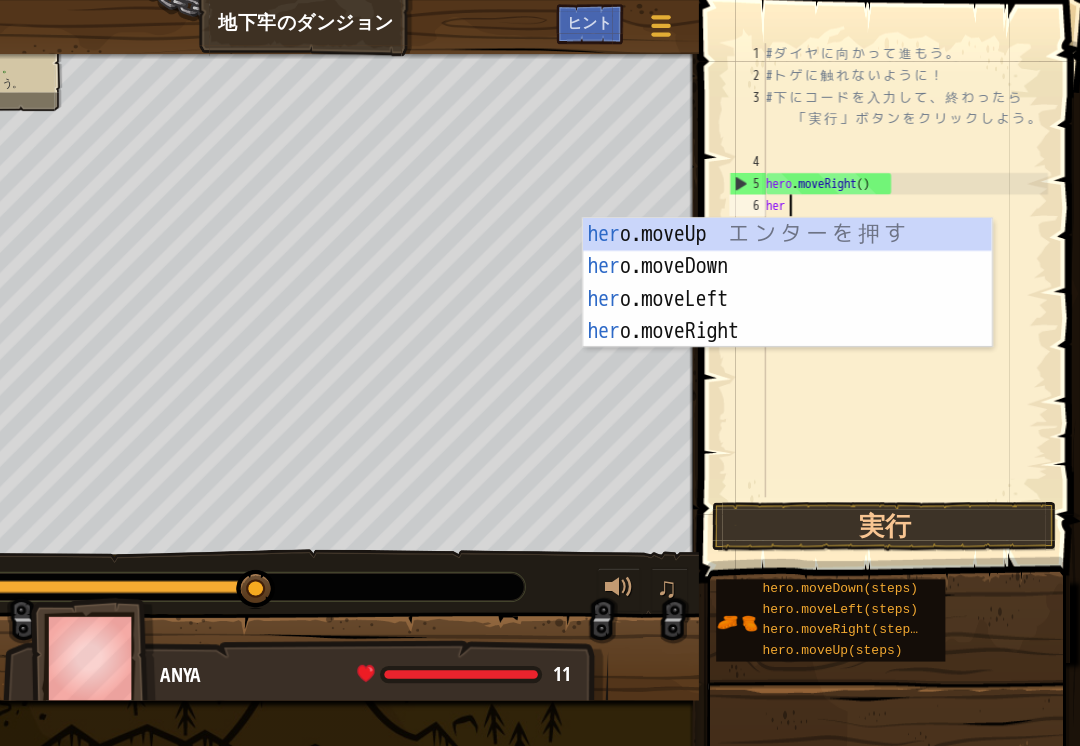 type on "hero" 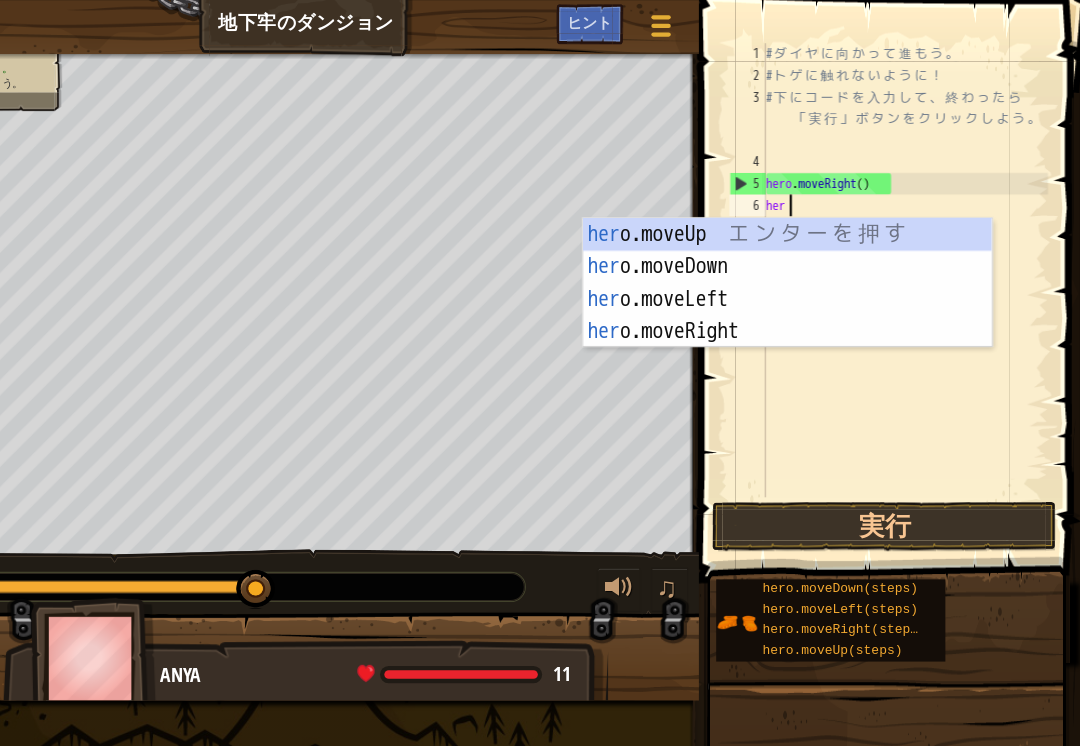 scroll, scrollTop: 10, scrollLeft: 1, axis: both 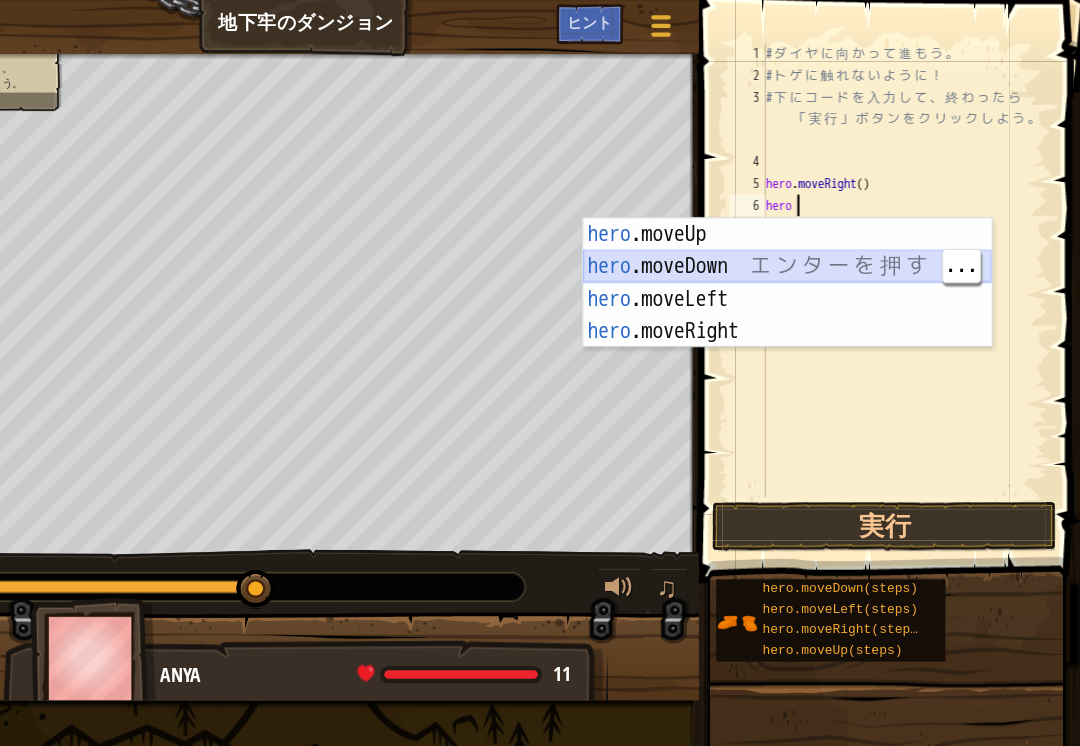 click on "hero .moveUp エ ン タ ー を 押 す hero .moveDown エ ン タ ー を 押 す hero .moveLeft エ ン タ ー を 押 す hero .moveRight エ ン タ ー を 押 す" at bounding box center [809, 292] 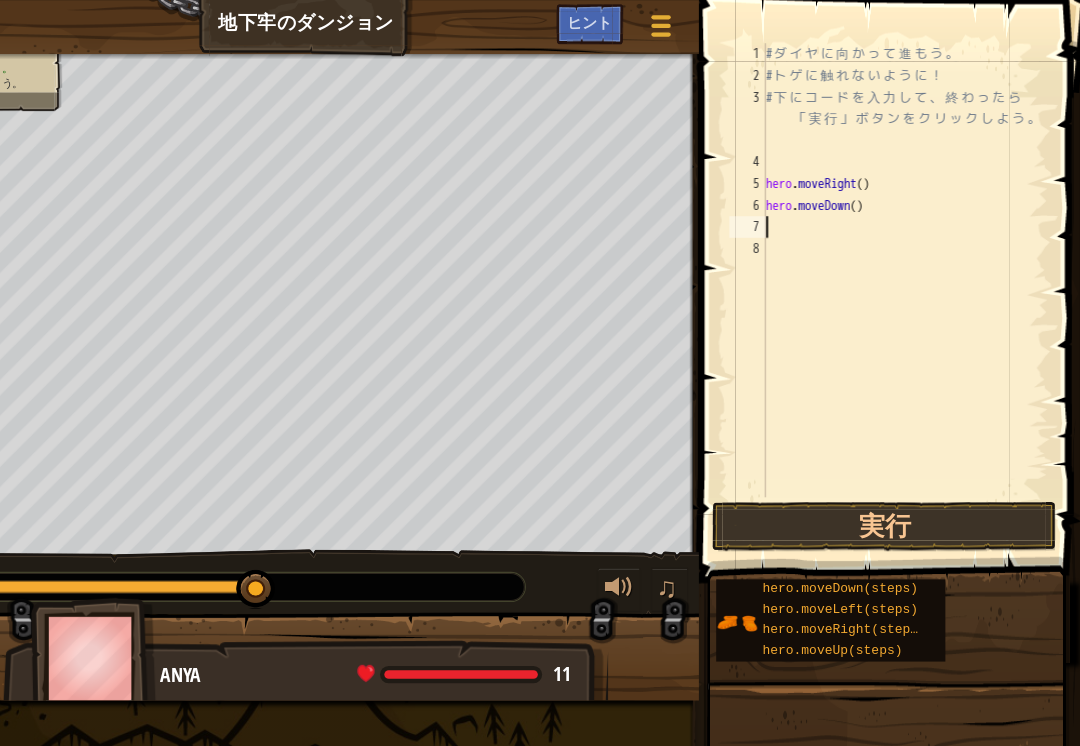 type on "p" 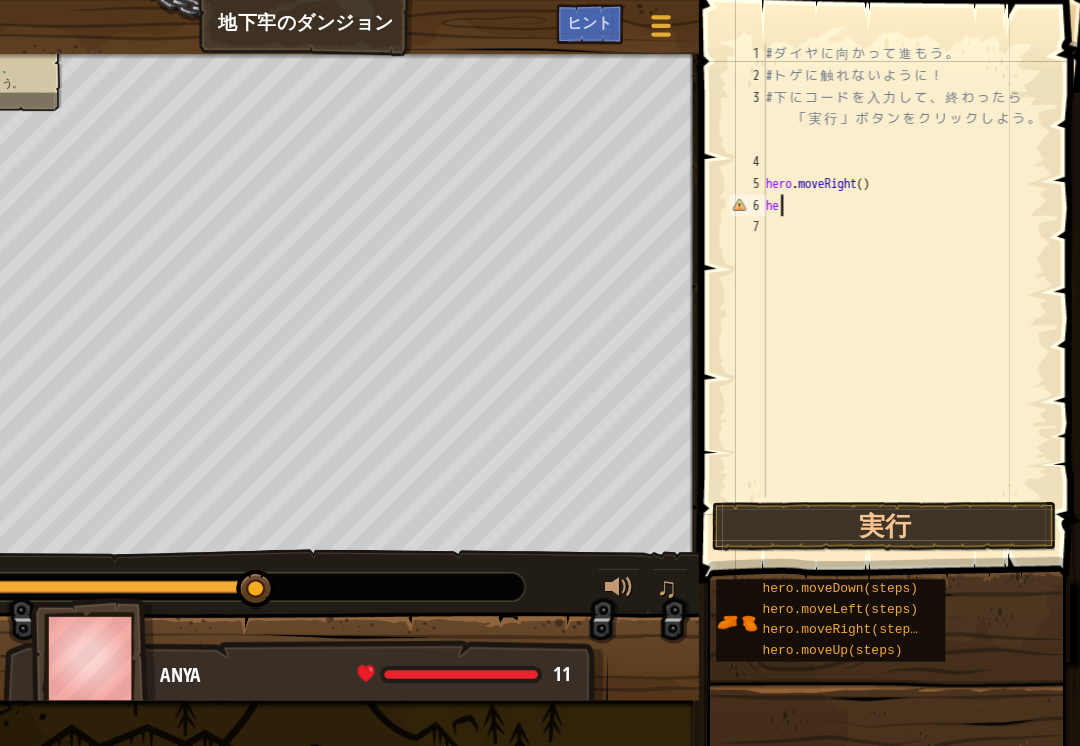 type on "h" 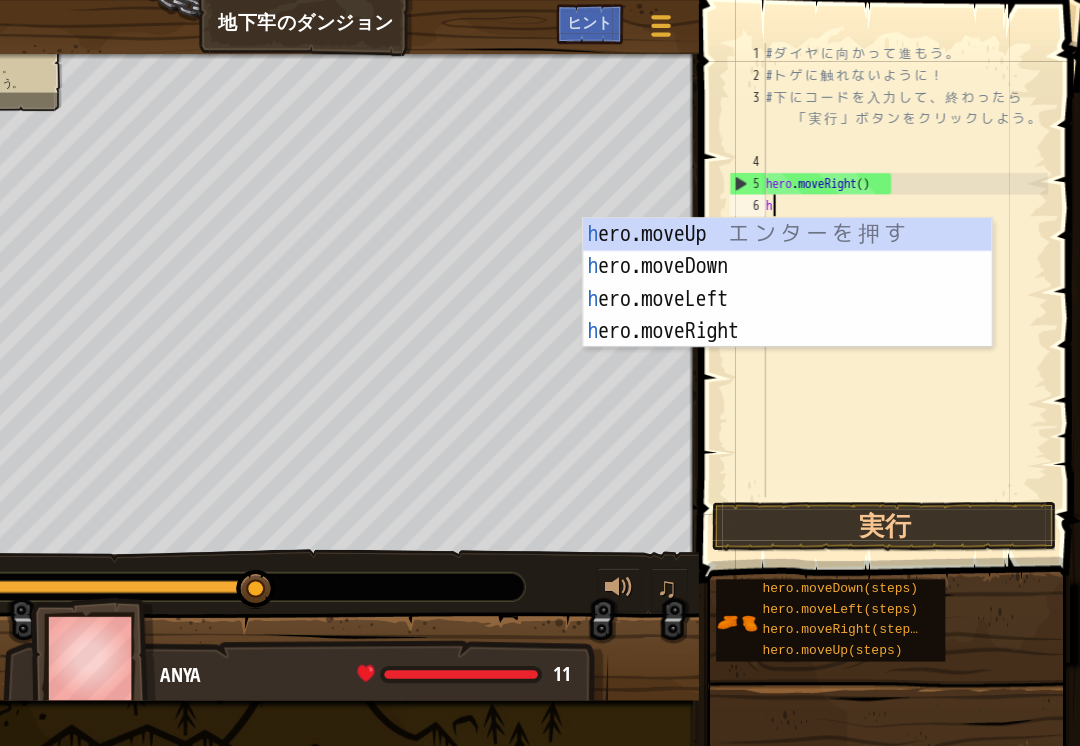 type on "he" 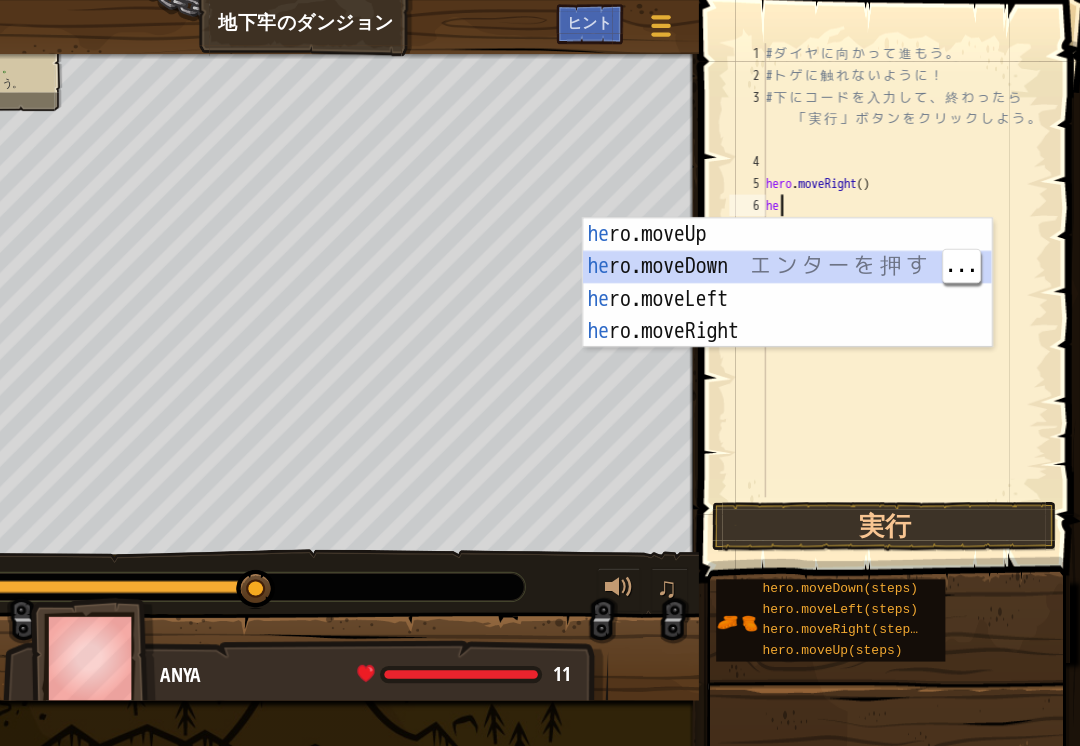 click on "he ro.moveUp エ ン タ ー を 押 す he ro.moveDown エ ン タ ー を 押 す he ro.moveLeft エ ン タ ー を 押 す he ro.moveRight エ ン タ ー を 押 す" at bounding box center [809, 292] 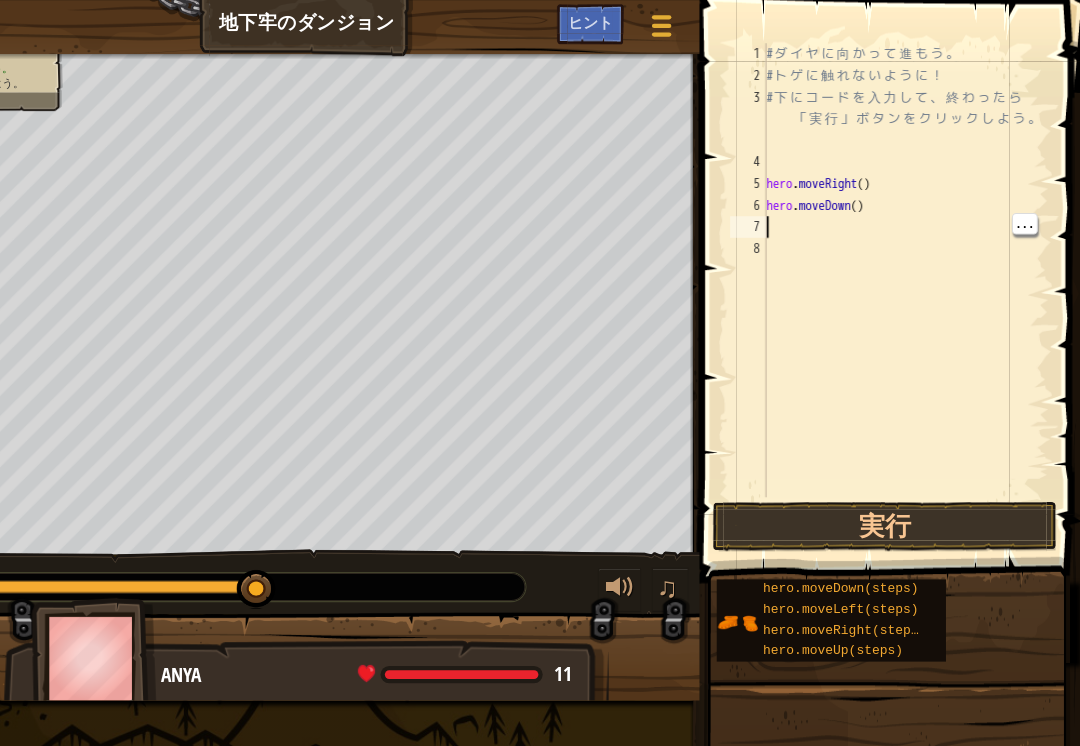 click on "#  ダ イ ヤ に 向 か っ て 進 も う 。 #  ト ゲ に 触 れ な い よ う に ！ #  下 に コ ー ド を 入 力 し て 、 終 わ っ た ら      「 実 行 」 ボ タ ン を ク リ ッ ク し よ う 。      hero . moveRight ( ) hero . moveDown ( )" at bounding box center [917, 270] 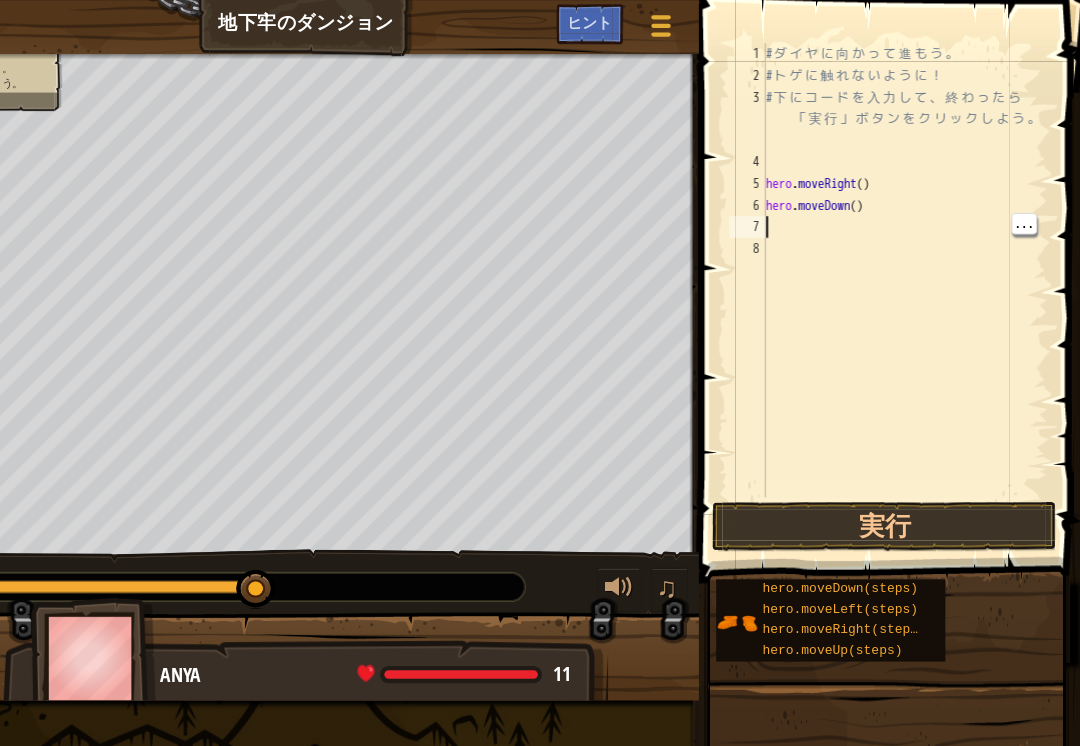 click on "#  ダ イ ヤ に 向 か っ て 進 も う 。 #  ト ゲ に 触 れ な い よ う に ！ #  下 に コ ー ド を 入 力 し て 、 終 わ っ た ら      「 実 行 」 ボ タ ン を ク リ ッ ク し よ う 。      hero . moveRight ( ) hero . moveDown ( )" at bounding box center [917, 270] 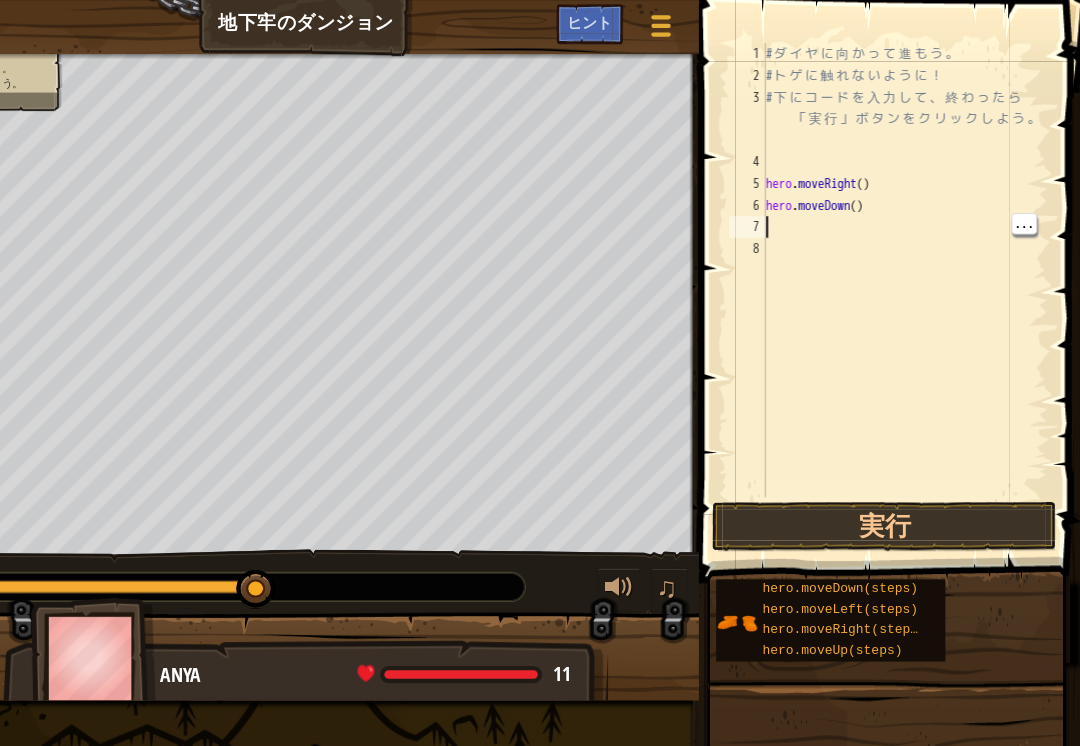 type on "h" 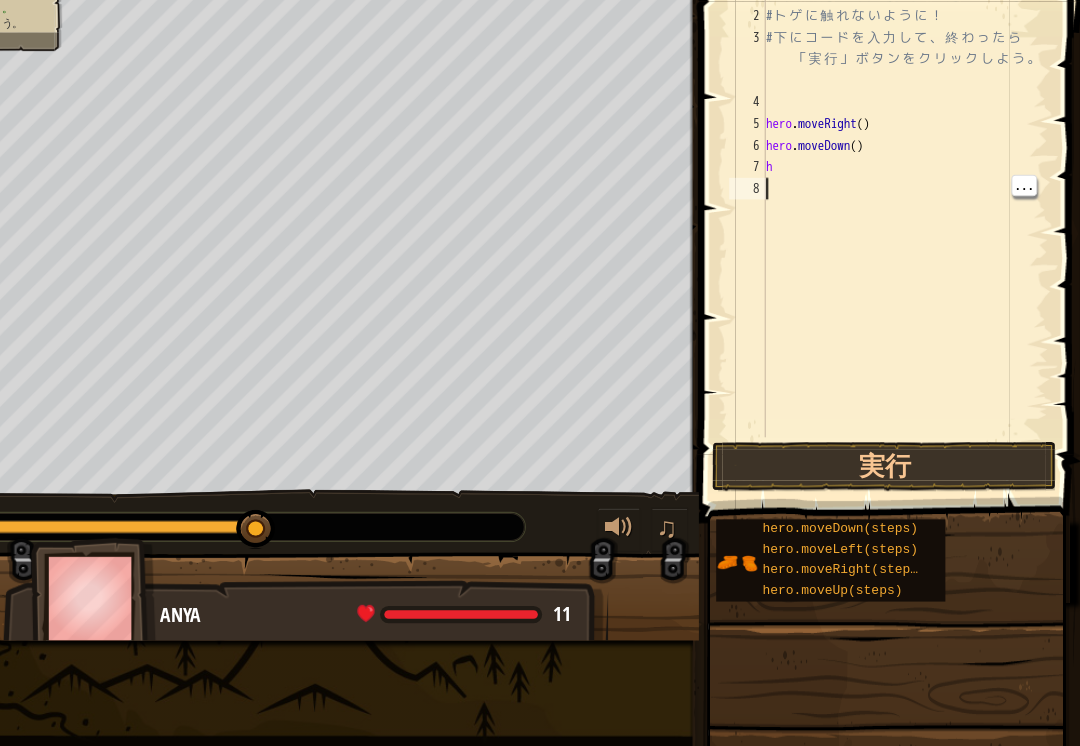 type on "h" 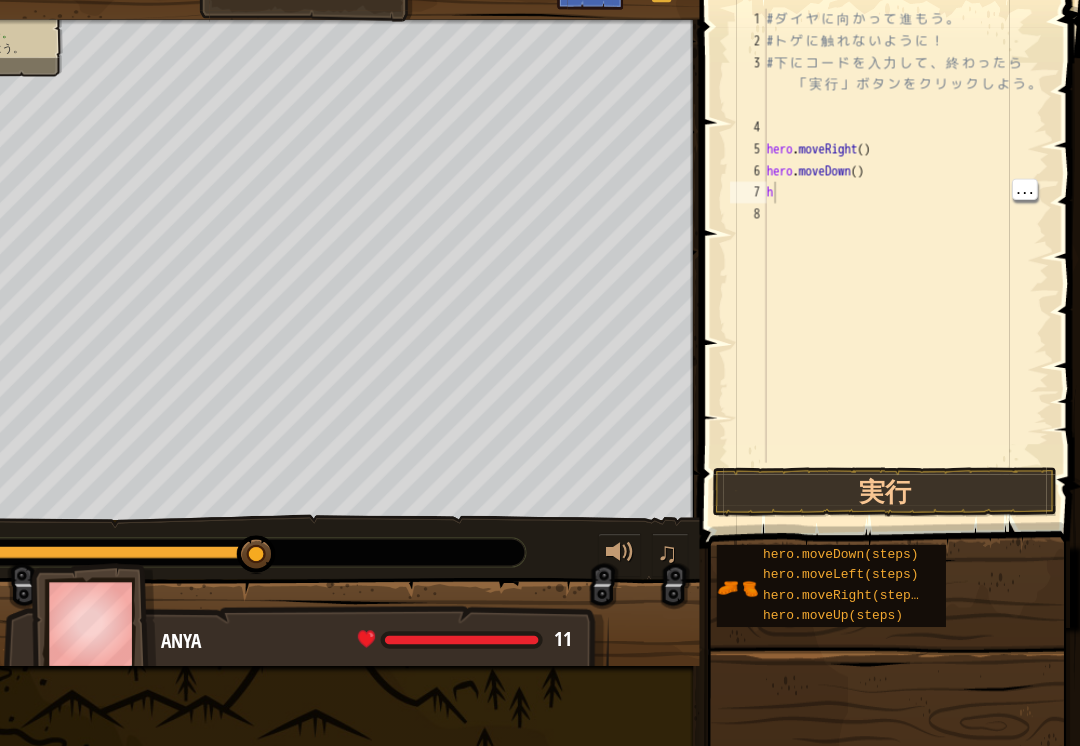 click on "#  ダ イ ヤ に 向 か っ て 進 も う 。 #  ト ゲ に 触 れ な い よ う に ！ #  下 に コ ー ド を 入 力 し て 、 終 わ っ た ら      「 実 行 」 ボ タ ン を ク リ ッ ク し よ う 。      hero . moveRight ( ) hero . moveDown ( ) h" at bounding box center [917, 270] 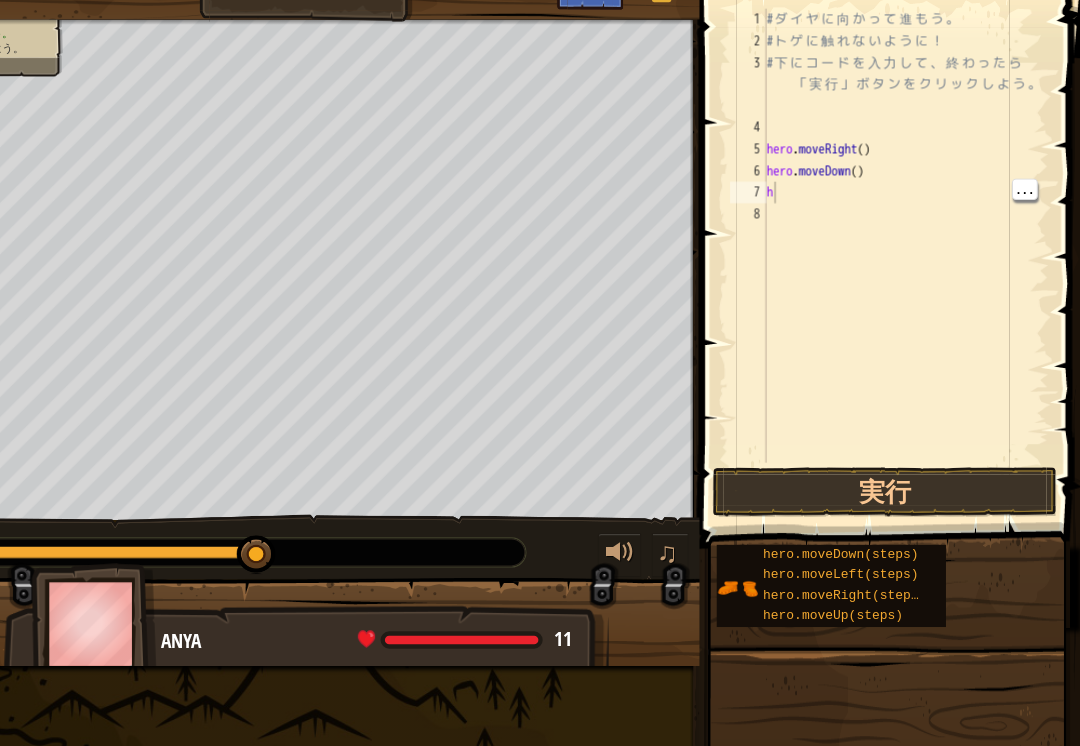 type on "h" 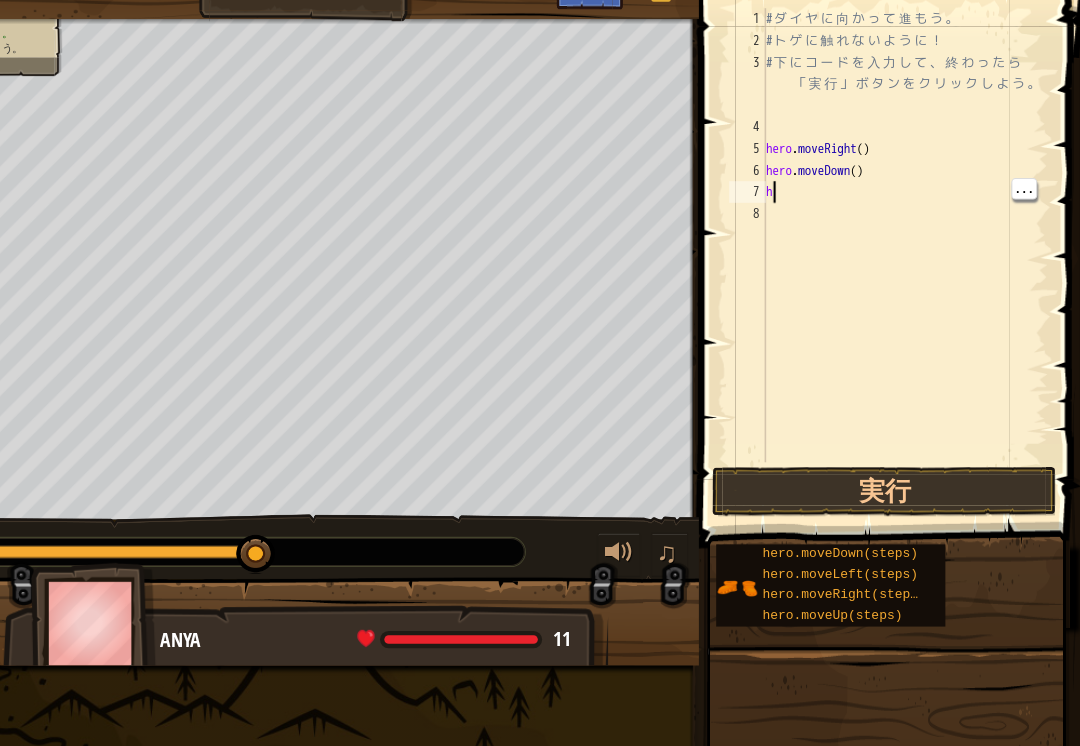 click on "#  ダ イ ヤ に 向 か っ て 進 も う 。 #  ト ゲ に 触 れ な い よ う に ！ #  下 に コ ー ド を 入 力 し て 、 終 わ っ た ら      「 実 行 」 ボ タ ン を ク リ ッ ク し よ う 。      hero . moveRight ( ) hero . moveDown ( ) h" at bounding box center (917, 270) 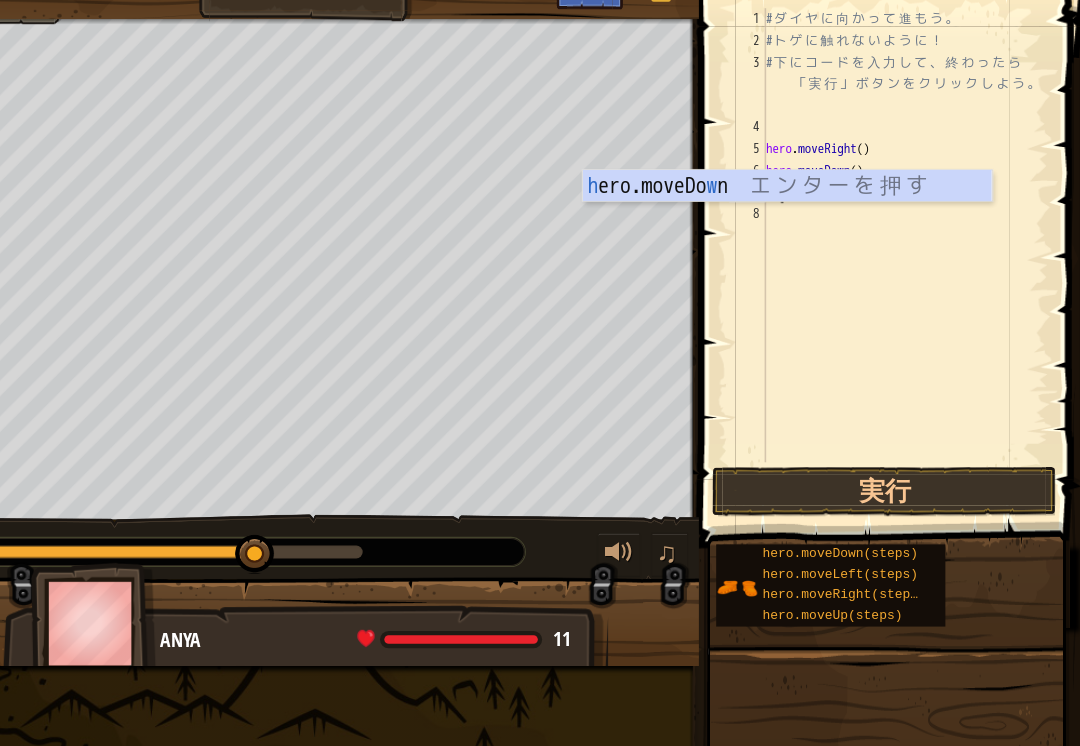 type on "h" 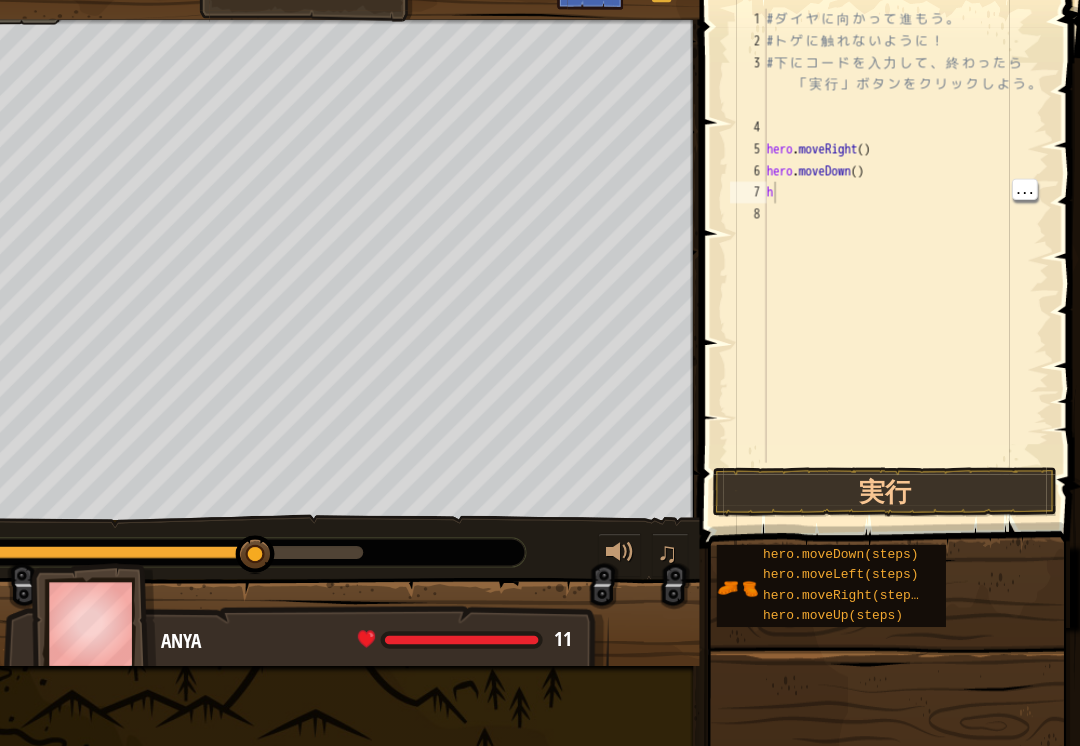 click on "#  ダ イ ヤ に 向 か っ て 進 も う 。 #  ト ゲ に 触 れ な い よ う に ！ #  下 に コ ー ド を 入 力 し て 、 終 わ っ た ら      「 実 行 」 ボ タ ン を ク リ ッ ク し よ う 。      hero . moveRight ( ) hero . moveDown ( ) h" at bounding box center (917, 270) 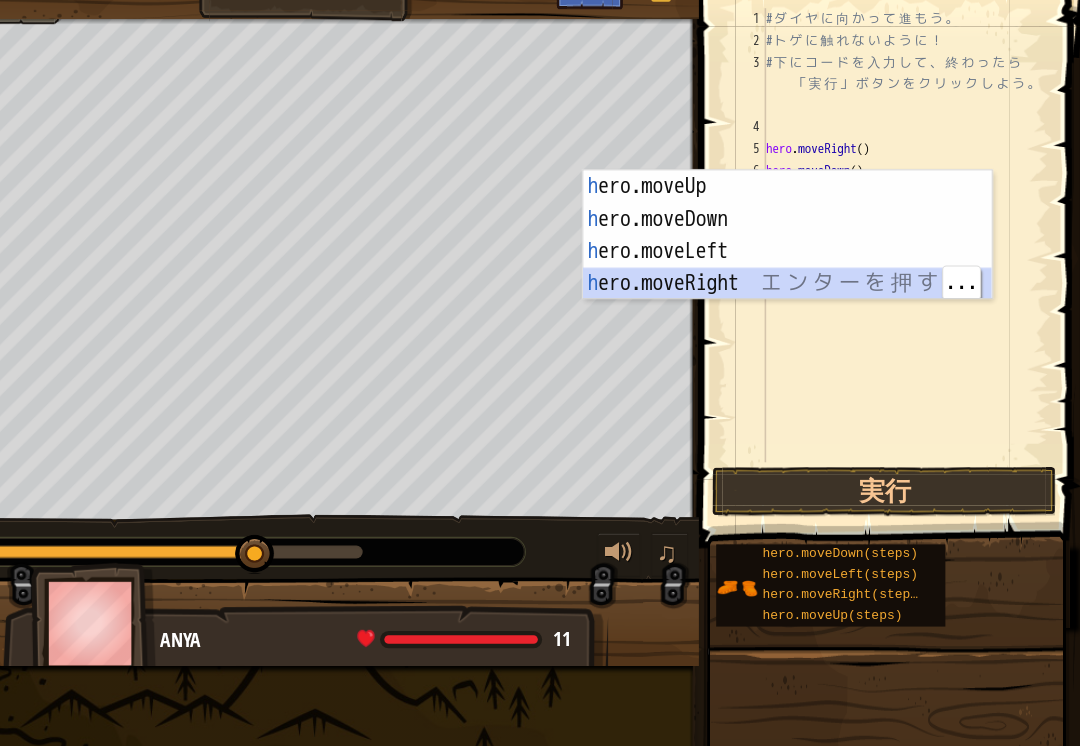type on "h" 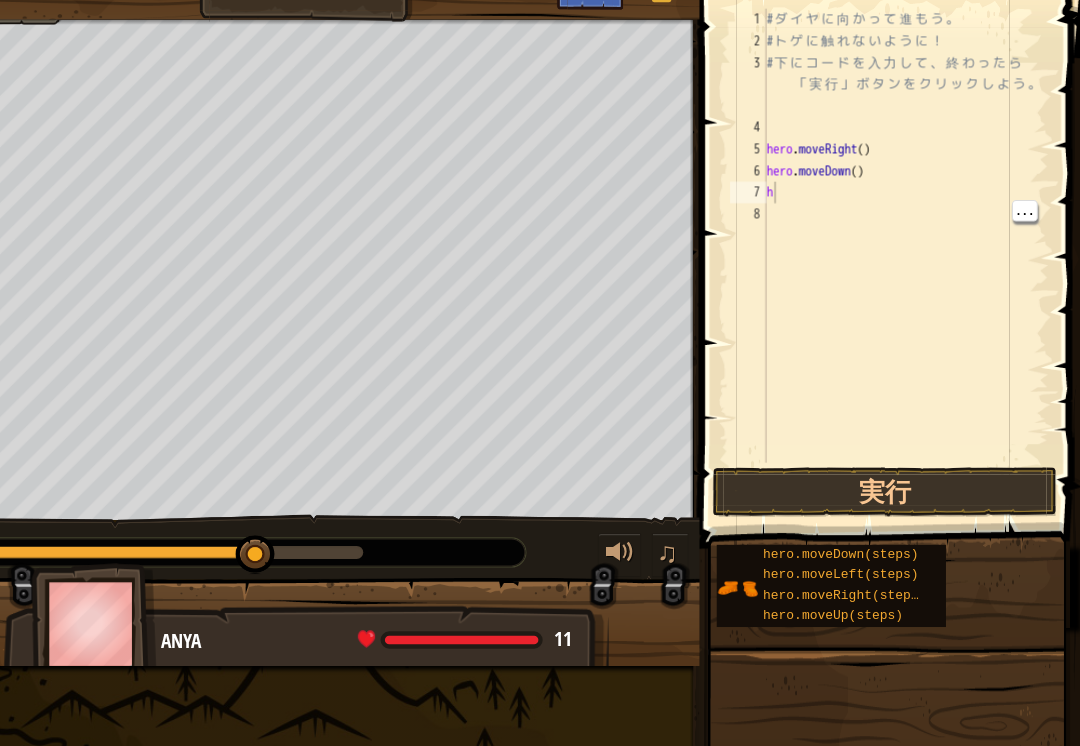 click on "#  ダ イ ヤ に 向 か っ て 進 も う 。 #  ト ゲ に 触 れ な い よ う に ！ #  下 に コ ー ド を 入 力 し て 、 終 わ っ た ら      「 実 行 」 ボ タ ン を ク リ ッ ク し よ う 。      hero . moveRight ( ) hero . moveDown ( ) h" at bounding box center (917, 270) 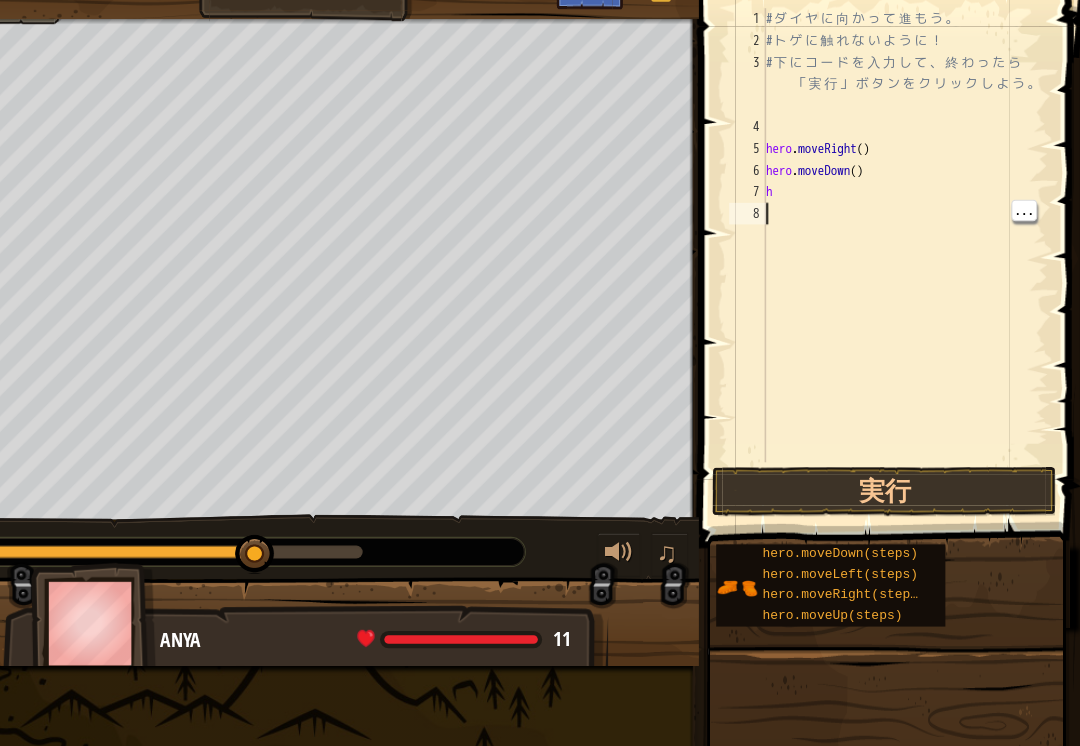 type on "h" 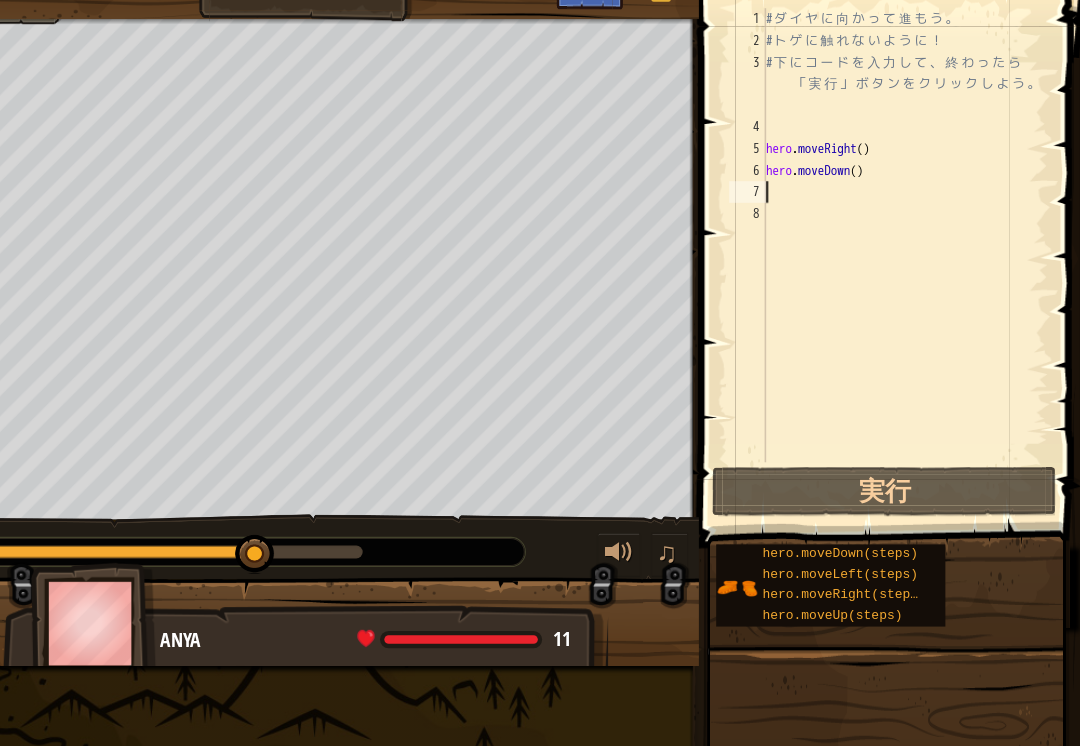 type on "hero.moveDown()" 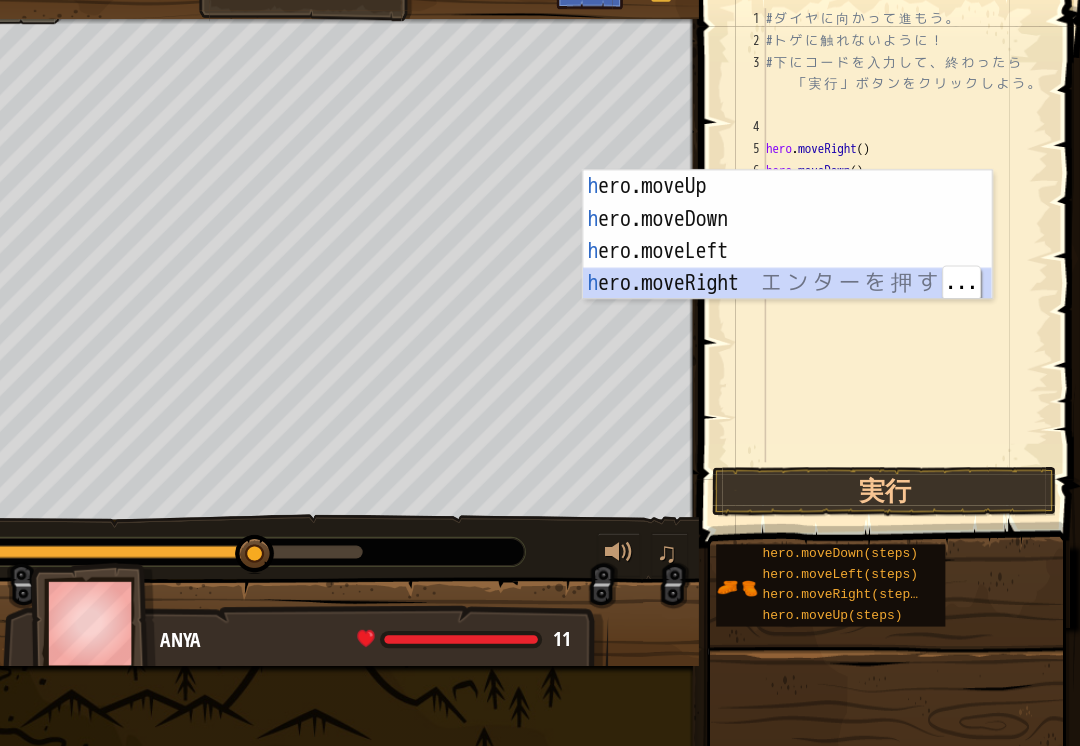 type on "h" 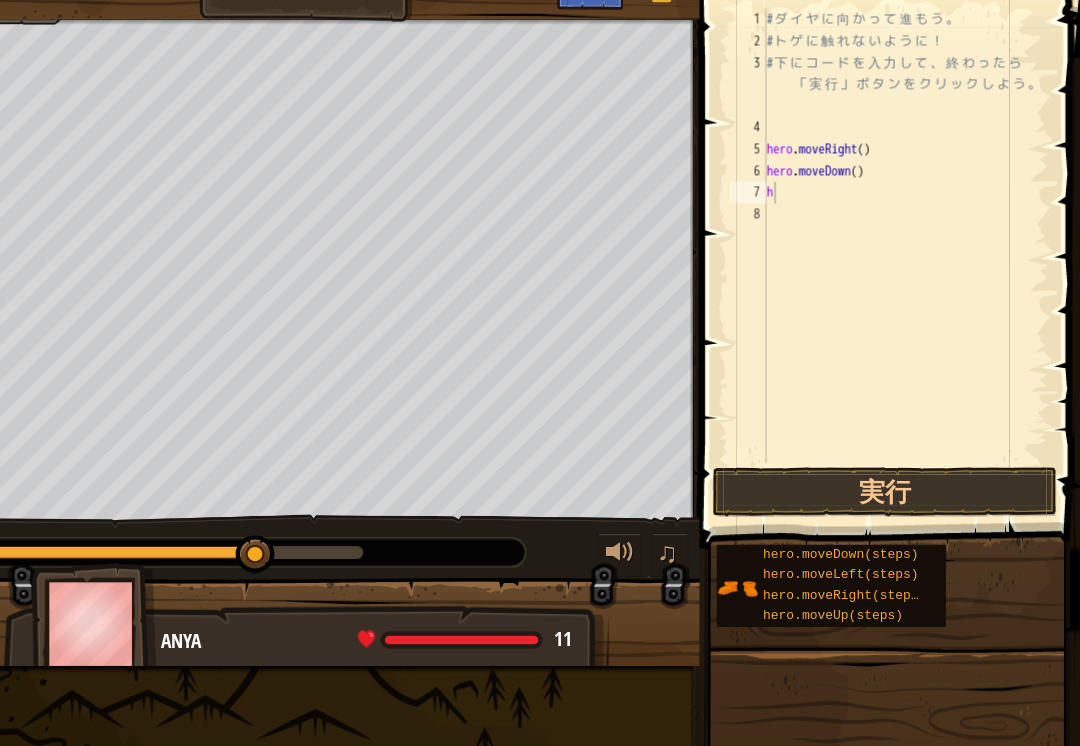 click on "実行" at bounding box center (898, 487) 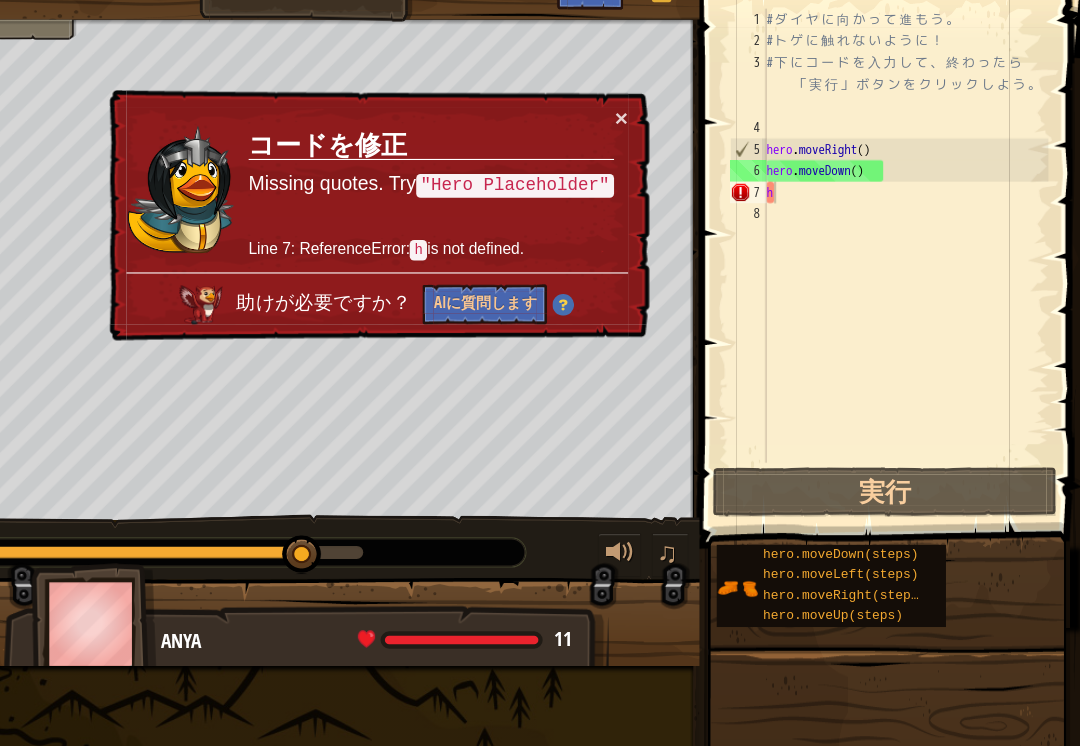 click on "AIに質問します" at bounding box center (528, 313) 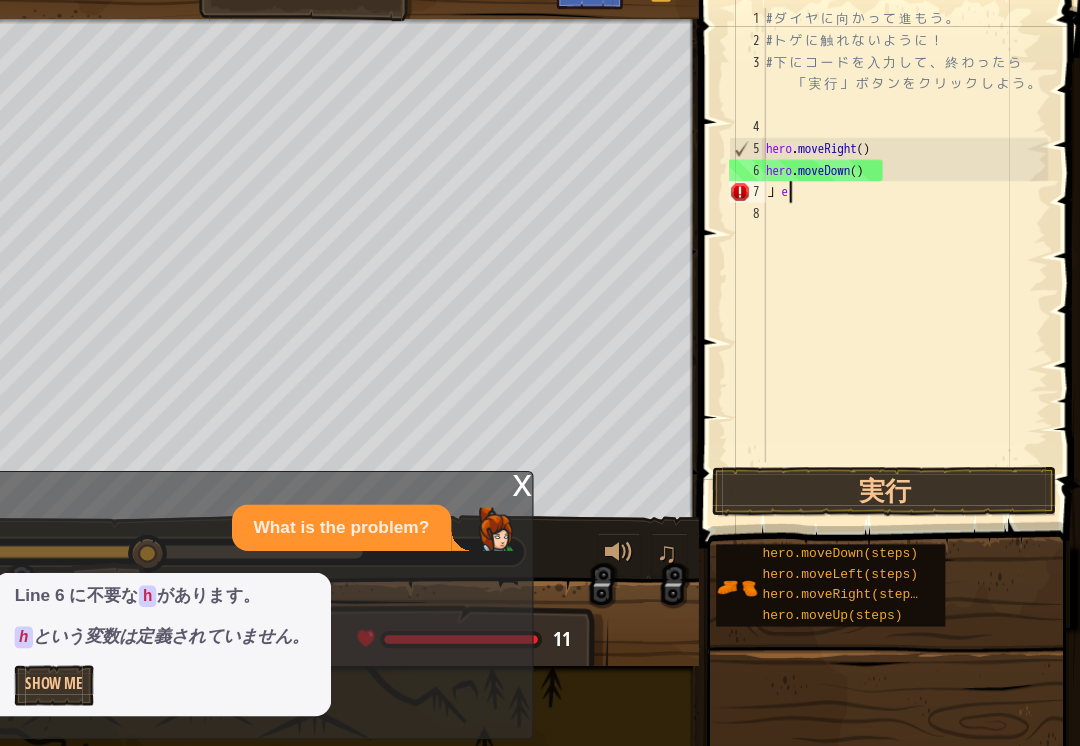 scroll, scrollTop: 10, scrollLeft: 1, axis: both 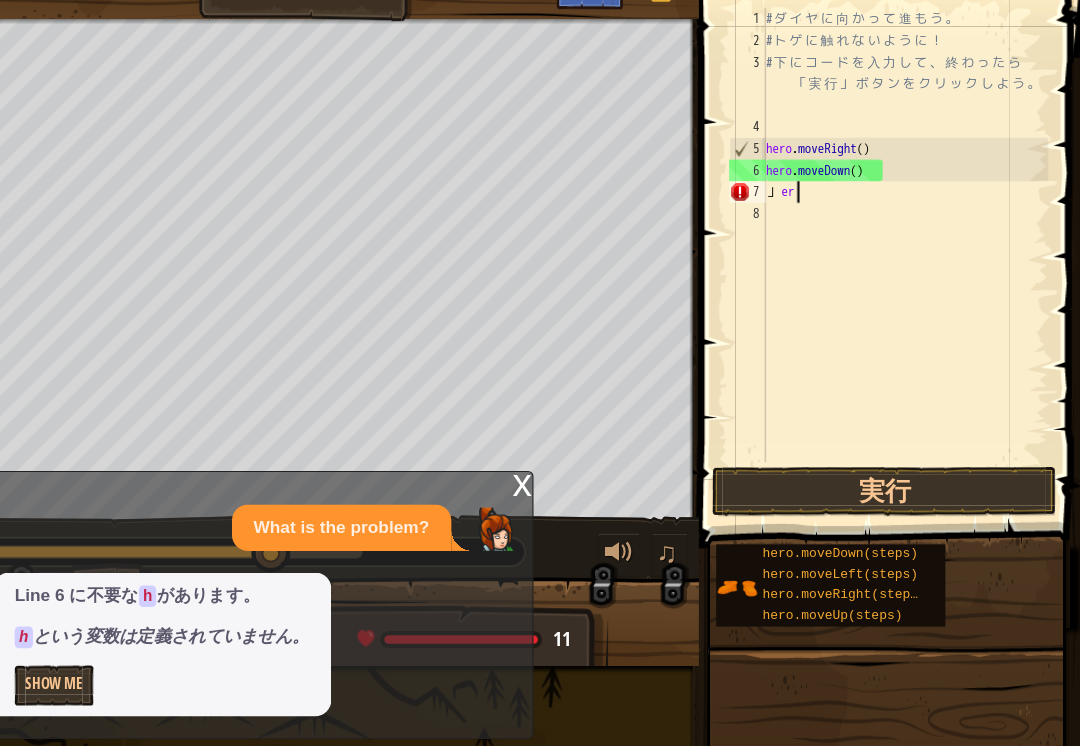 type on "」" 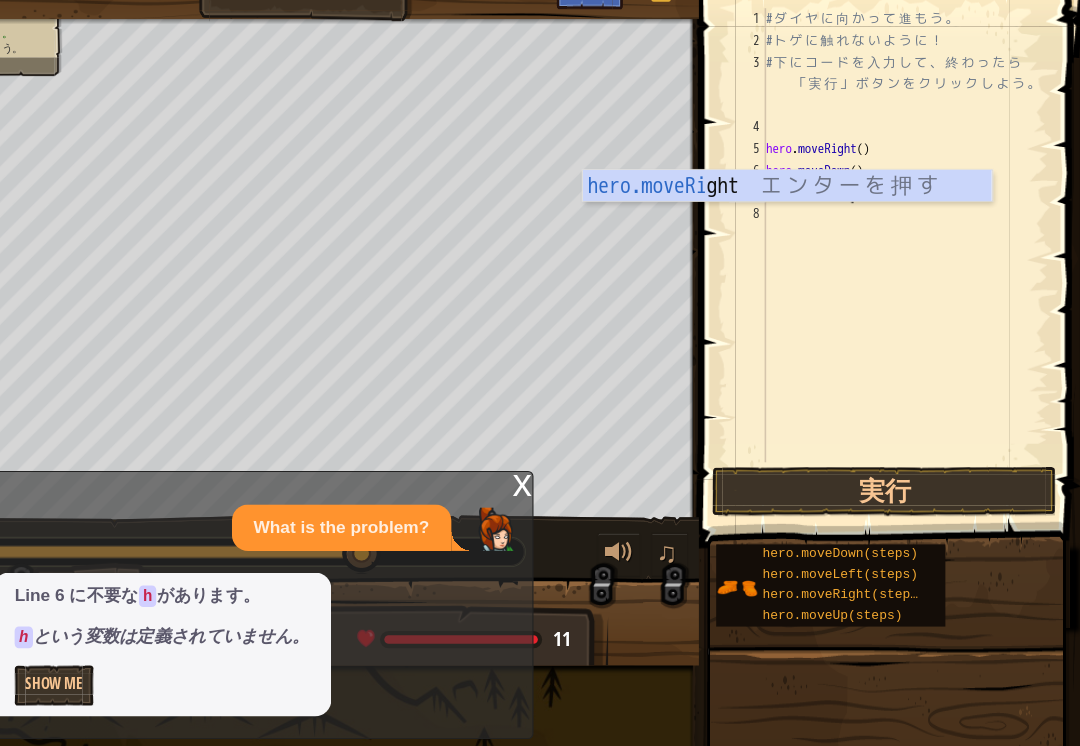 scroll, scrollTop: 10, scrollLeft: 6, axis: both 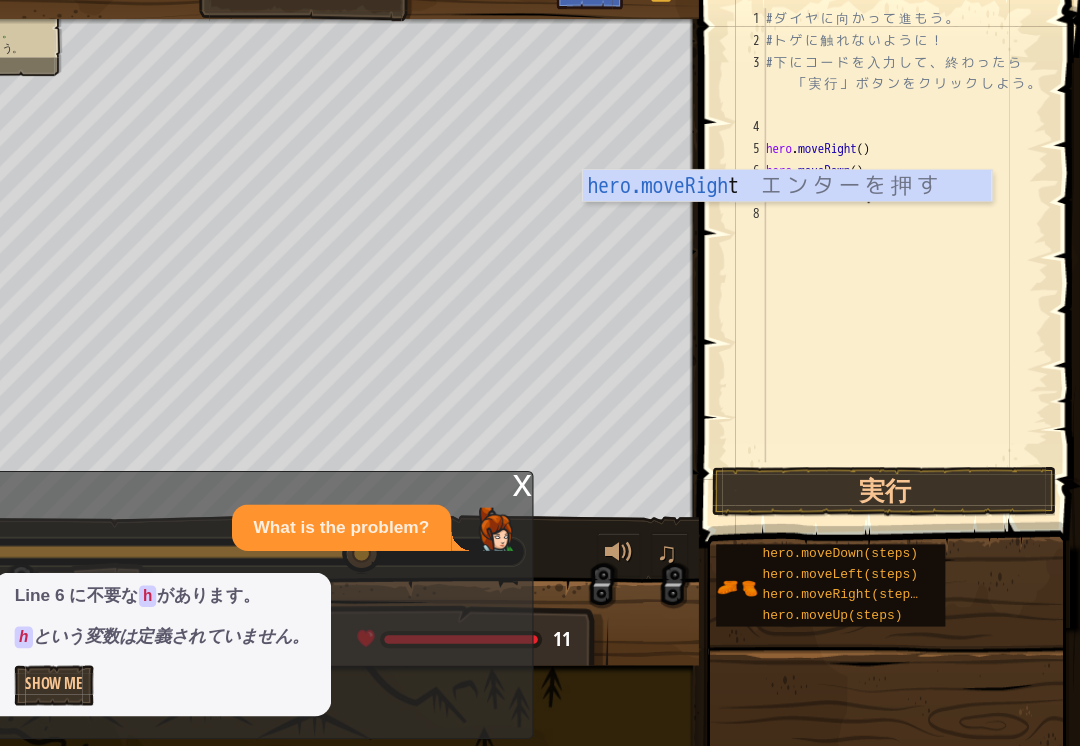 type on "hero.moveRight" 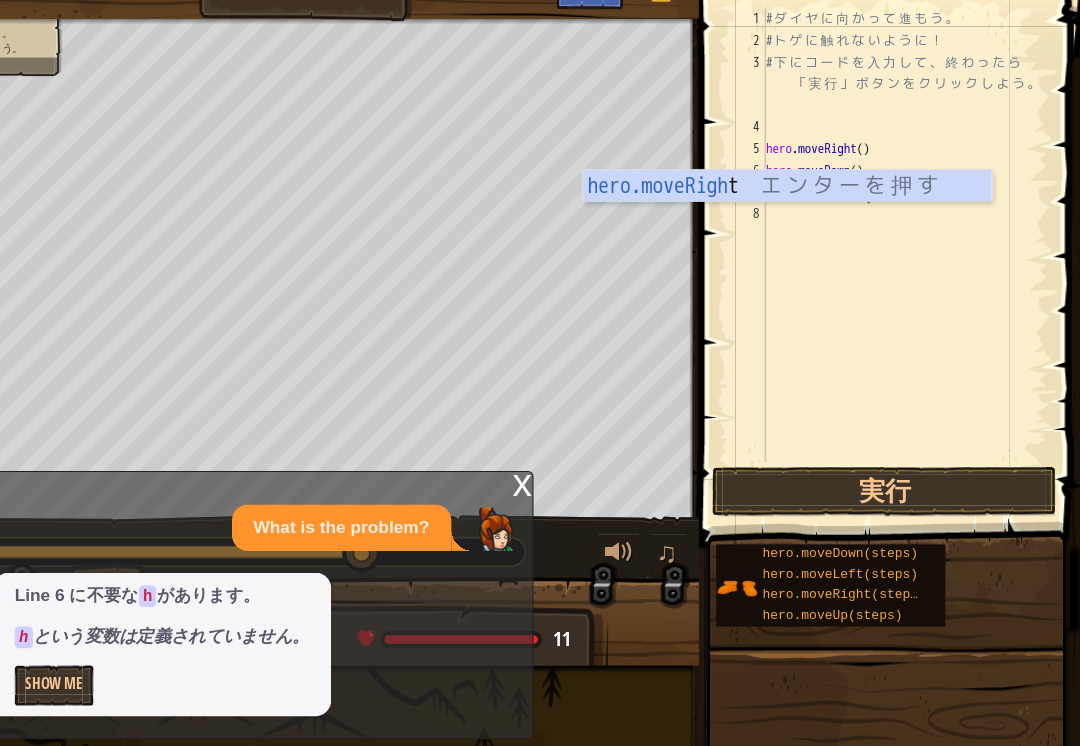 scroll, scrollTop: 10, scrollLeft: 7, axis: both 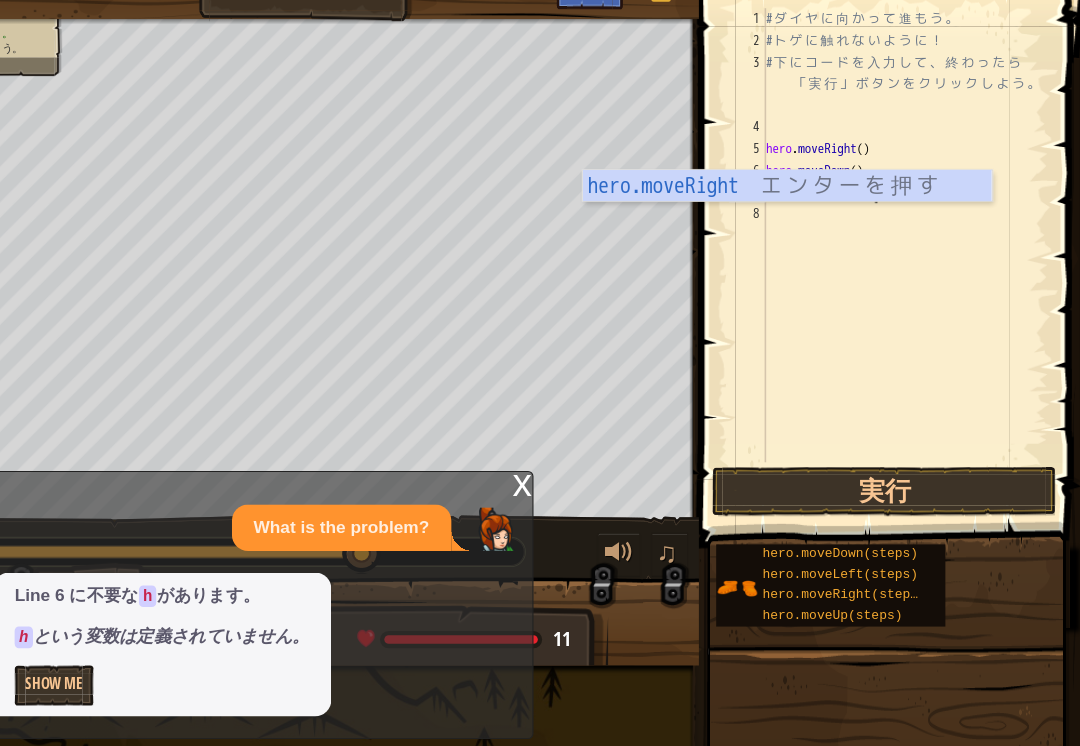 type 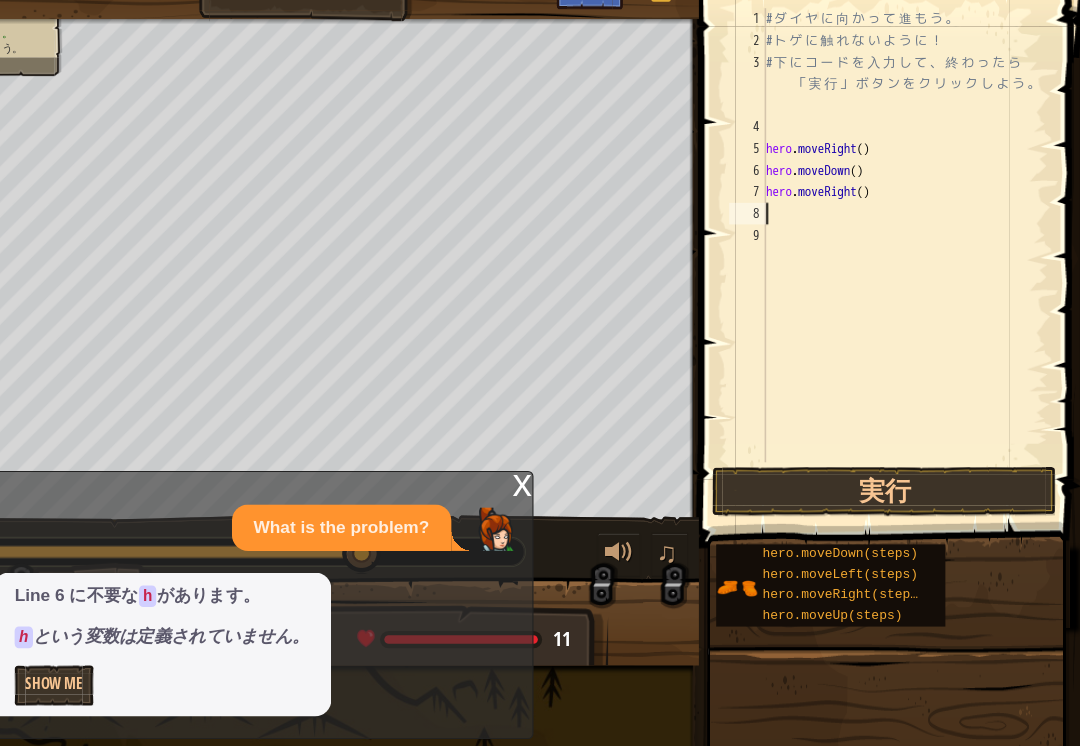 scroll, scrollTop: 10, scrollLeft: 0, axis: vertical 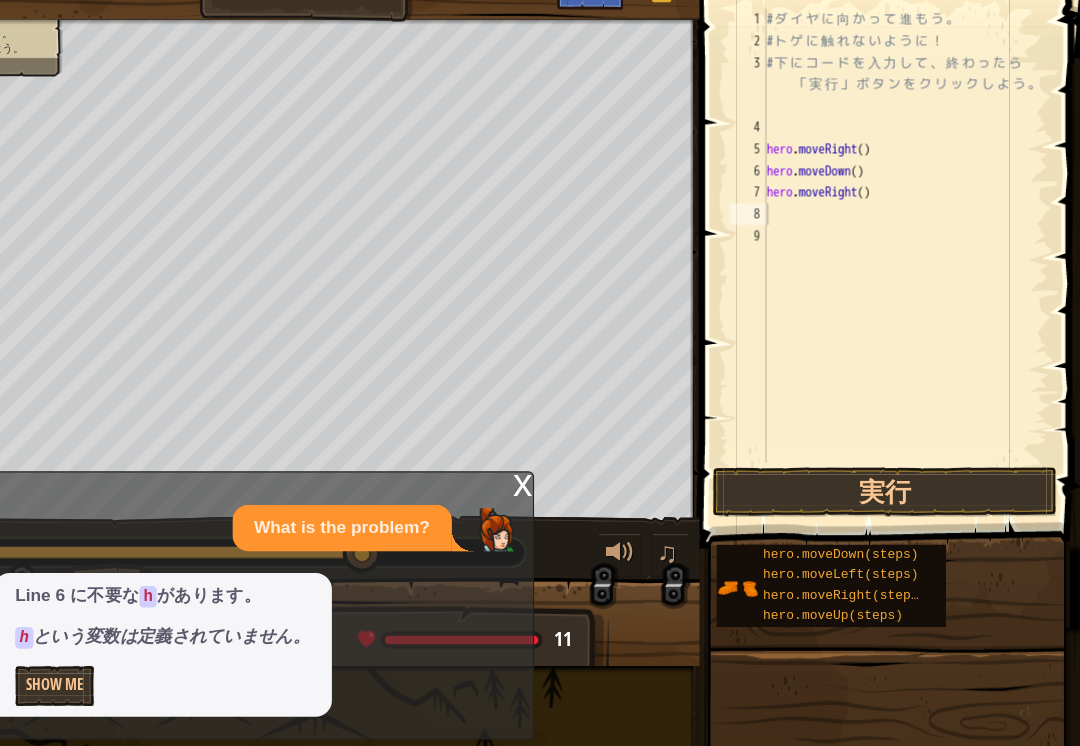 click on "実行" at bounding box center (898, 487) 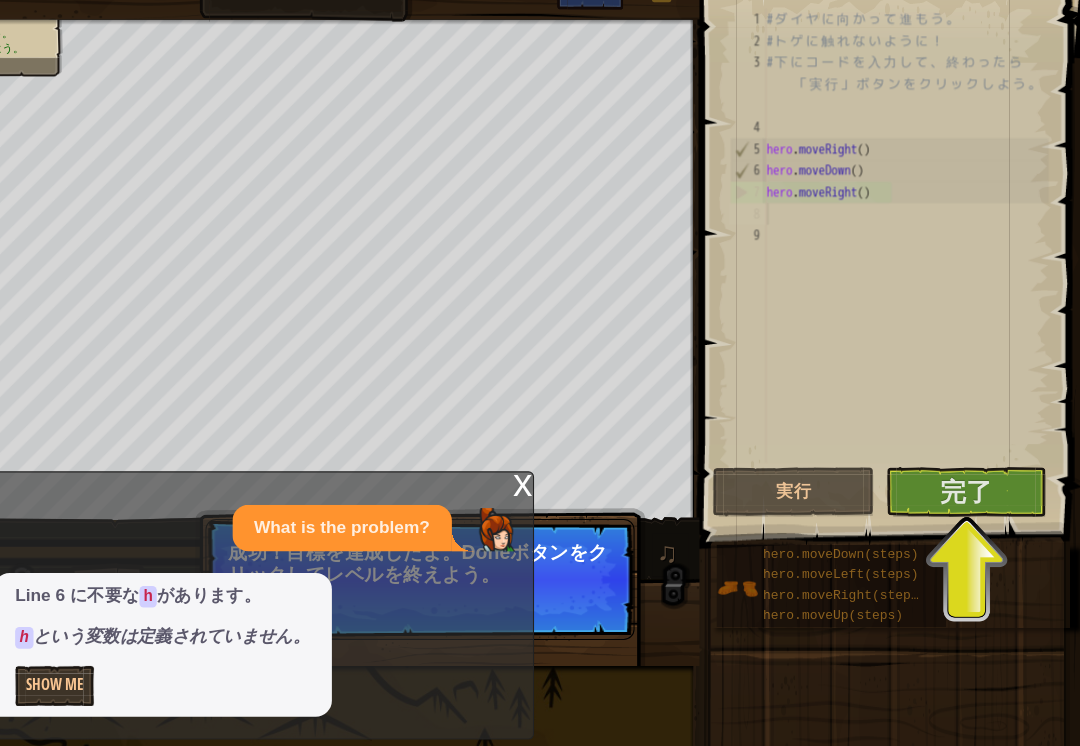 click on "完了" at bounding box center [974, 487] 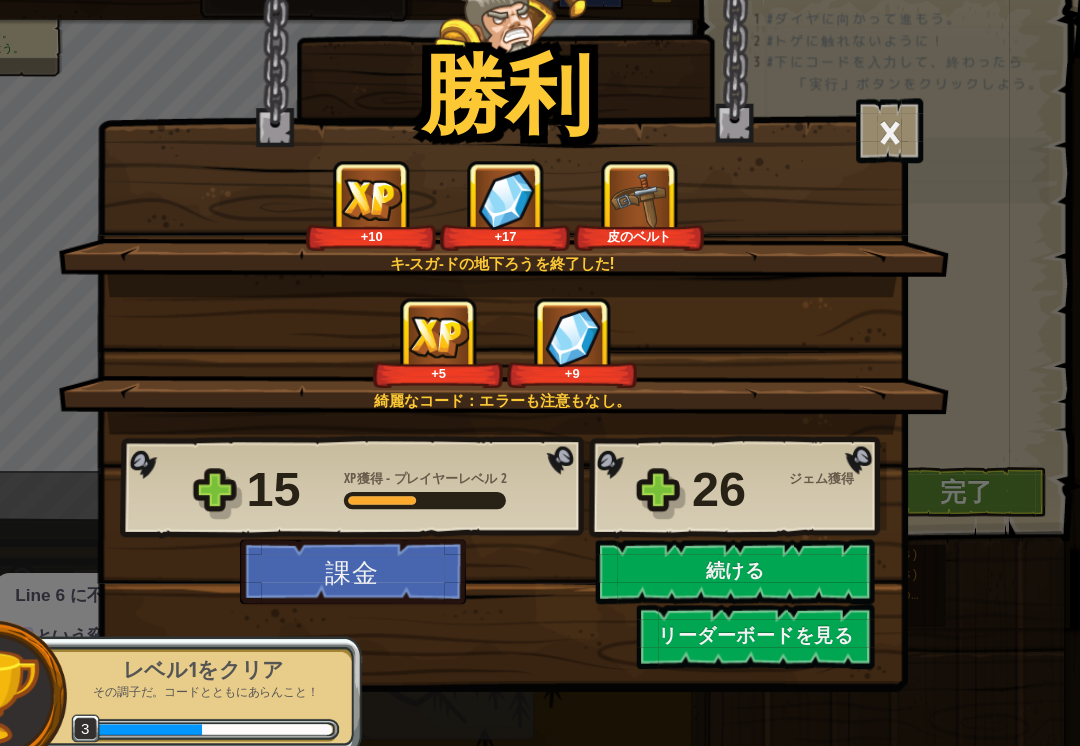 click on "続ける" at bounding box center [760, 561] 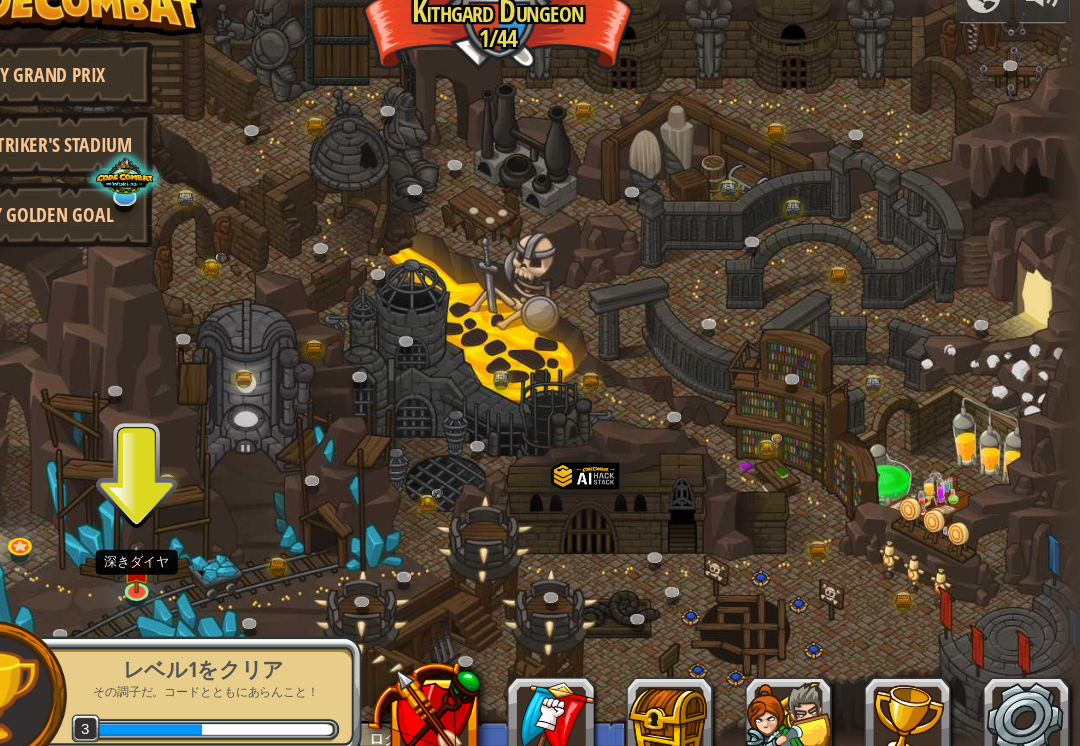 click at bounding box center [540, 373] 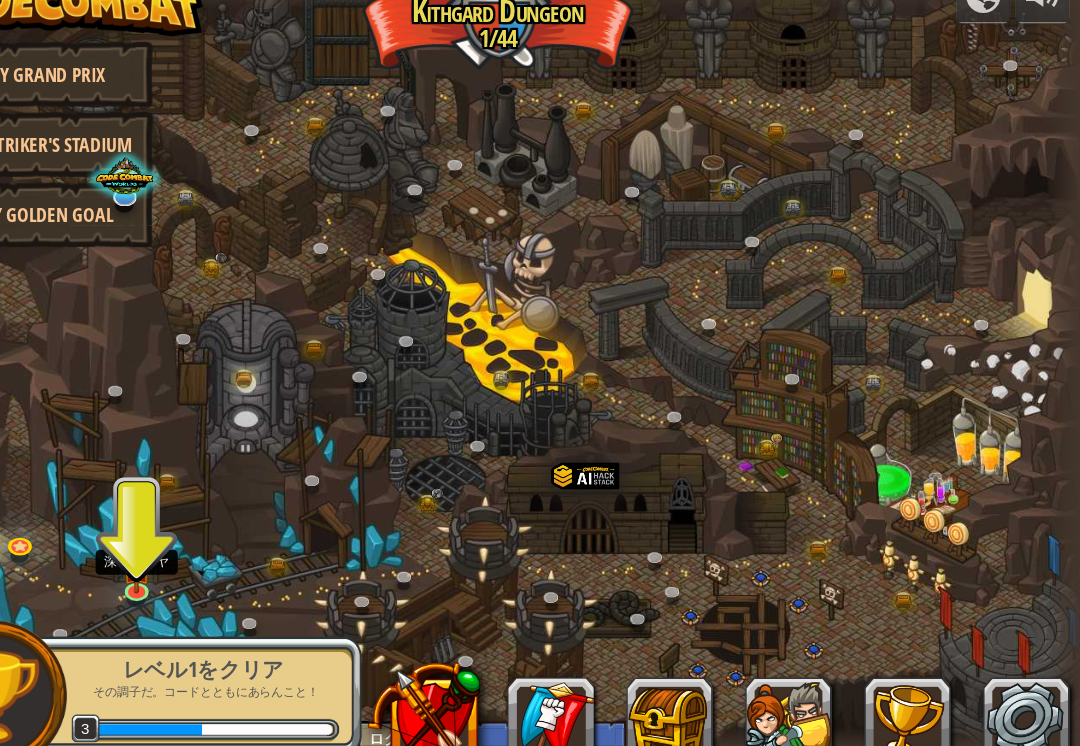 click at bounding box center [205, 558] 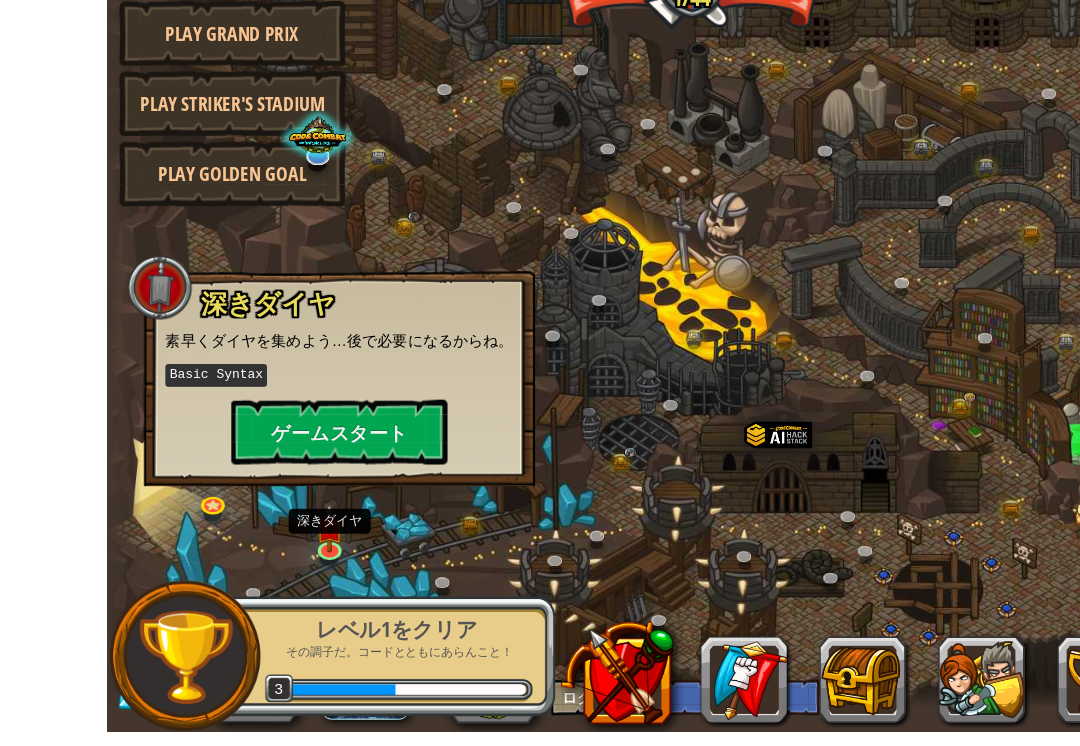 scroll, scrollTop: 1, scrollLeft: 0, axis: vertical 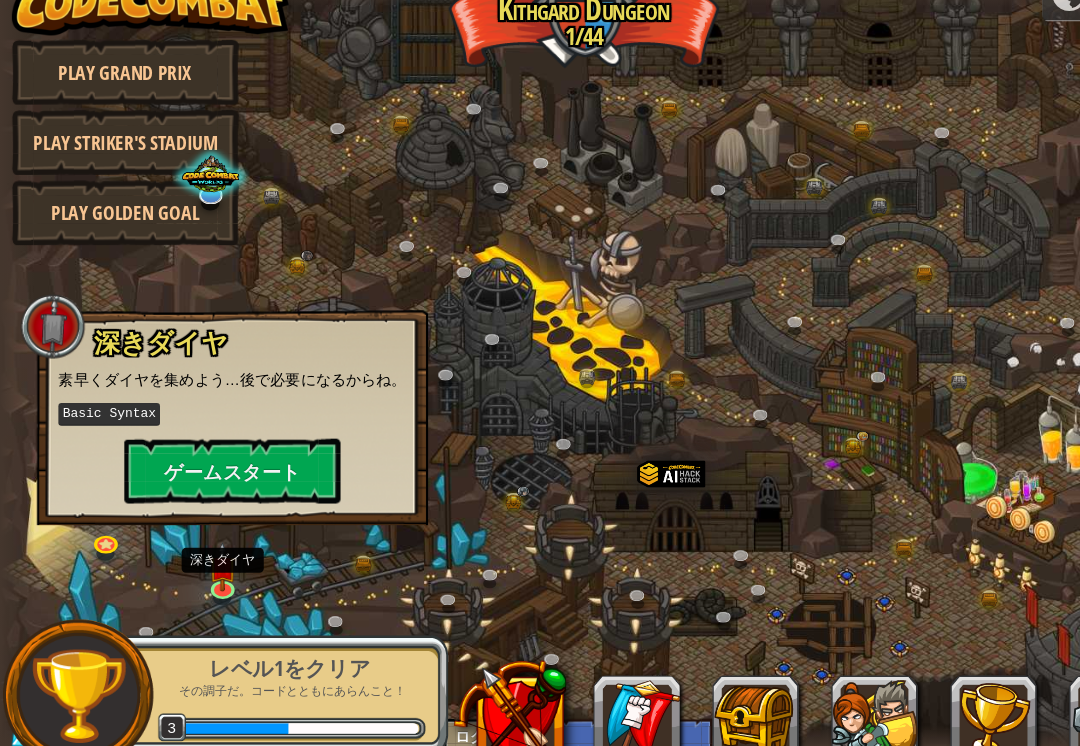 click on "ゲームスタート" at bounding box center (215, 469) 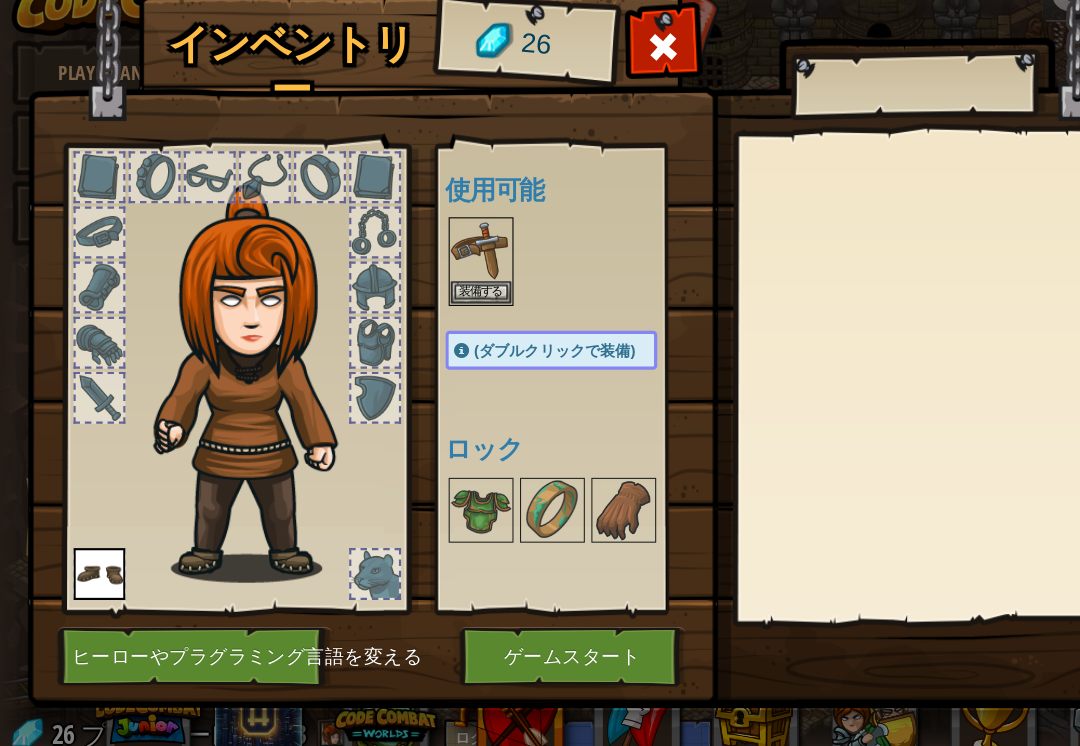click at bounding box center [445, 264] 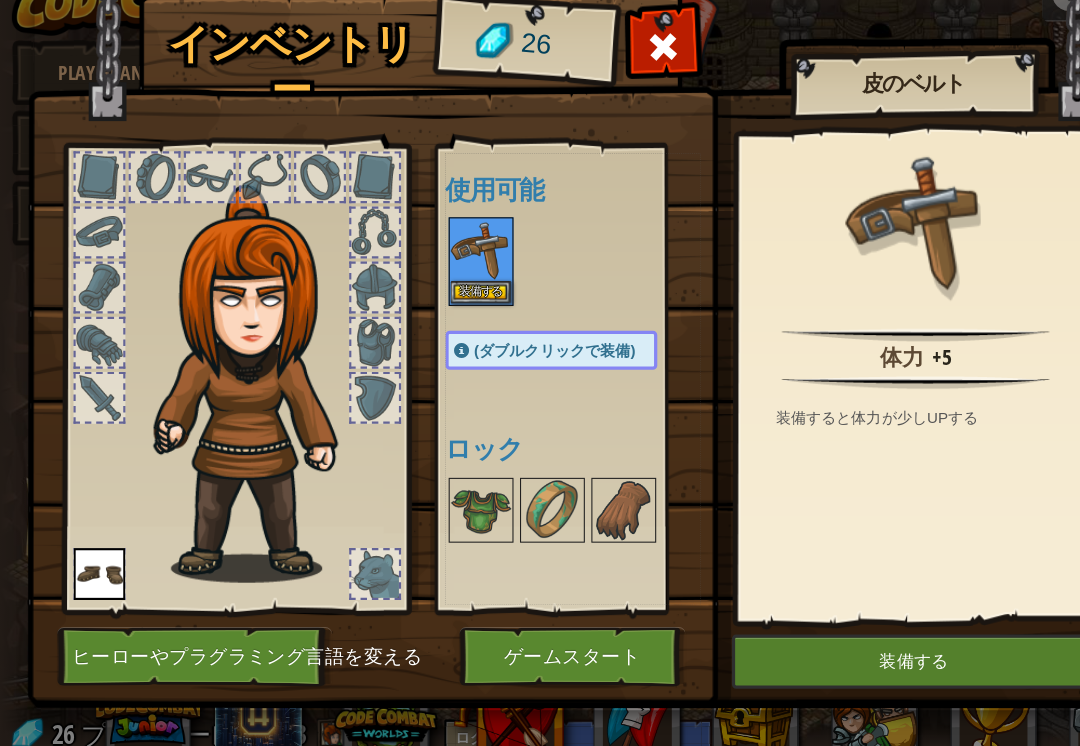 click on "装備する" at bounding box center (445, 303) 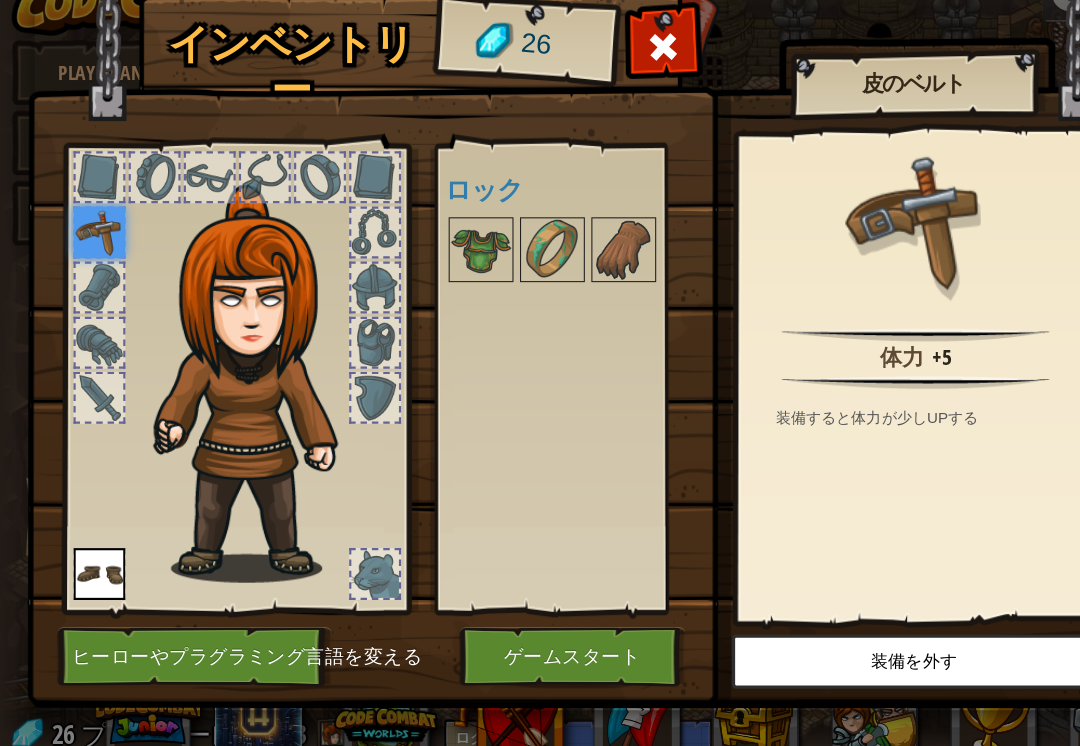 click on "ゲームスタート" at bounding box center [529, 640] 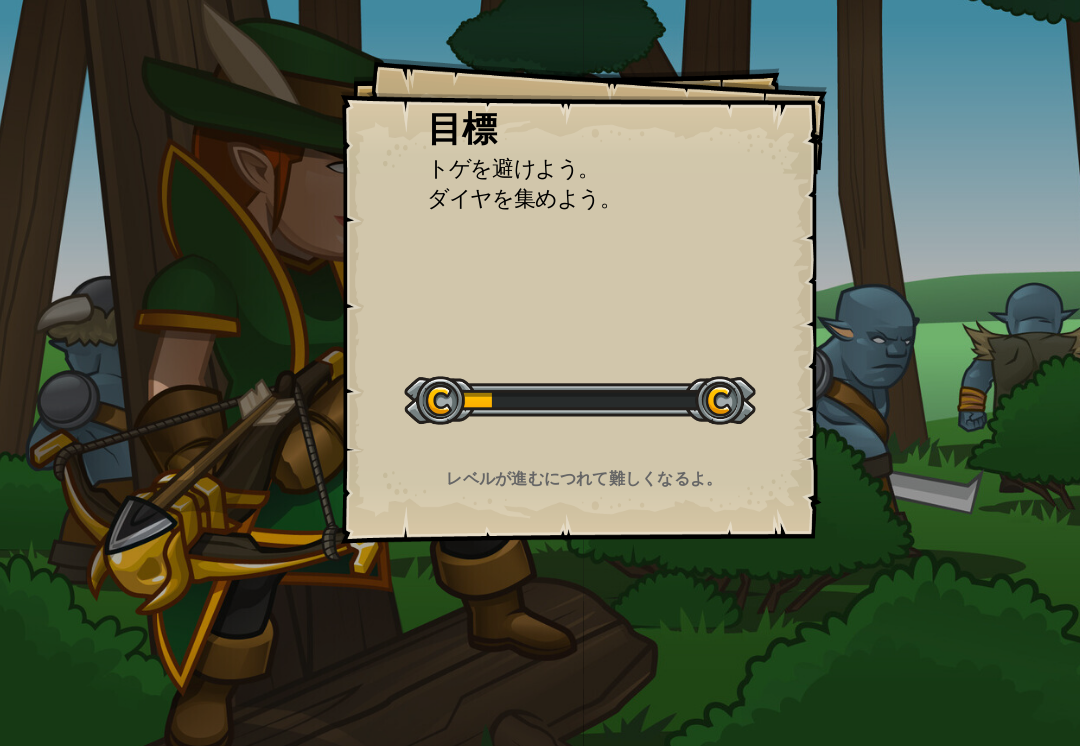 scroll, scrollTop: 0, scrollLeft: 0, axis: both 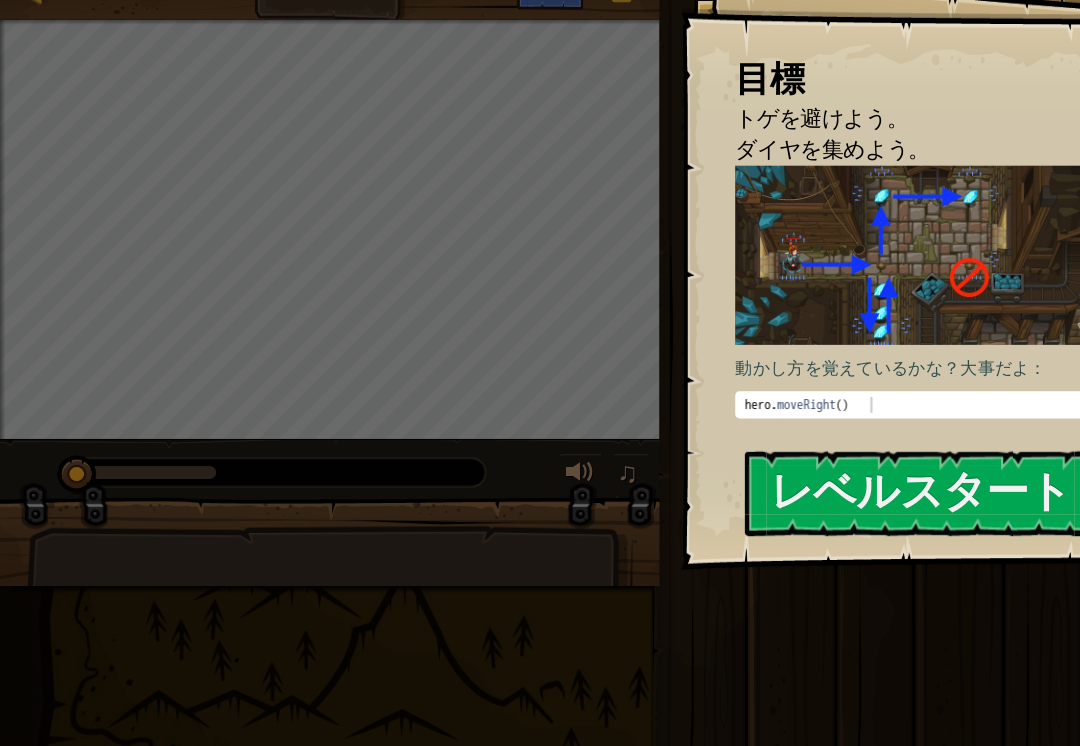 click on "レベルスタート" at bounding box center (851, 488) 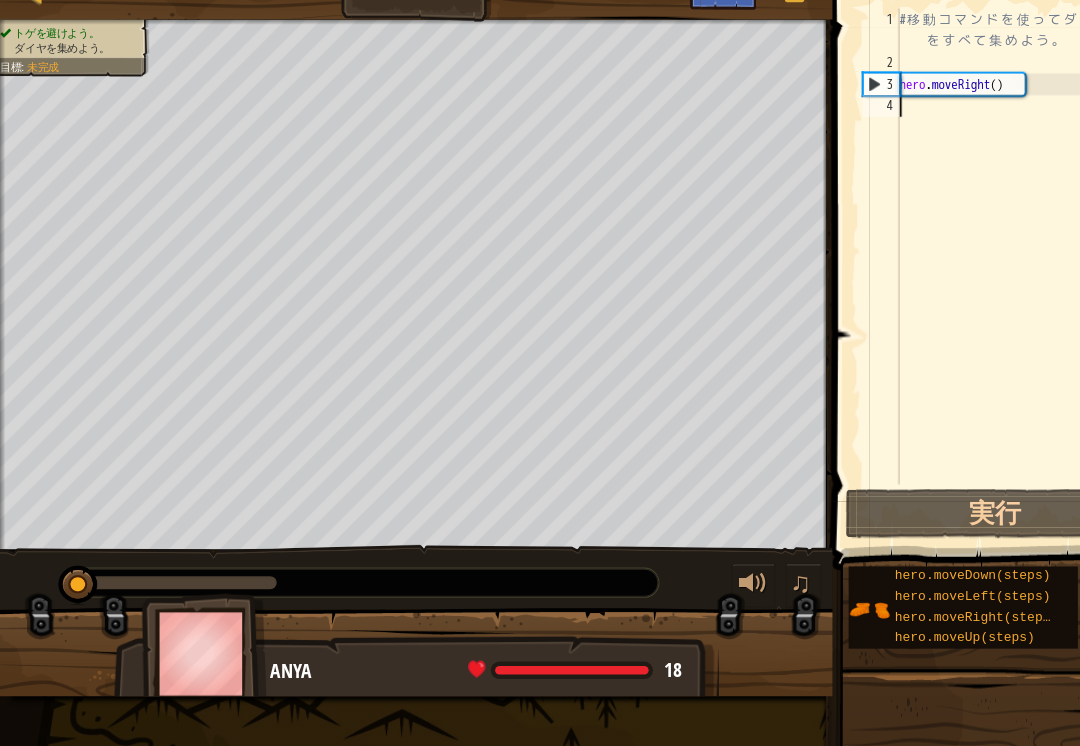 click on "#  移 動 コ マ ン ド を 使 っ て ダ イ ヤ      を す べ て 集 め よ う 。 hero . moveRight ( )" at bounding box center (939, 290) 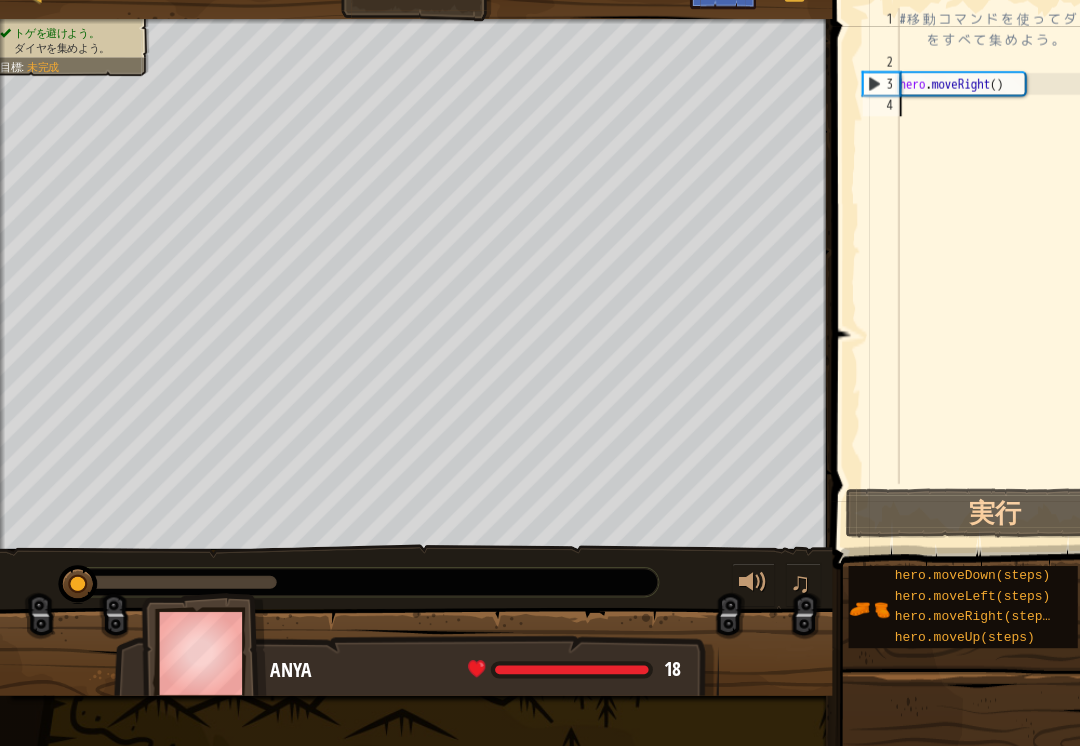type on "hero.moveRight()" 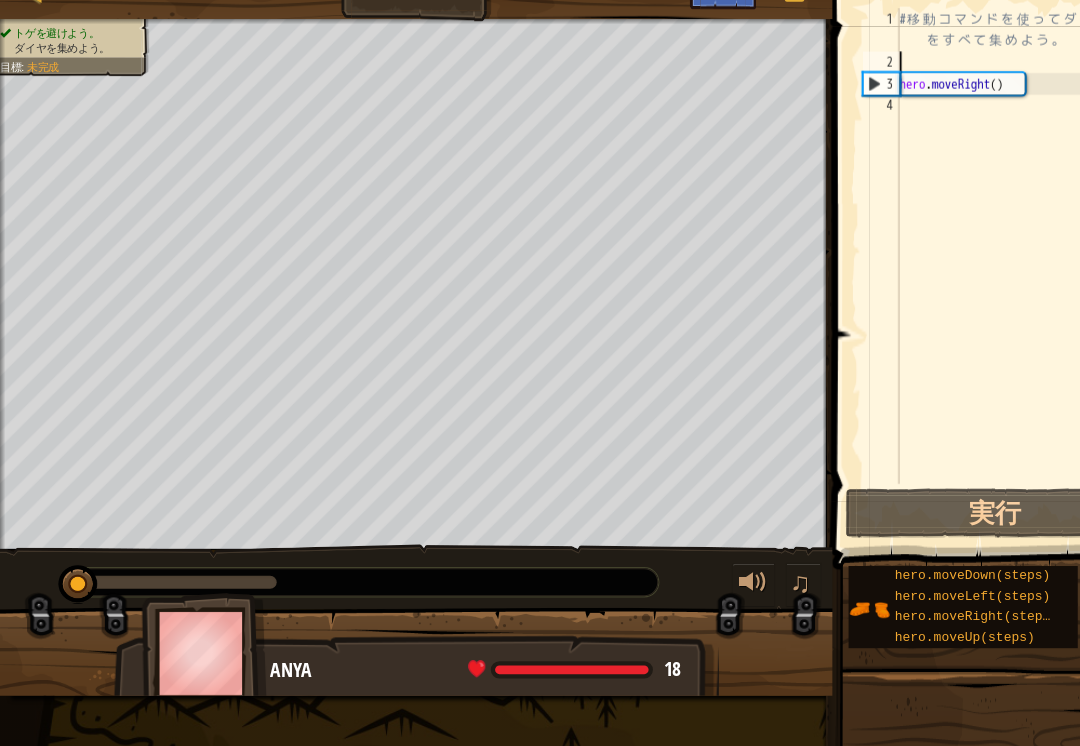 click on "#  移 動 コ マ ン ド を 使 っ て ダ イ ヤ      を す べ て 集 め よ う 。 hero . moveRight ( )" at bounding box center [939, 290] 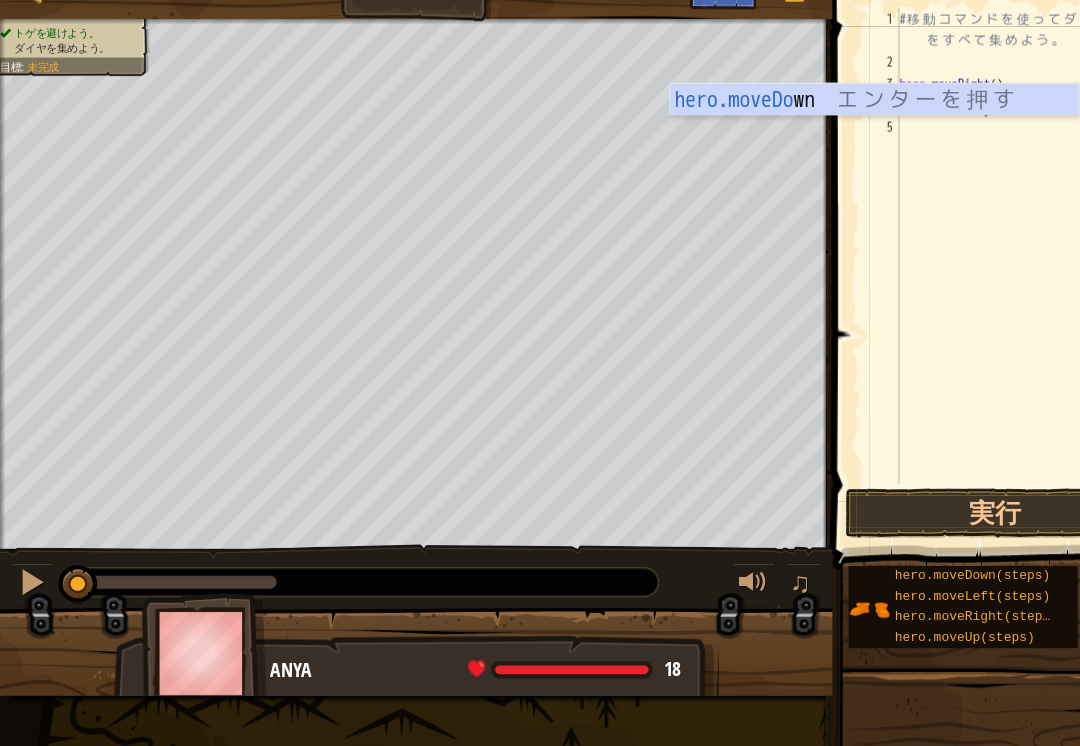 scroll, scrollTop: 10, scrollLeft: 6, axis: both 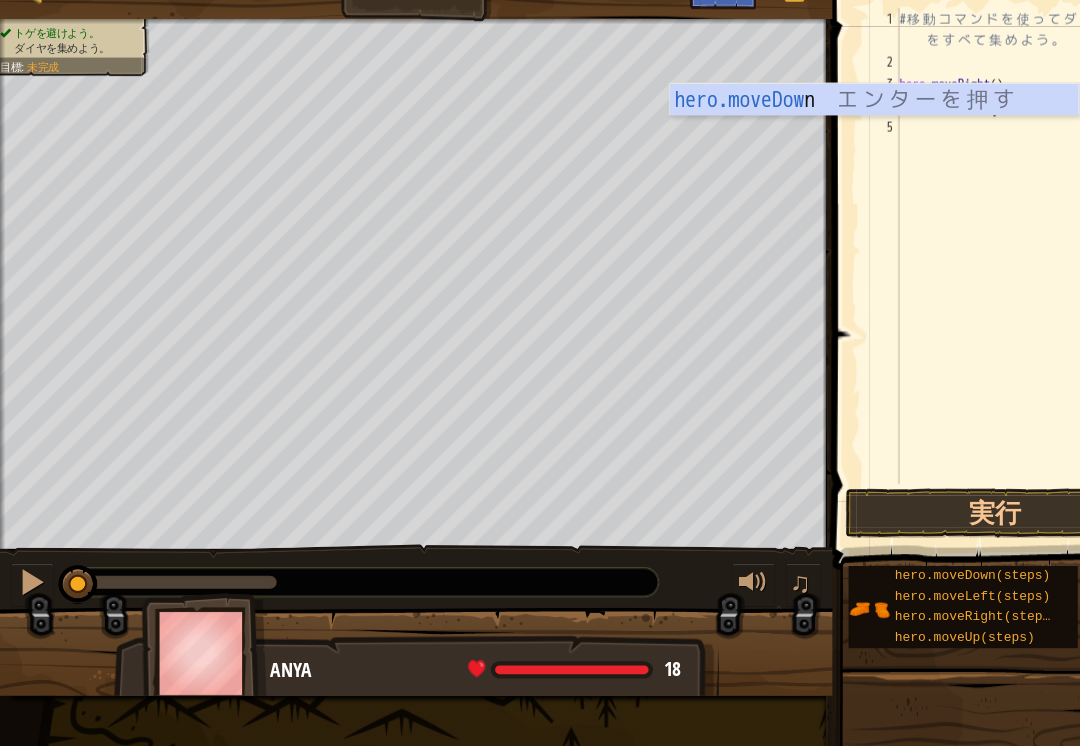 type on "hero.moveDown" 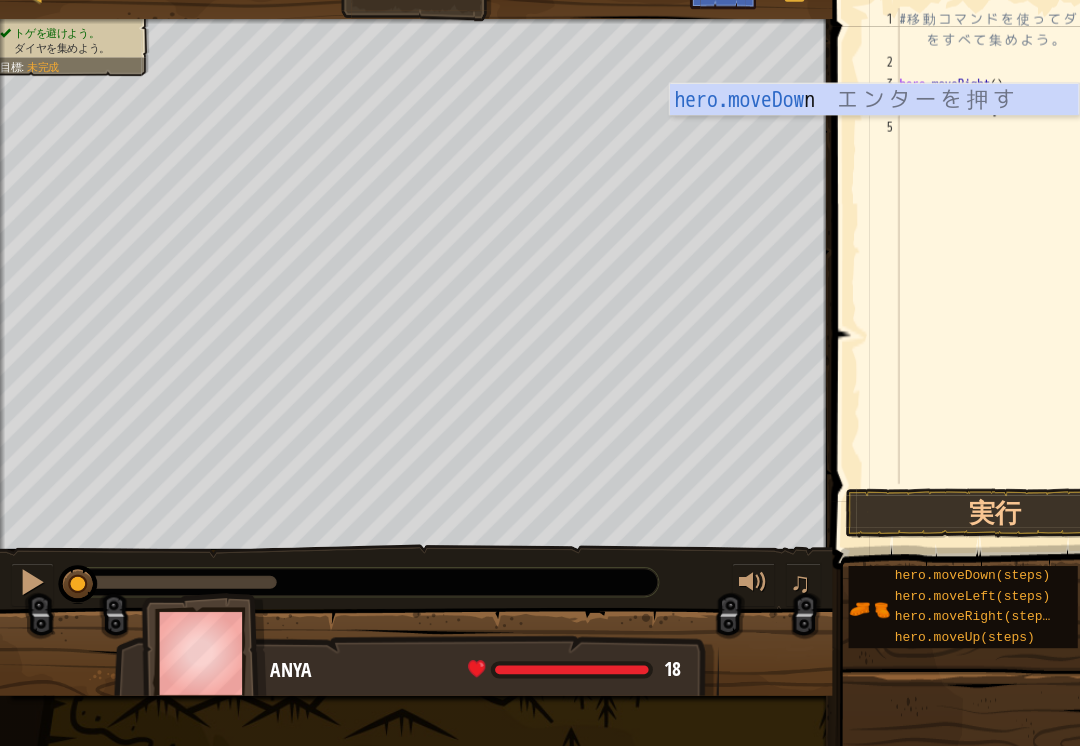 scroll, scrollTop: 10, scrollLeft: 7, axis: both 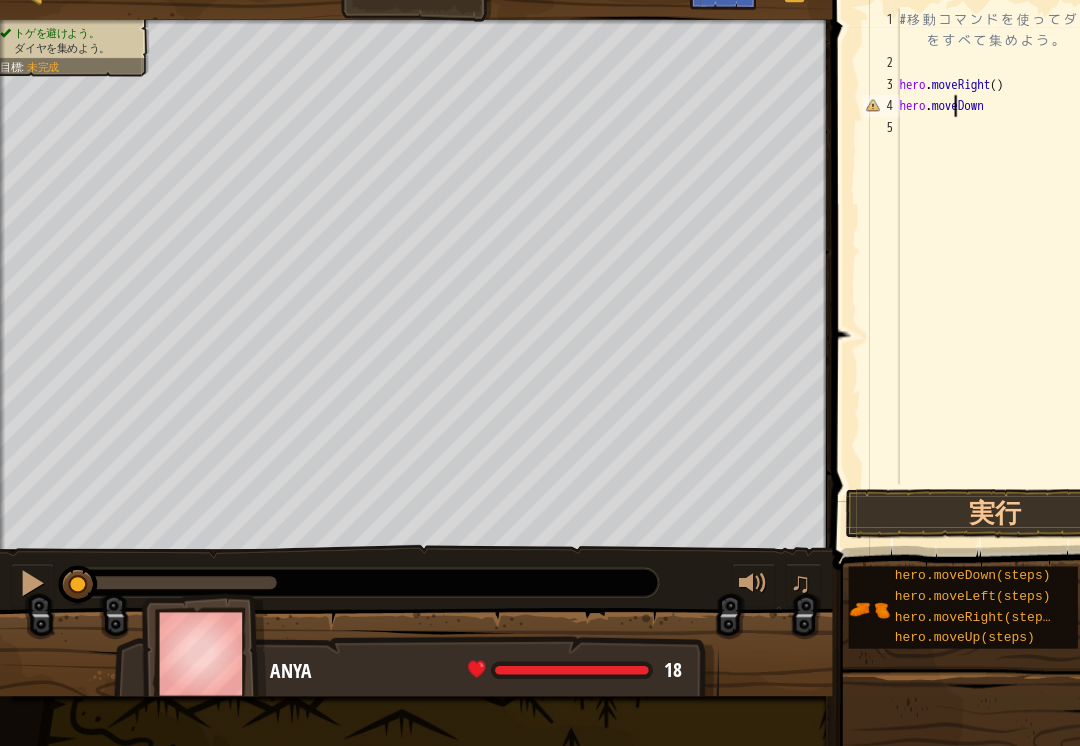 click on "#  移 動 コ マ ン ド を 使 っ て ダ イ ヤ      を す べ て 集 め よ う 。 hero . moveRight ( ) hero . moveDown" at bounding box center (939, 290) 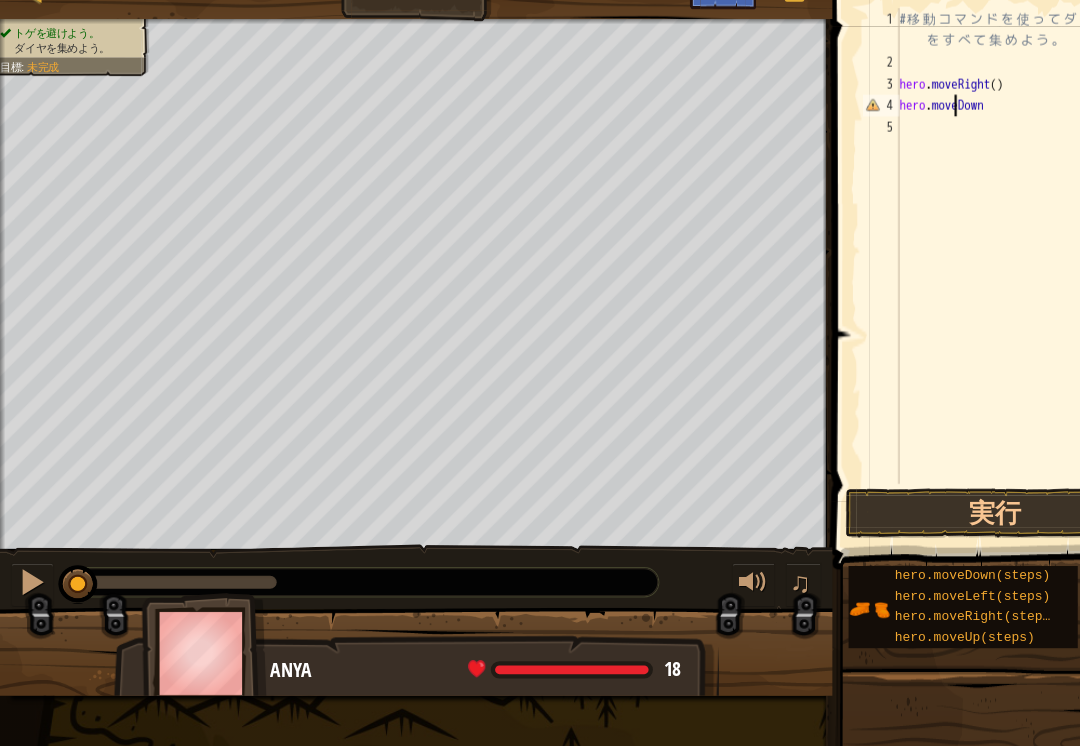 click on "4" at bounding box center [815, 130] 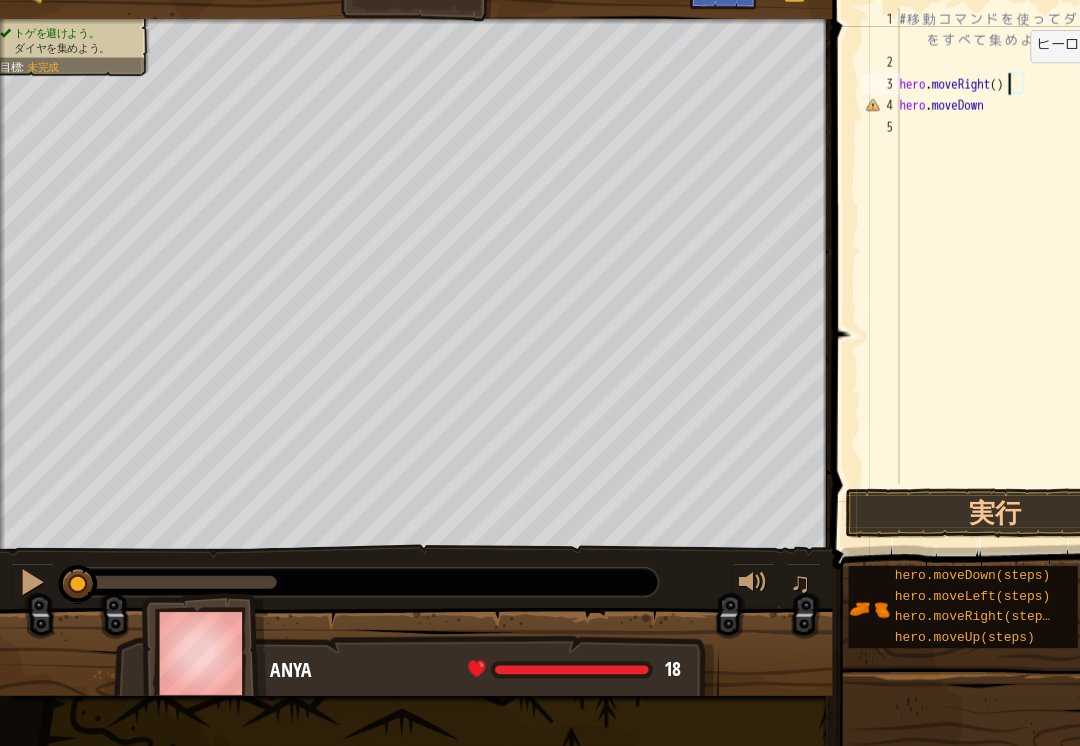 type on "hero.moveDown" 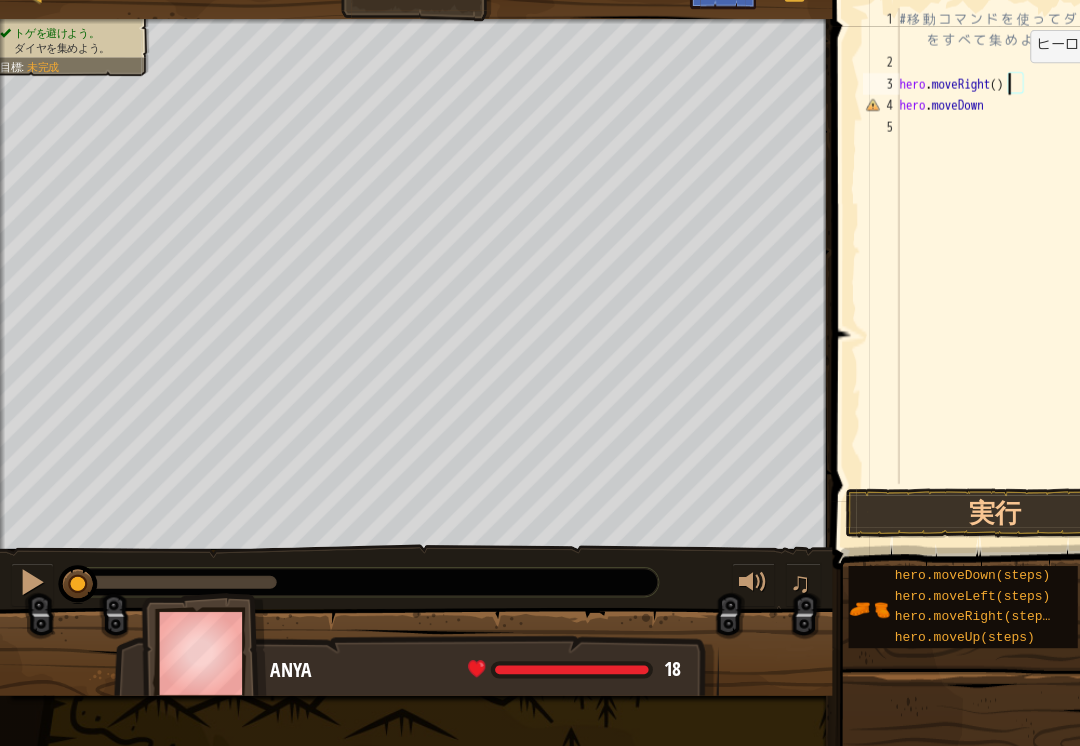click on "#  移 動 コ マ ン ド を 使 っ て ダ イ ヤ      を す べ て 集 め よ う 。 hero . moveRight ( ) hero . moveDown" at bounding box center (939, 290) 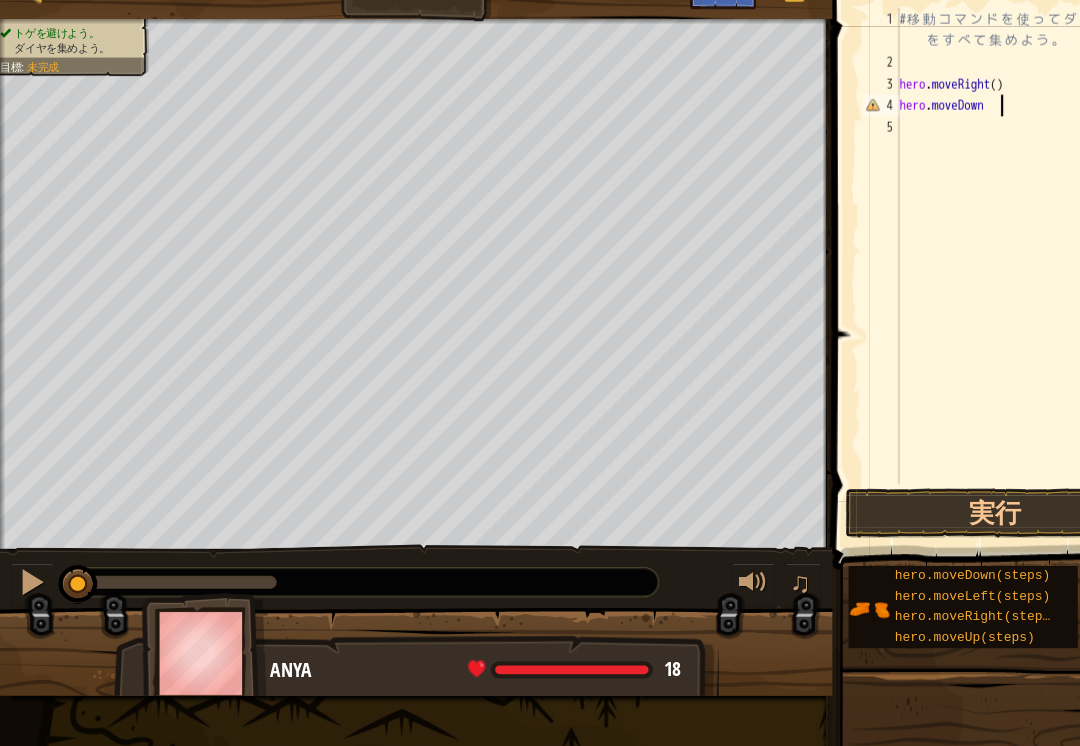 click on "#  移 動 コ マ ン ド を 使 っ て ダ イ ヤ      を す べ て 集 め よ う 。 hero . moveRight ( ) hero . moveDown" at bounding box center [939, 290] 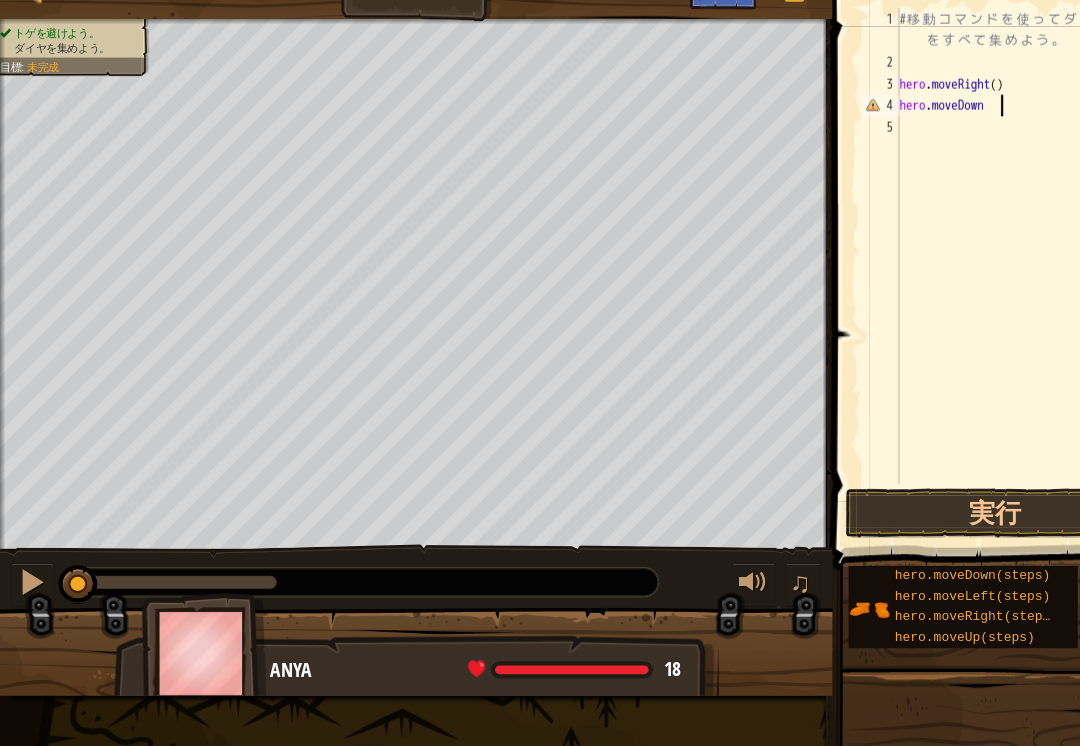 click on "#  移 動 コ マ ン ド を 使 っ て ダ イ ヤ      を す べ て 集 め よ う 。 hero . moveRight ( ) hero . moveDown" at bounding box center [939, 290] 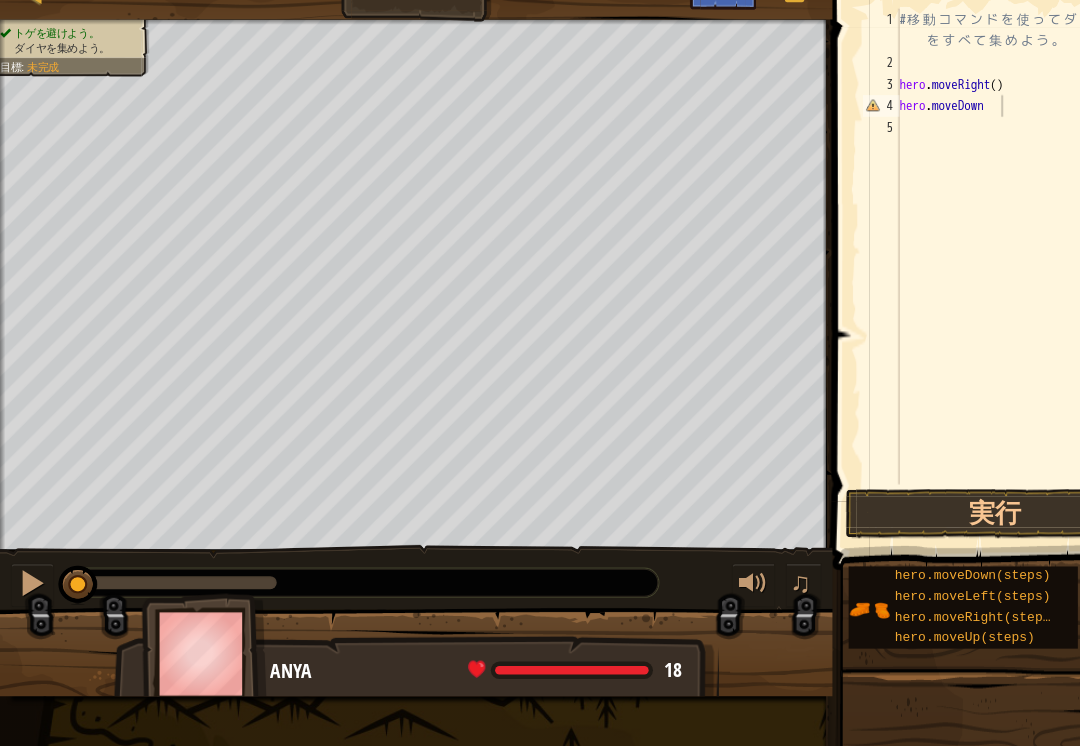 click on "実行" at bounding box center [920, 507] 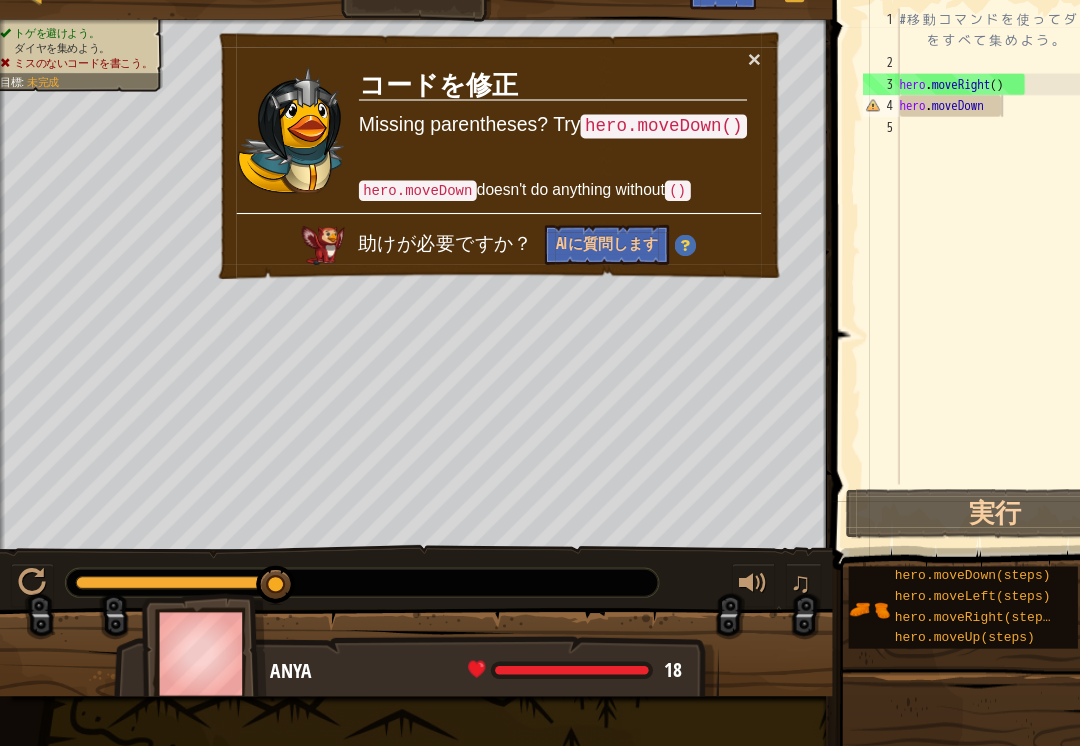 click on "()" at bounding box center [627, 208] 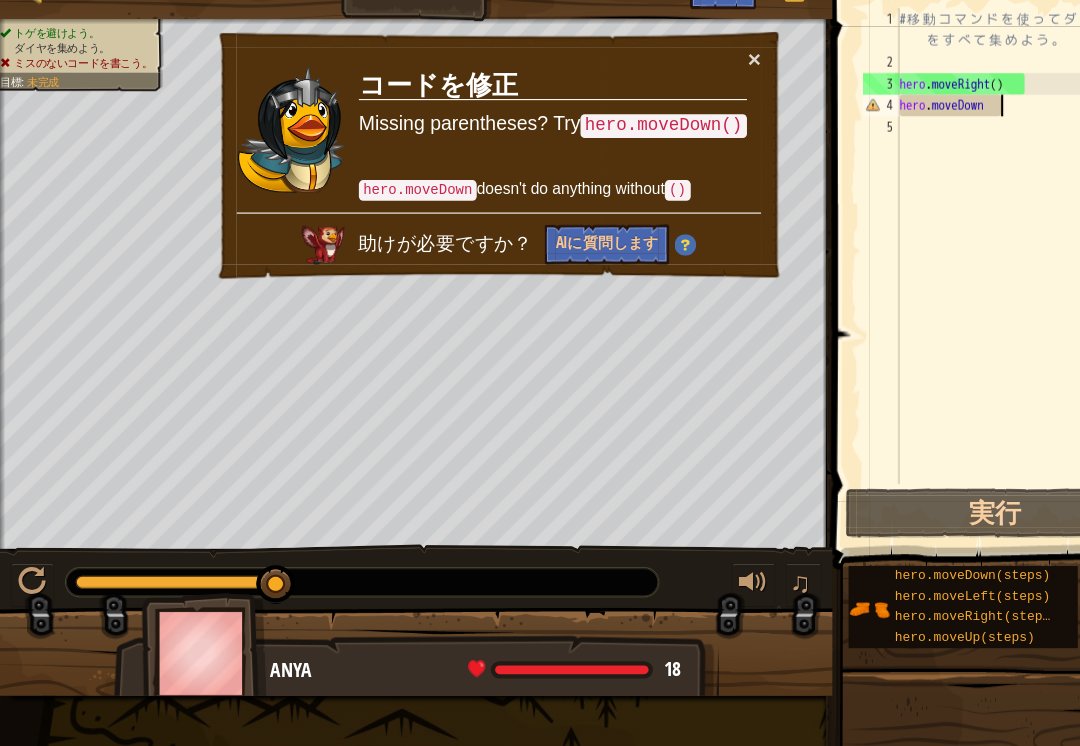 click on "()" at bounding box center [627, 208] 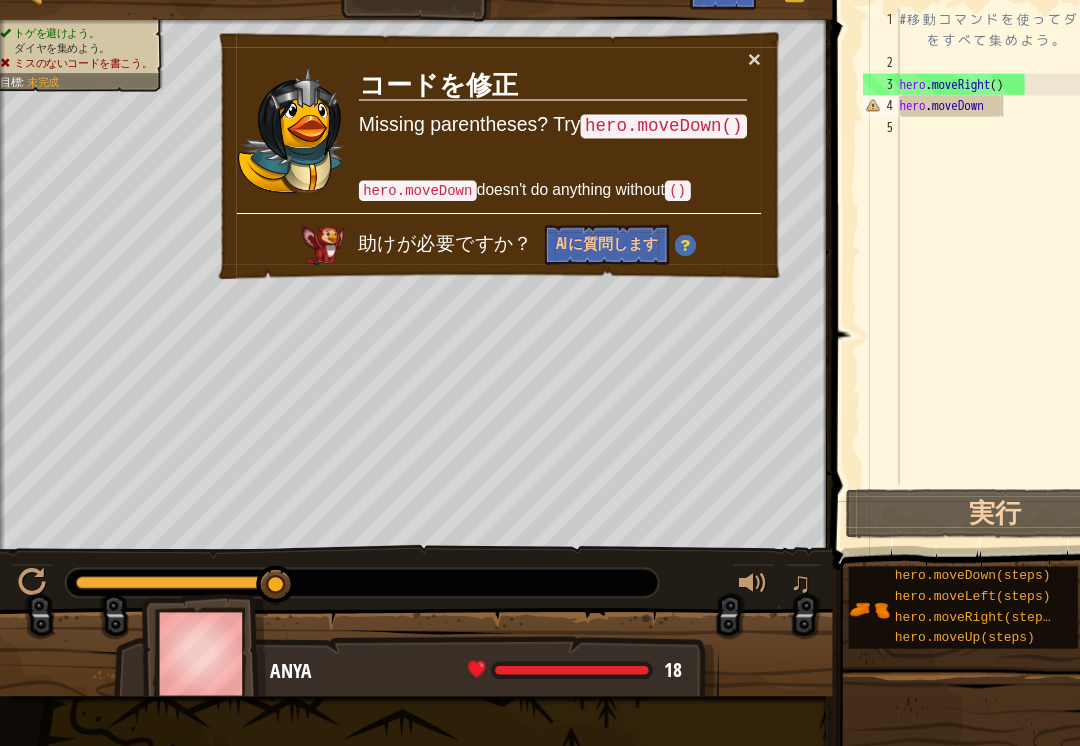 click at bounding box center (634, 259) 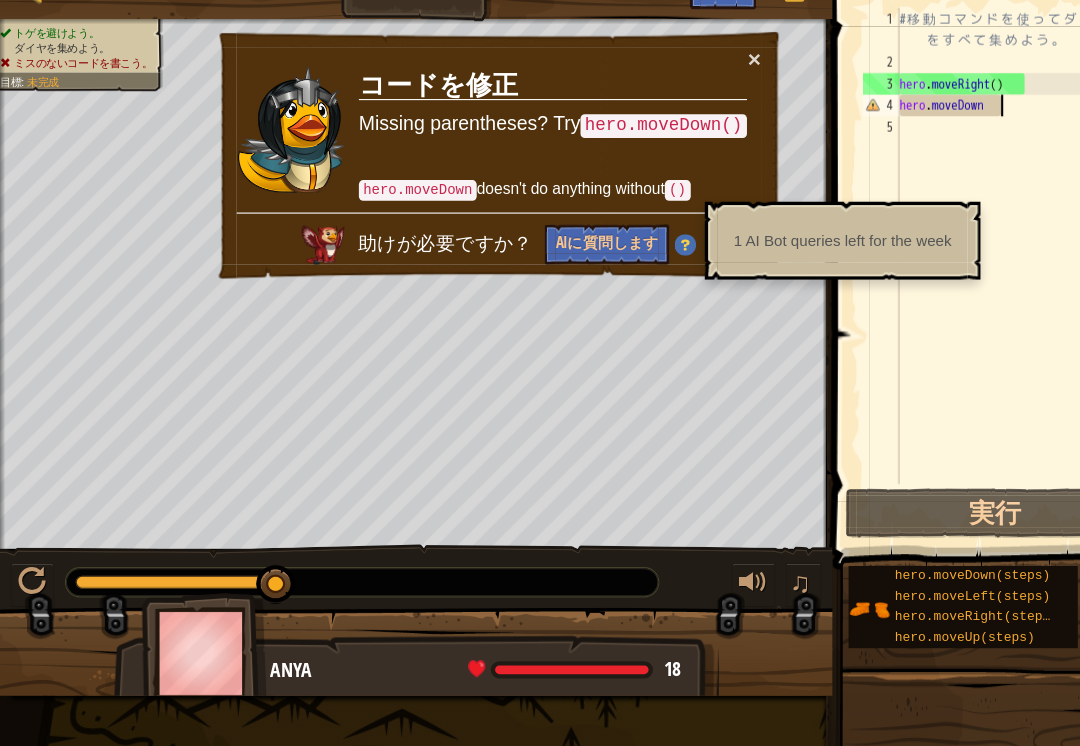 click on "AIに質問します" at bounding box center (561, 258) 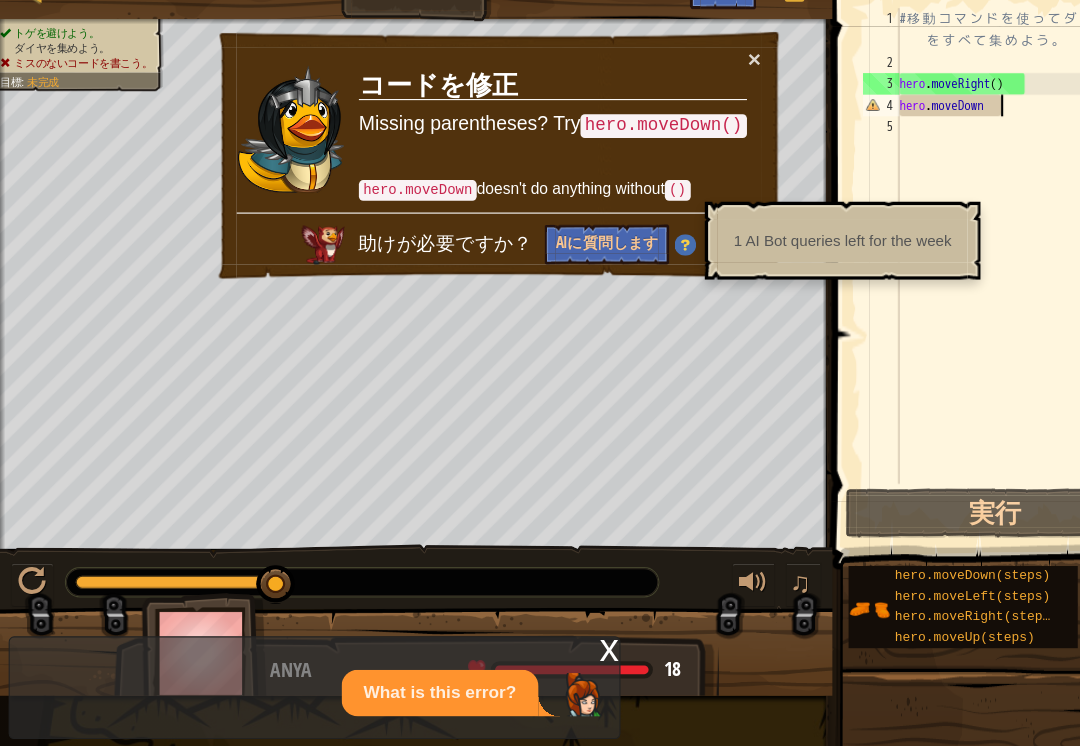 click on "#  移 動 コ マ ン ド を 使 っ て ダ イ ヤ      を す べ て 集 め よ う 。 hero . moveRight ( ) hero . moveDown" at bounding box center [939, 290] 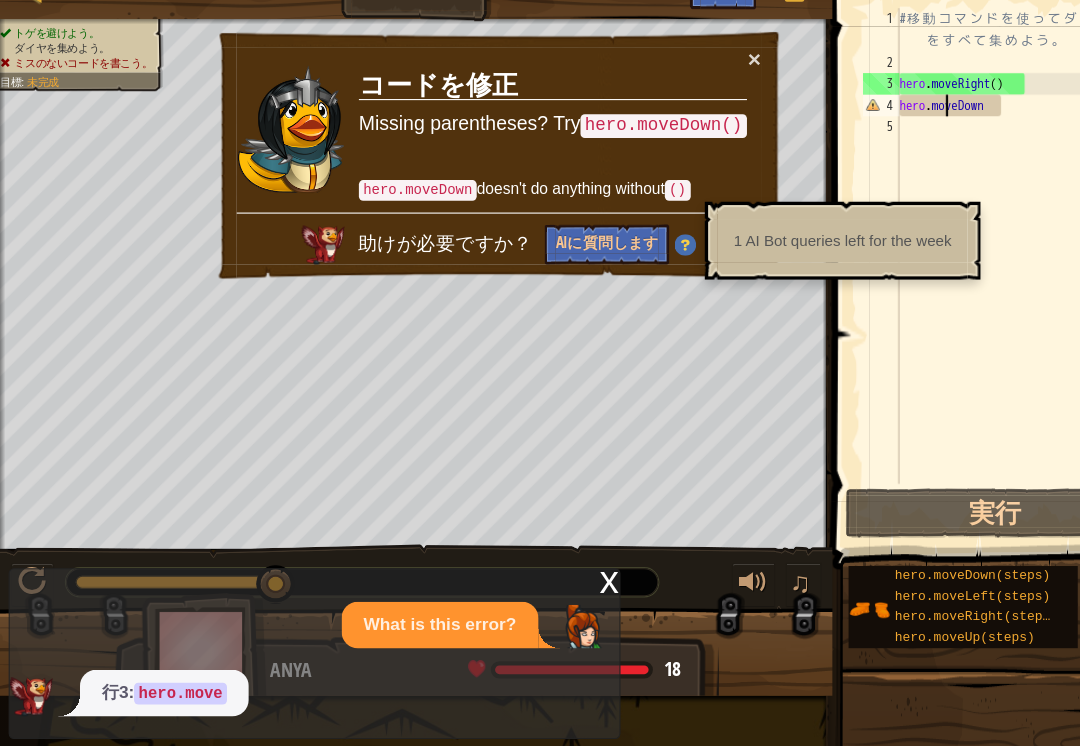 click on "#  移 動 コ マ ン ド を 使 っ て ダ イ ヤ      を す べ て 集 め よ う 。 hero . moveRight ( ) hero . moveDown" at bounding box center [939, 290] 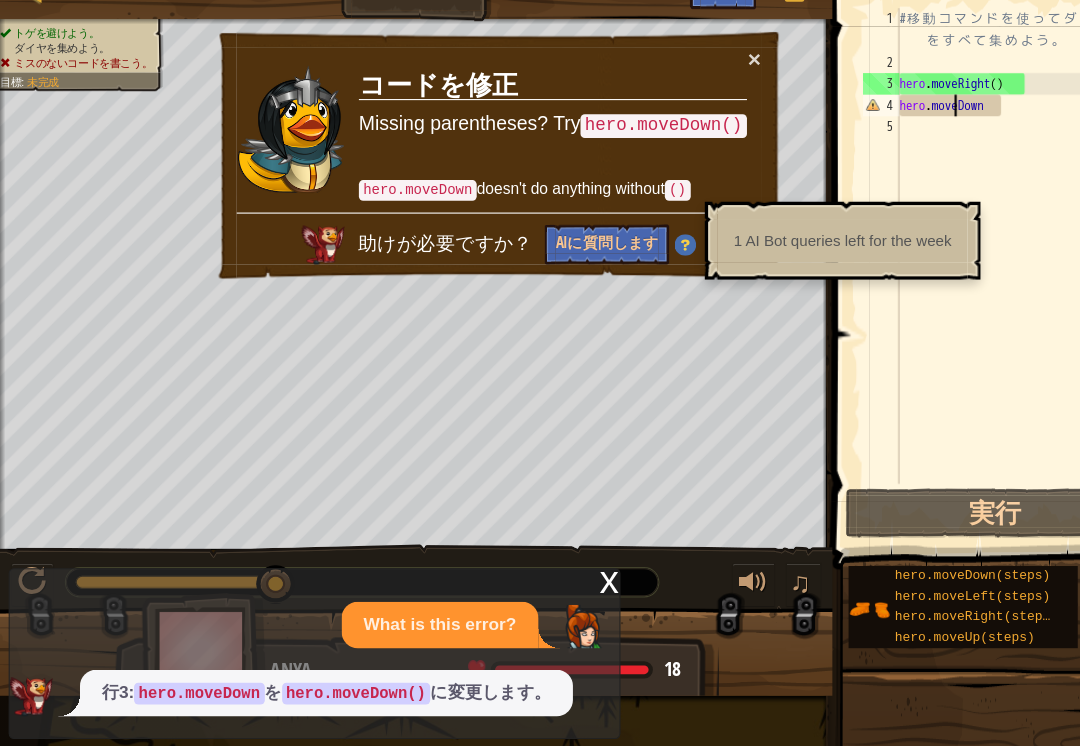 click on "#  移 動 コ マ ン ド を 使 っ て ダ イ ヤ      を す べ て 集 め よ う 。 hero . moveRight ( ) hero . moveDown" at bounding box center [939, 290] 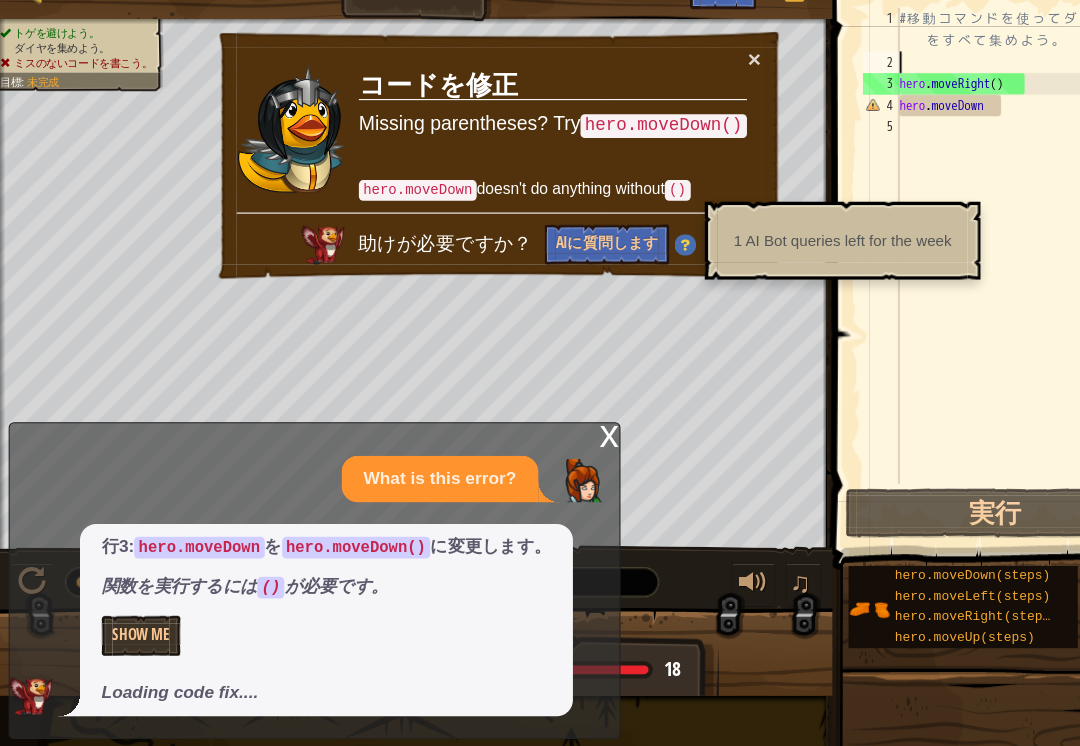 type on "hero.moveDown" 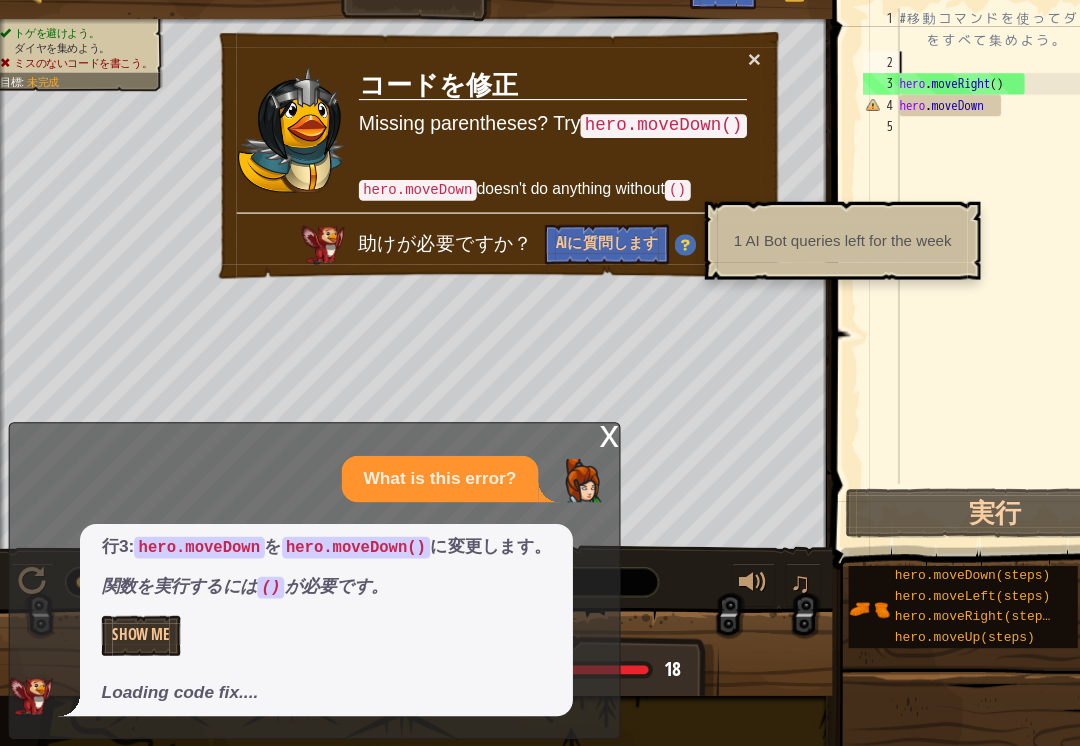 click on "#  移 動 コ マ ン ド を 使 っ て ダ イ ヤ      を す べ て 集 め よ う 。 hero . moveRight ( ) hero . moveDown" at bounding box center [939, 290] 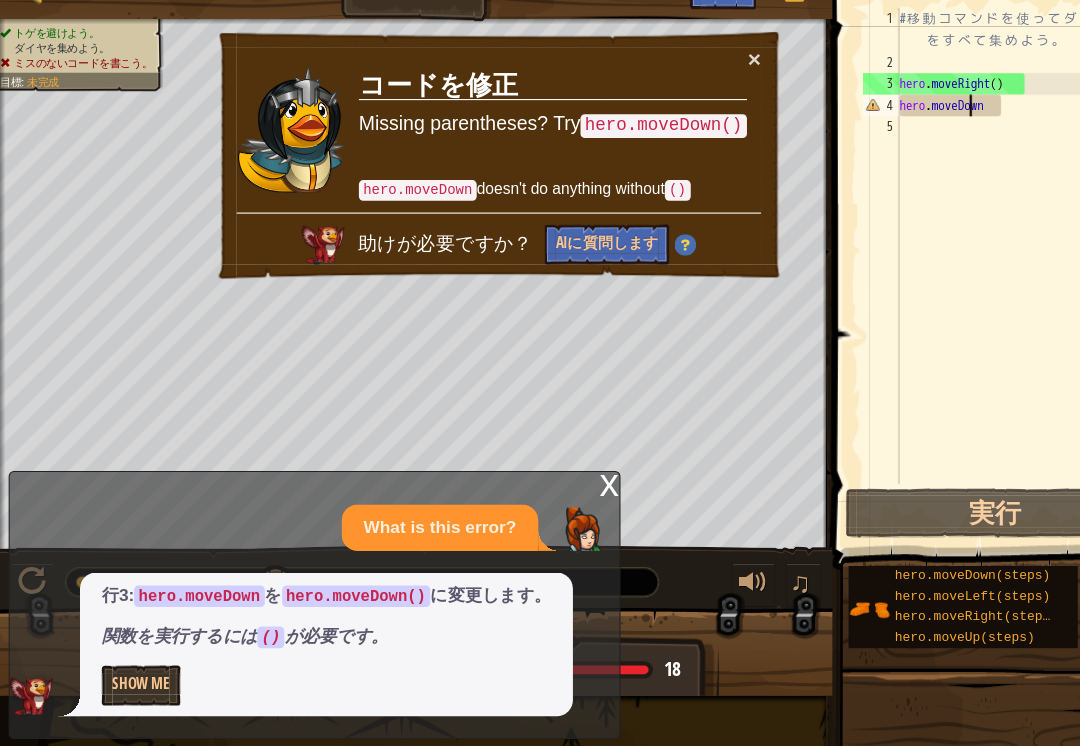 click on "助けが必要ですか？ AIに質問します" at bounding box center [461, 253] 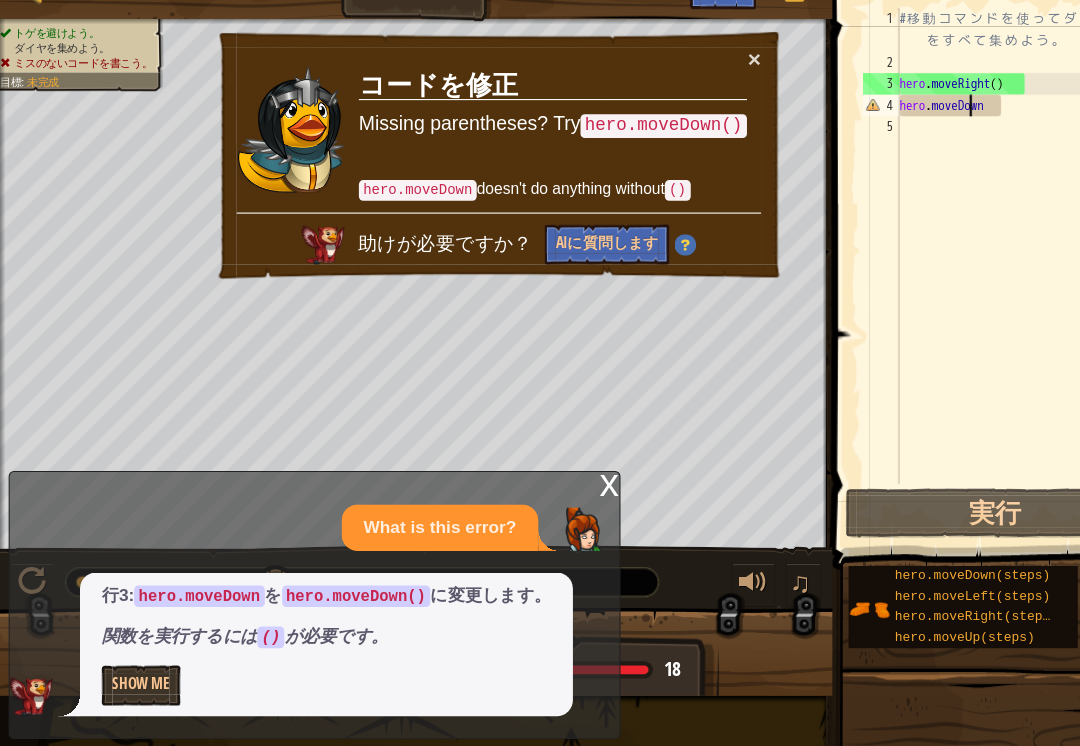 click on "AIに質問します" at bounding box center [561, 258] 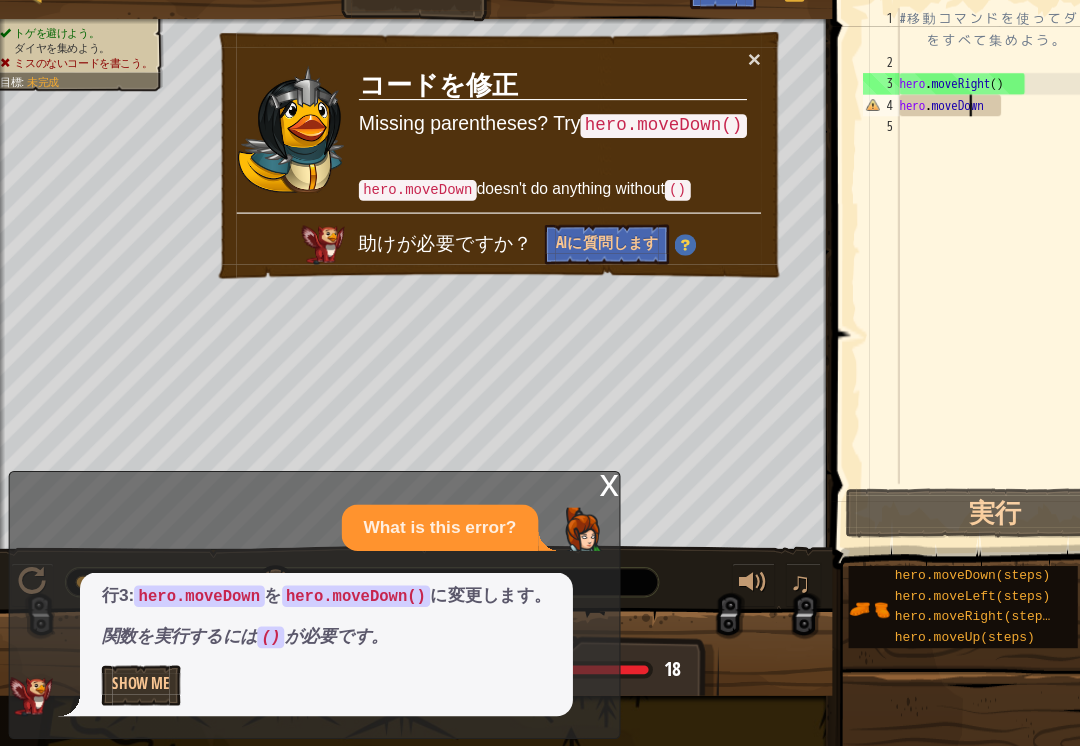 click on "AIに質問します" at bounding box center [561, 258] 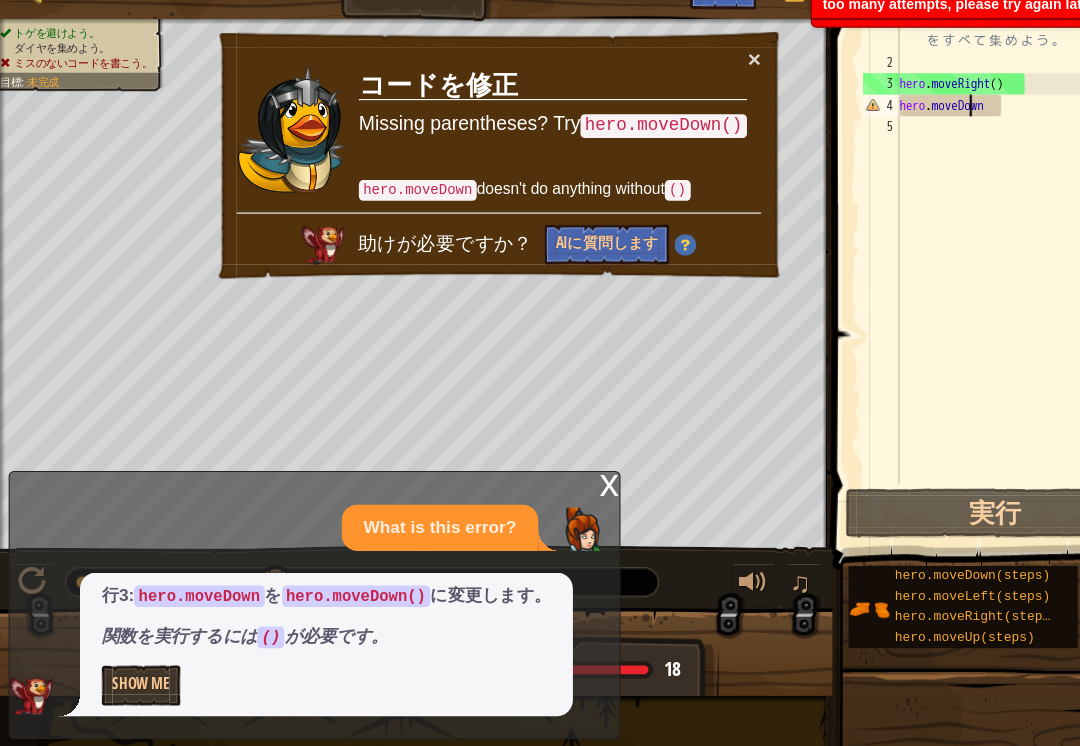 click on "AIに質問します" at bounding box center (561, 258) 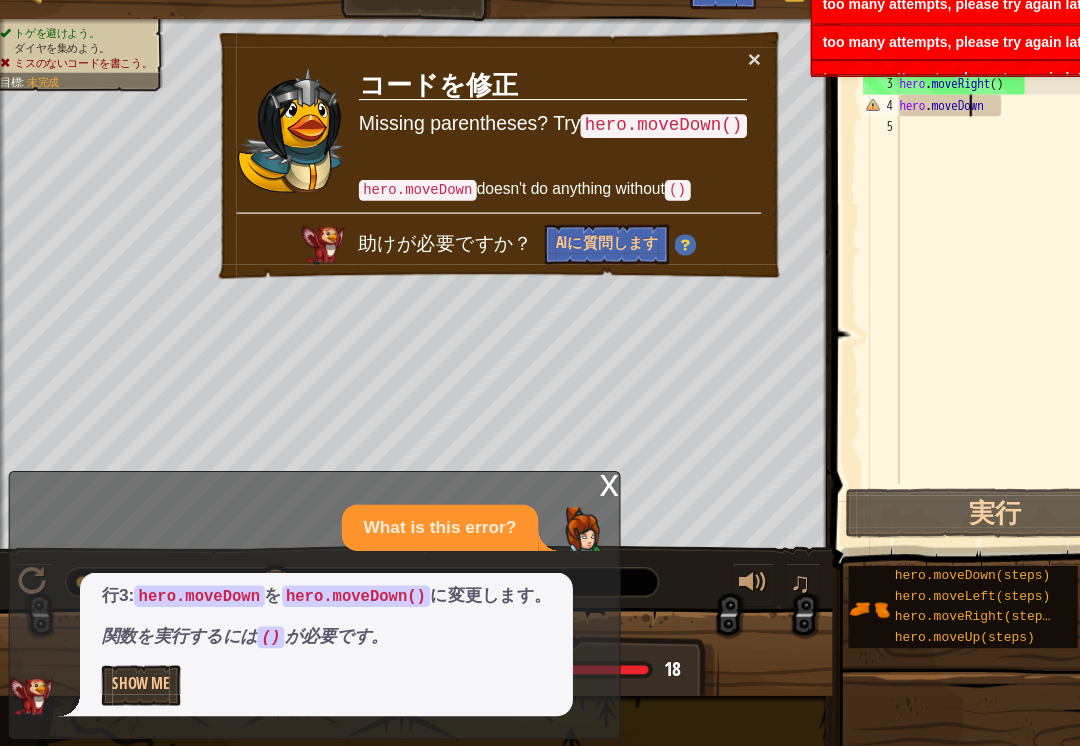 click on "AIに質問します" at bounding box center [561, 258] 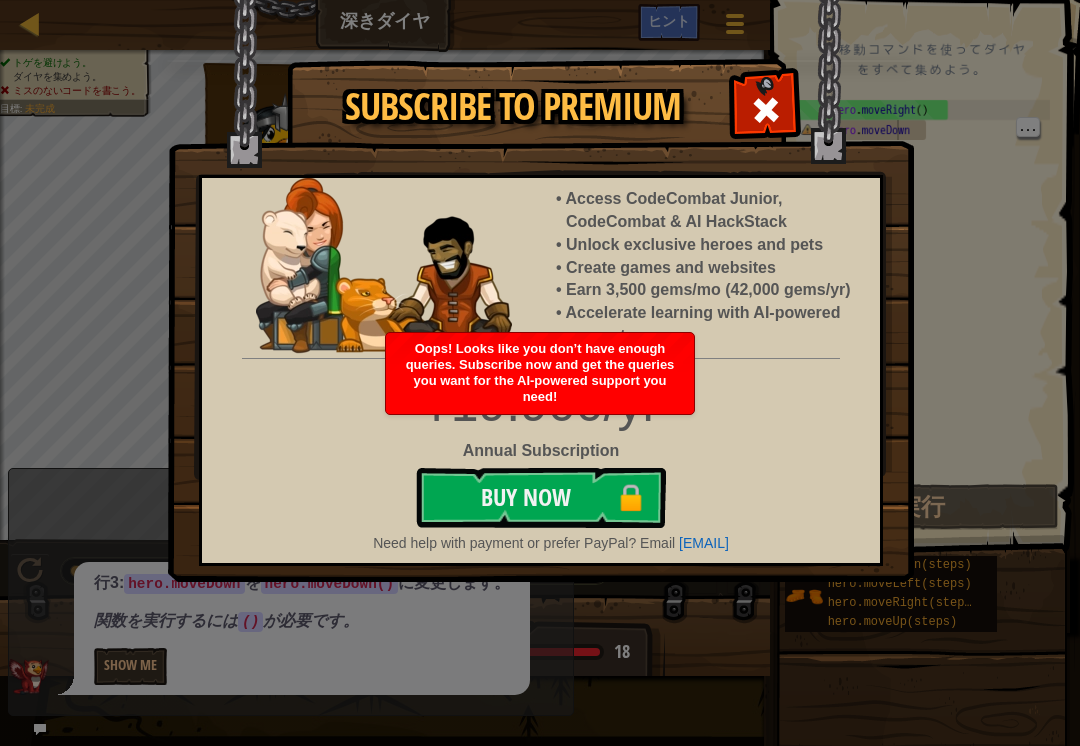 click at bounding box center [766, 110] 